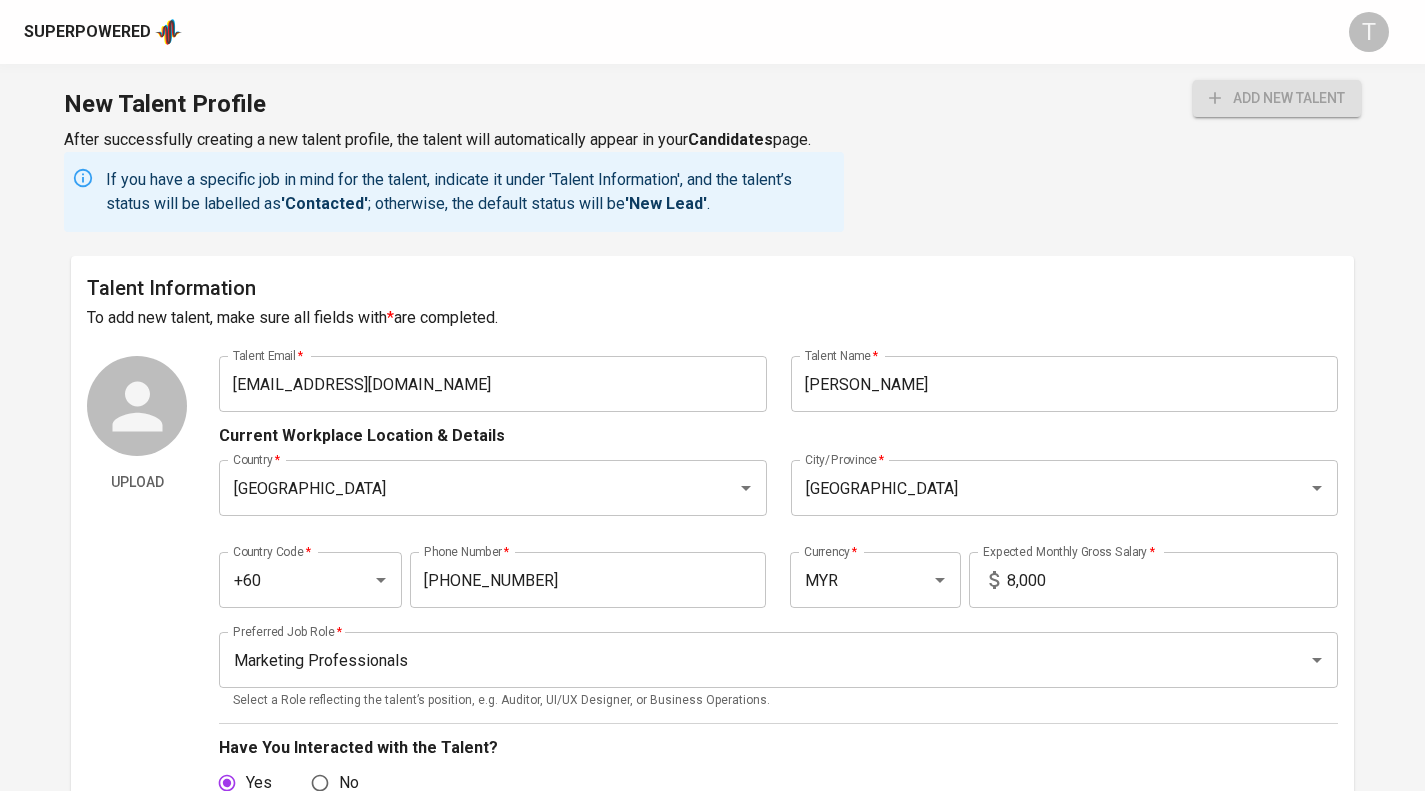 scroll, scrollTop: 465, scrollLeft: 0, axis: vertical 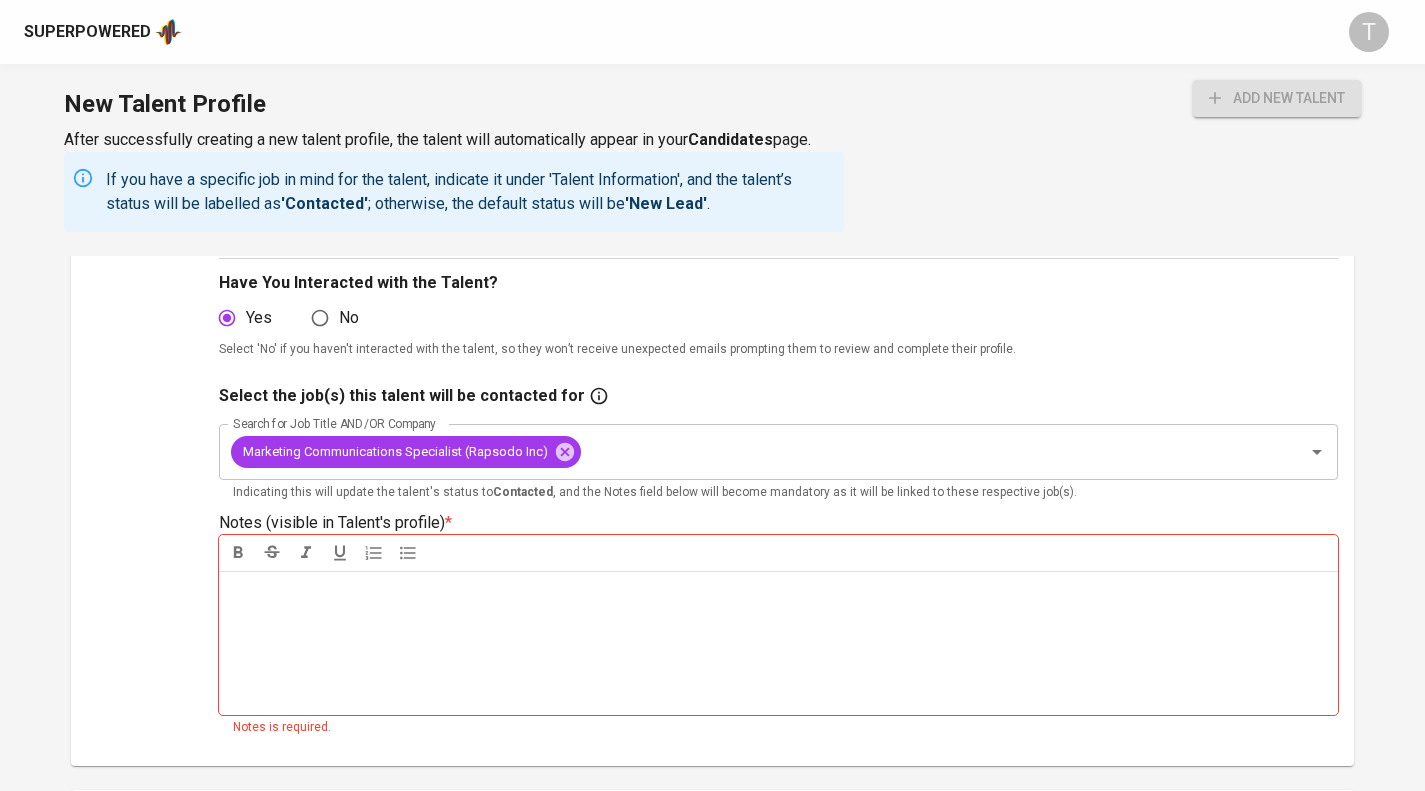 click on "Notes  * ﻿" at bounding box center (778, 643) 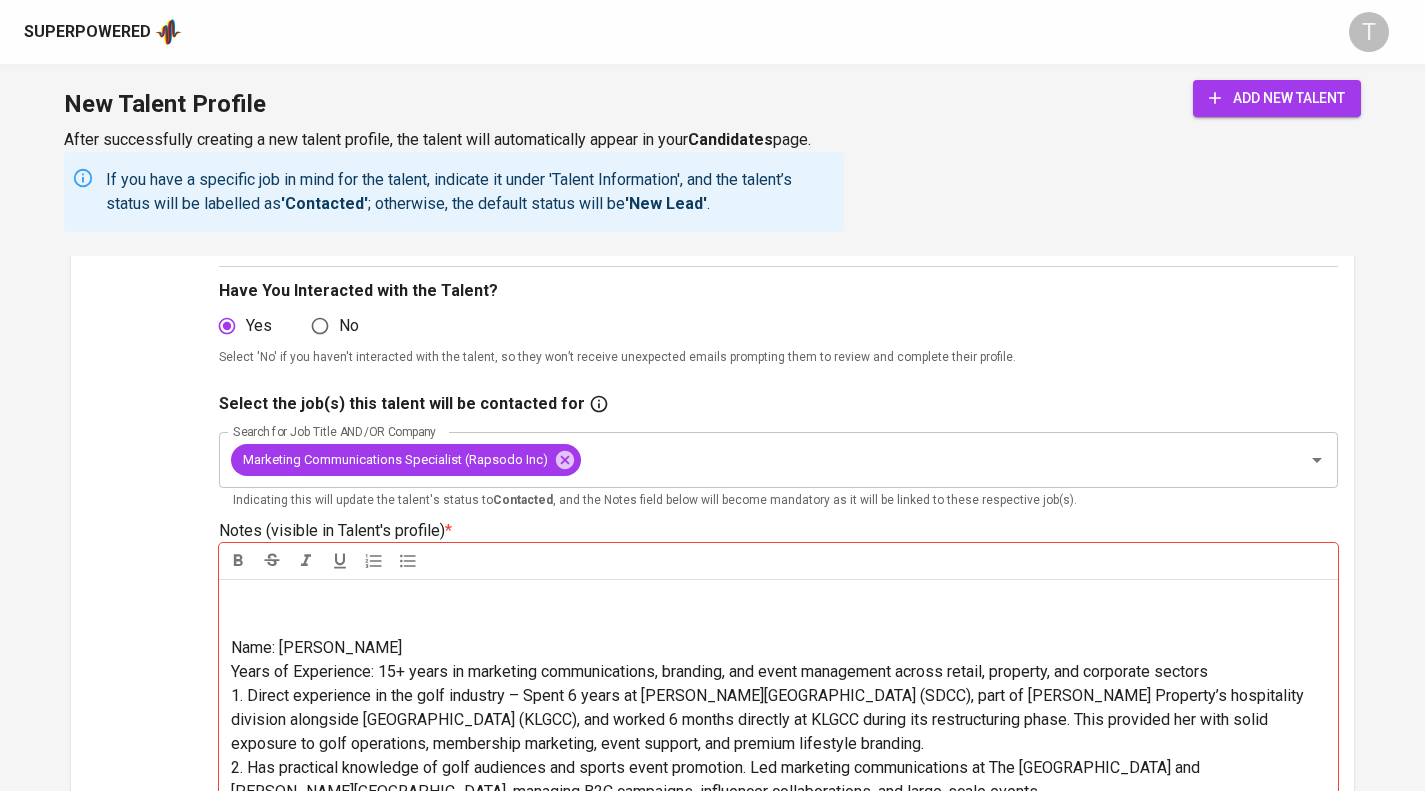 scroll, scrollTop: 456, scrollLeft: 0, axis: vertical 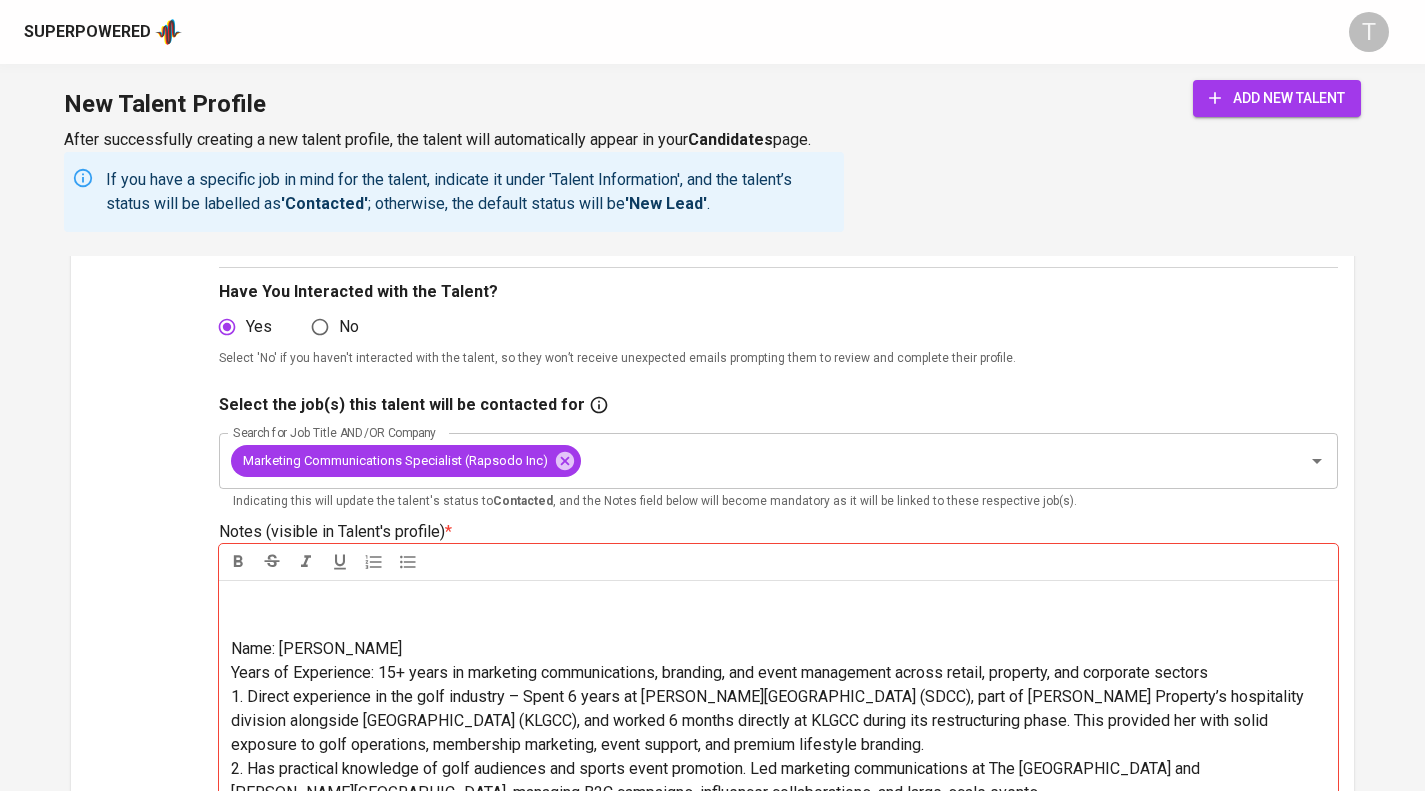 click on "Years of Experience: 15+ years in marketing communications, branding, and event management across retail, property, and corporate sectors" at bounding box center (778, 673) 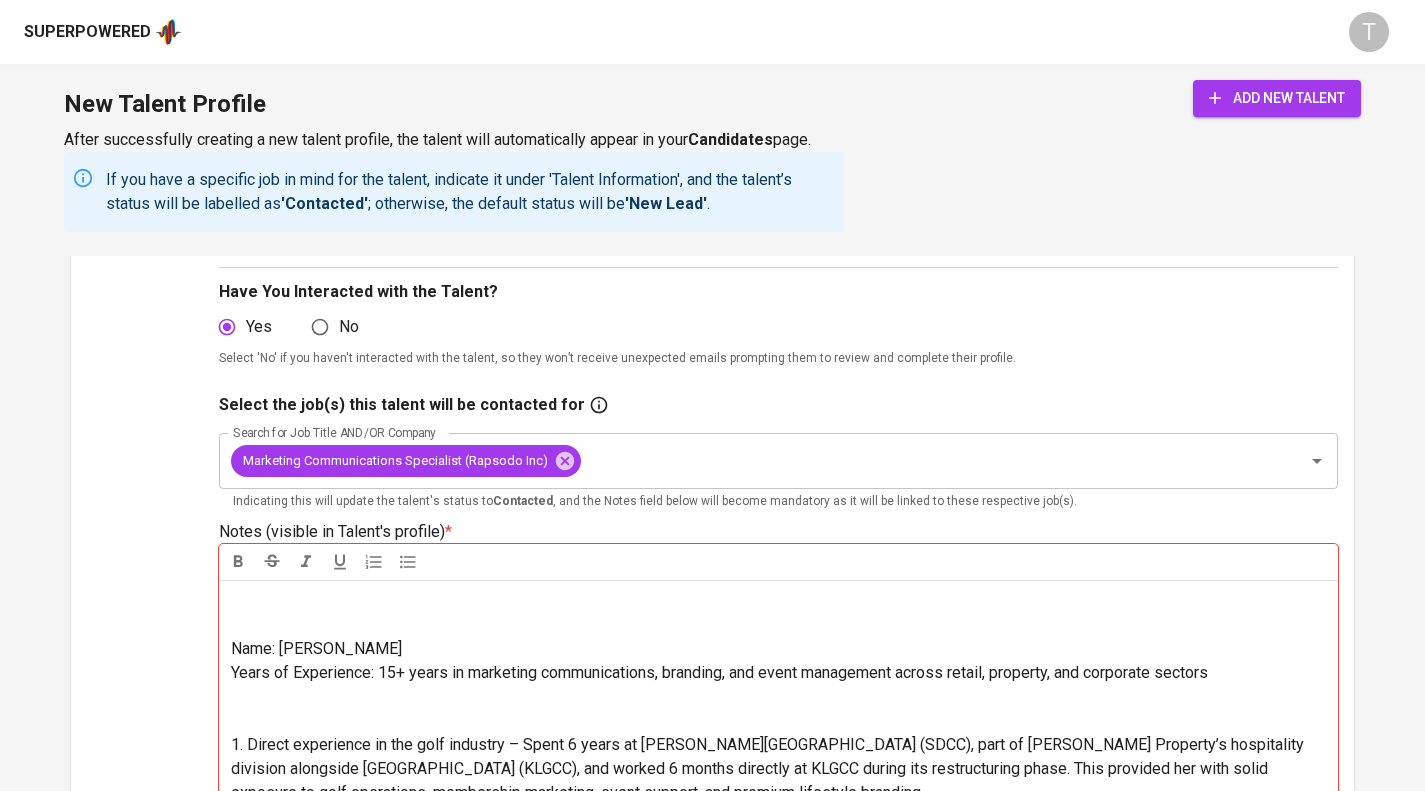 click on "Years of Experience: 15+ years in marketing communications, branding, and event management across retail, property, and corporate sectors" at bounding box center (778, 673) 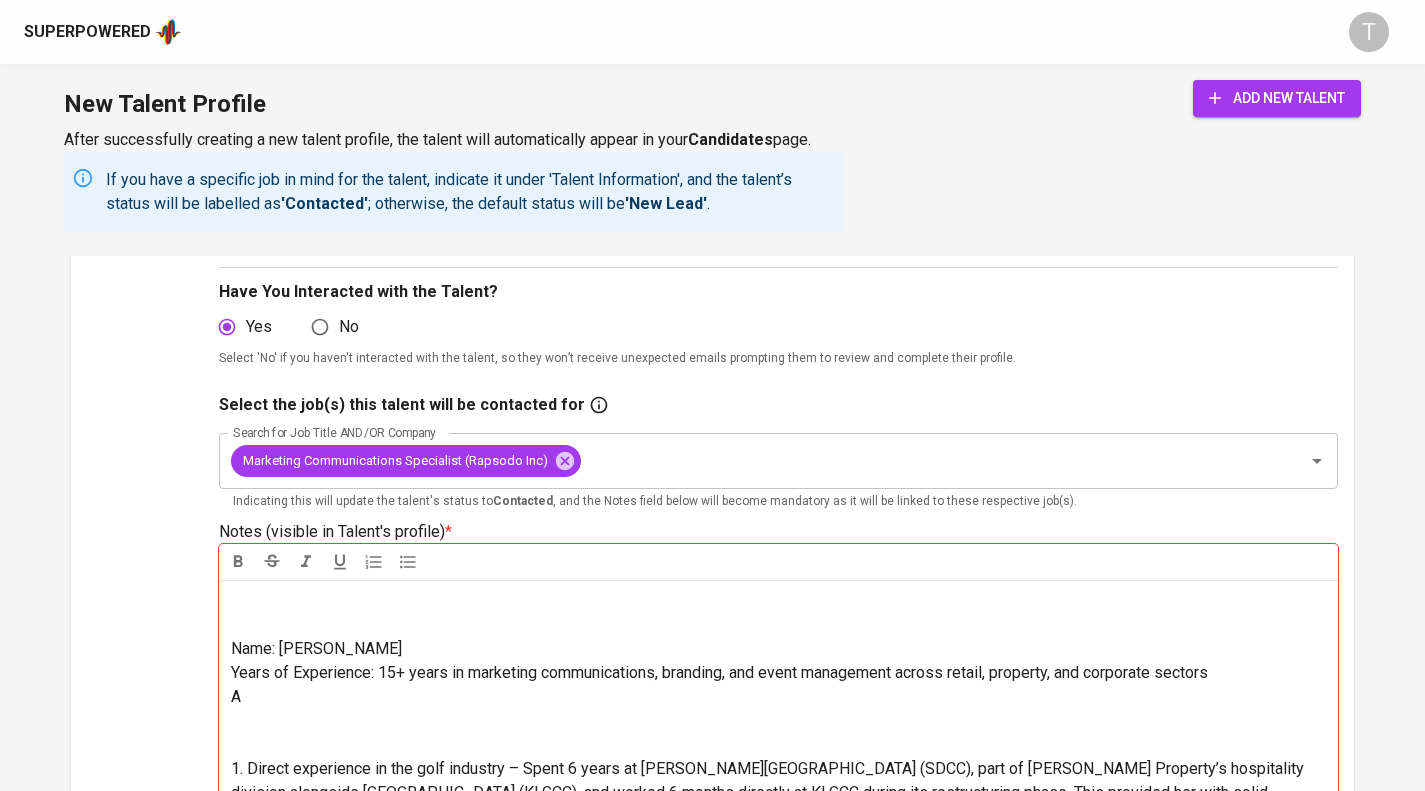 type 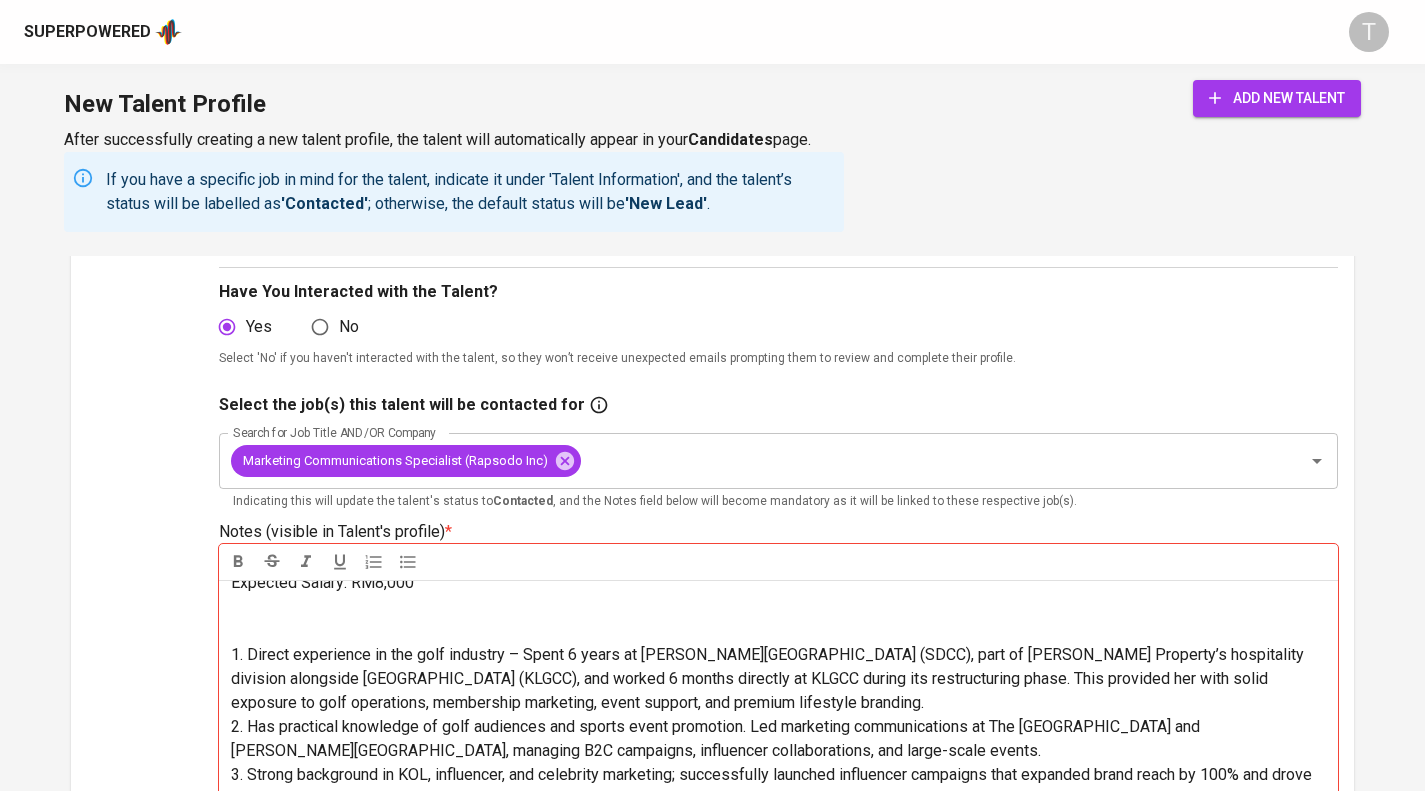 scroll, scrollTop: 169, scrollLeft: 0, axis: vertical 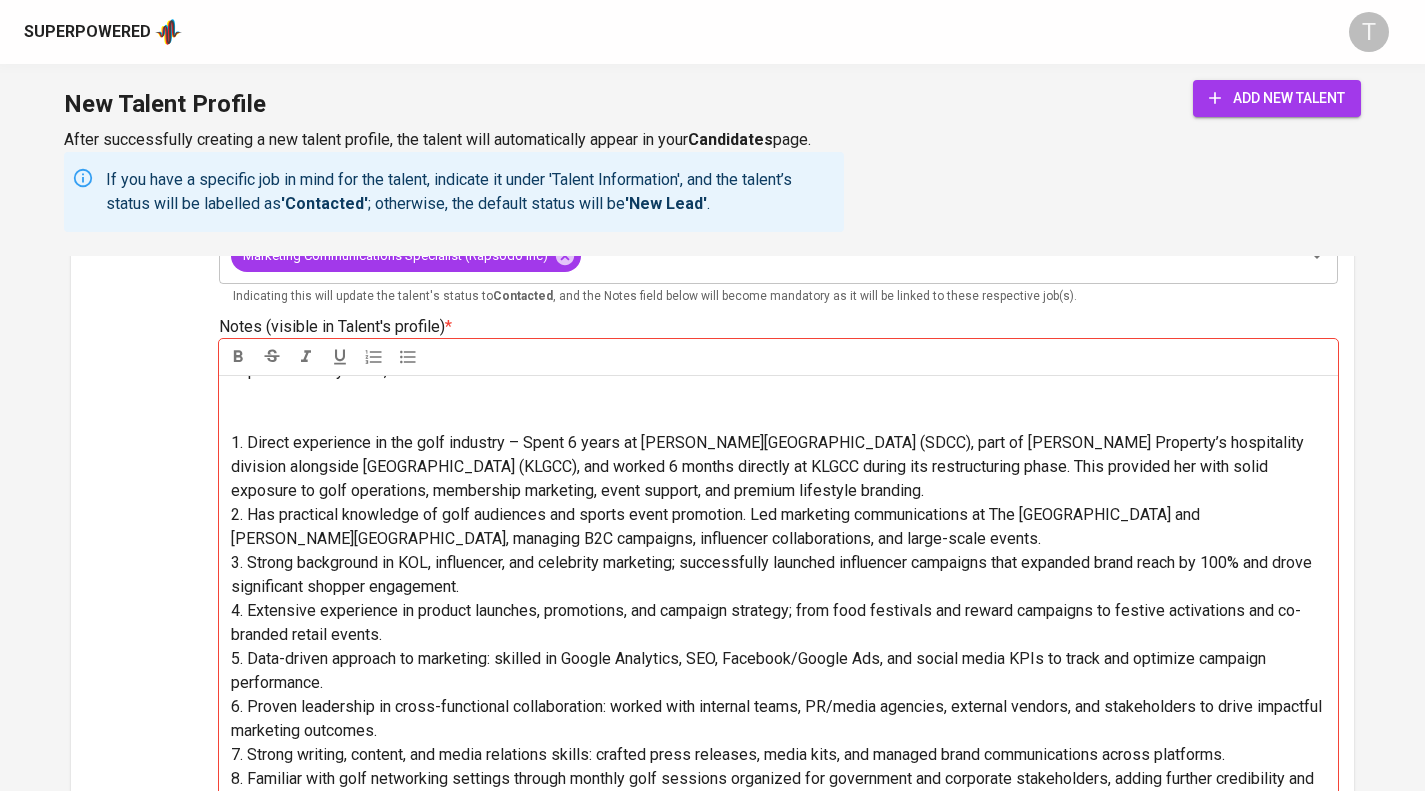 click on "1. Direct experience in the golf industry – Spent 6 years at [PERSON_NAME][GEOGRAPHIC_DATA] (SDCC), part of [PERSON_NAME] Property’s hospitality division alongside [GEOGRAPHIC_DATA] (KLGCC), and worked 6 months directly at KLGCC during its restructuring phase. This provided her with solid exposure to golf operations, membership marketing, event support, and premium lifestyle branding." at bounding box center [778, 467] 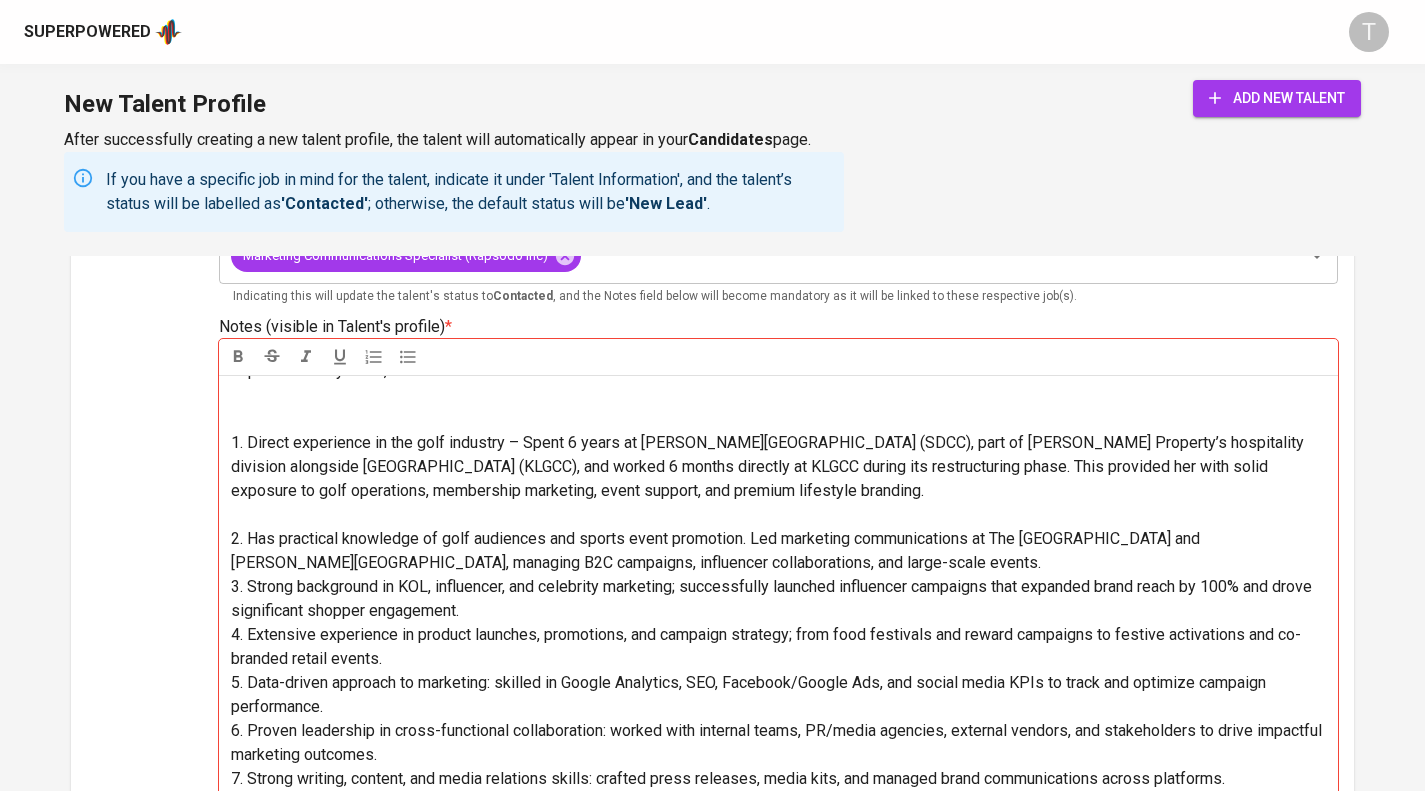 click on "2. Has practical knowledge of golf audiences and sports event promotion. Led marketing communications at The [GEOGRAPHIC_DATA] and [PERSON_NAME][GEOGRAPHIC_DATA], managing B2C campaigns, influencer collaborations, and large-scale events." at bounding box center (778, 551) 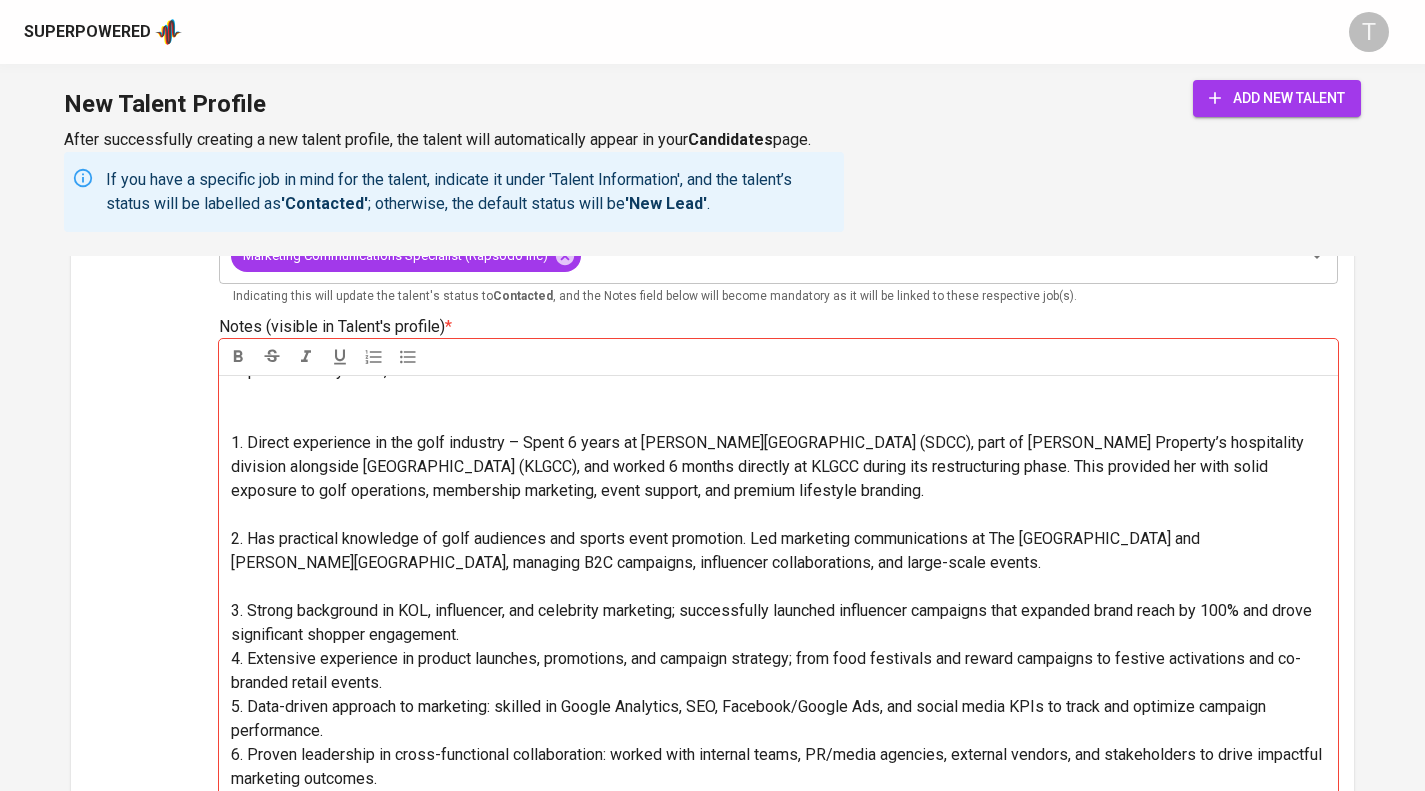 click on "3. Strong background in KOL, influencer, and celebrity marketing; successfully launched influencer campaigns that expanded brand reach by 100% and drove significant shopper engagement." at bounding box center [778, 623] 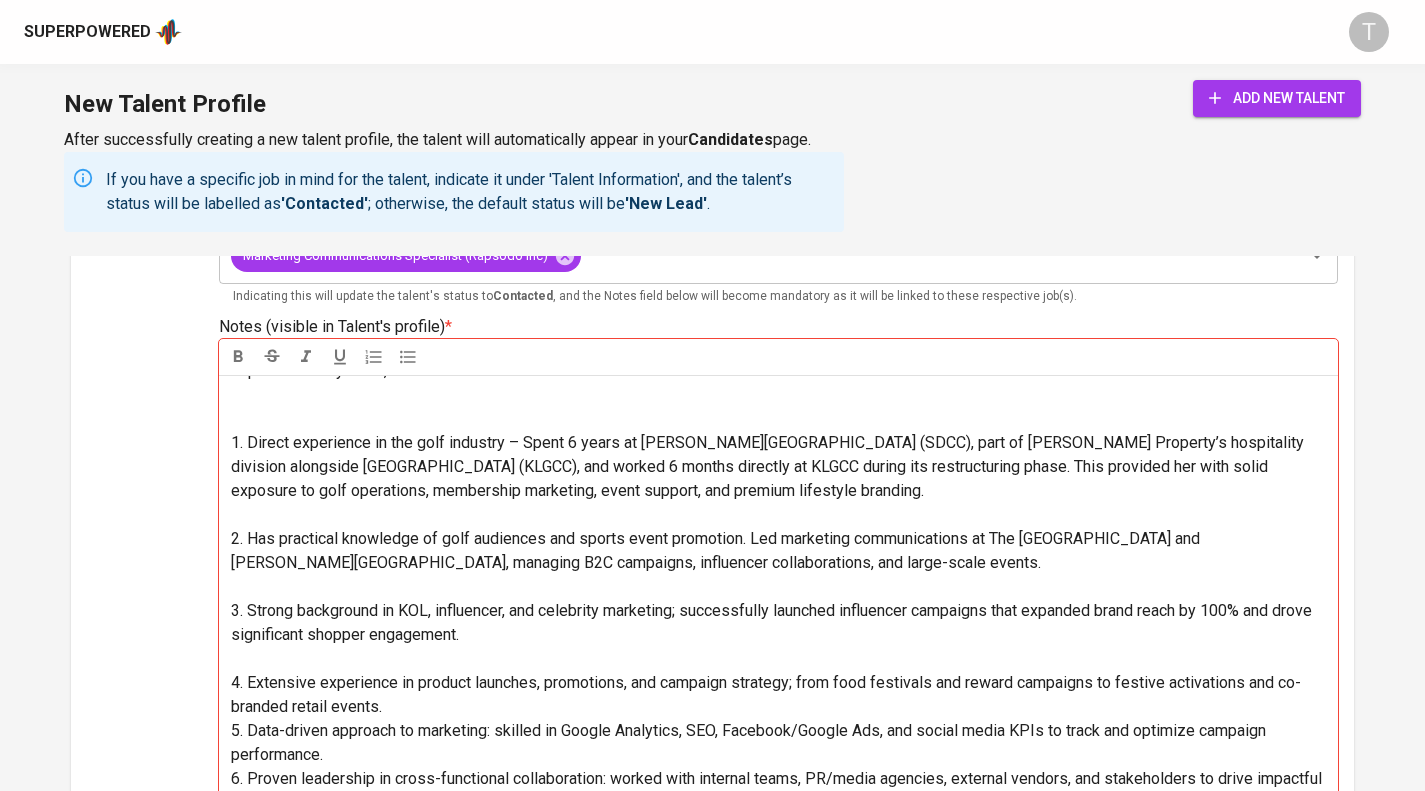 click on "4. Extensive experience in product launches, promotions, and campaign strategy; from food festivals and reward campaigns to festive activations and co-branded retail events." at bounding box center (778, 695) 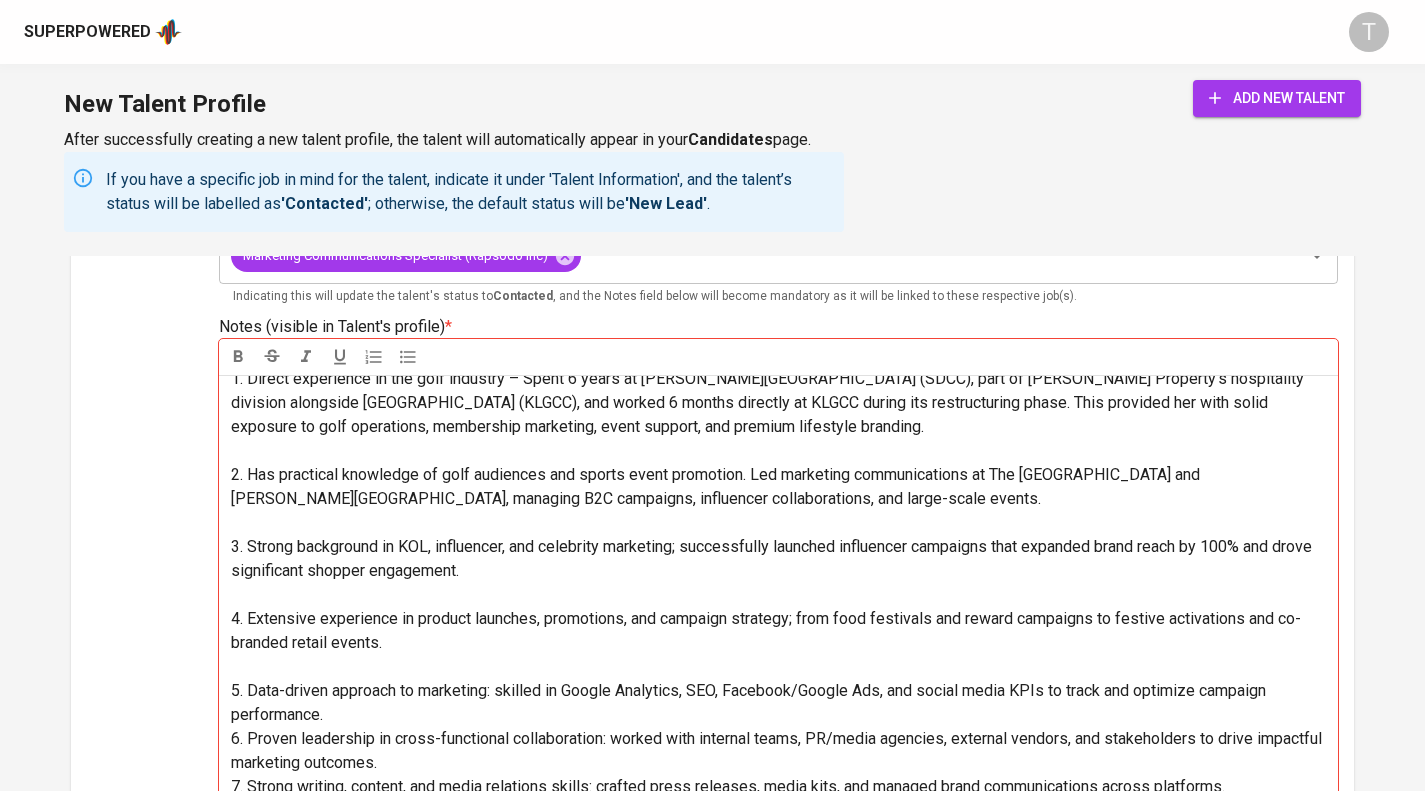scroll, scrollTop: 234, scrollLeft: 0, axis: vertical 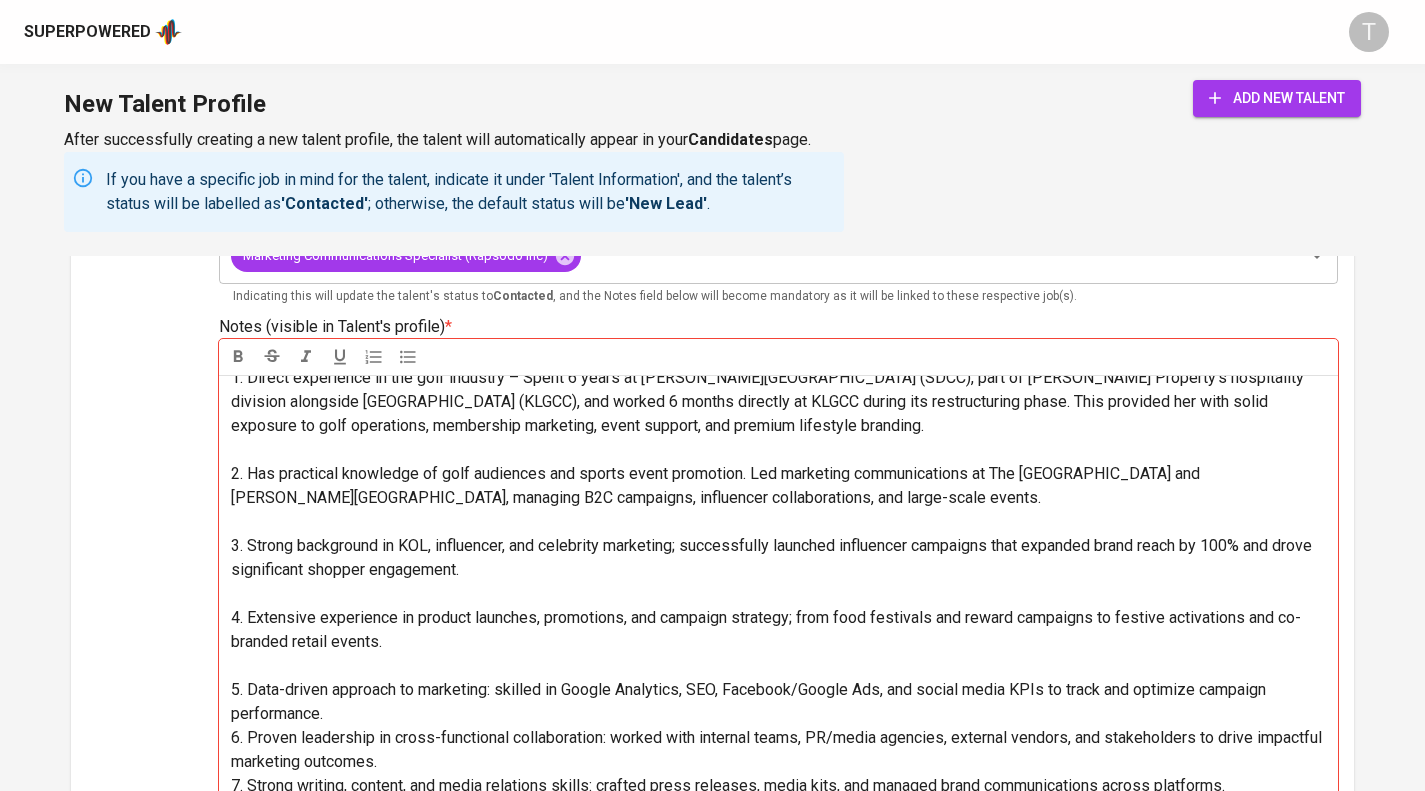 click on "5. Data-driven approach to marketing: skilled in Google Analytics, SEO, Facebook/Google Ads, and social media KPIs to track and optimize campaign performance." at bounding box center [778, 702] 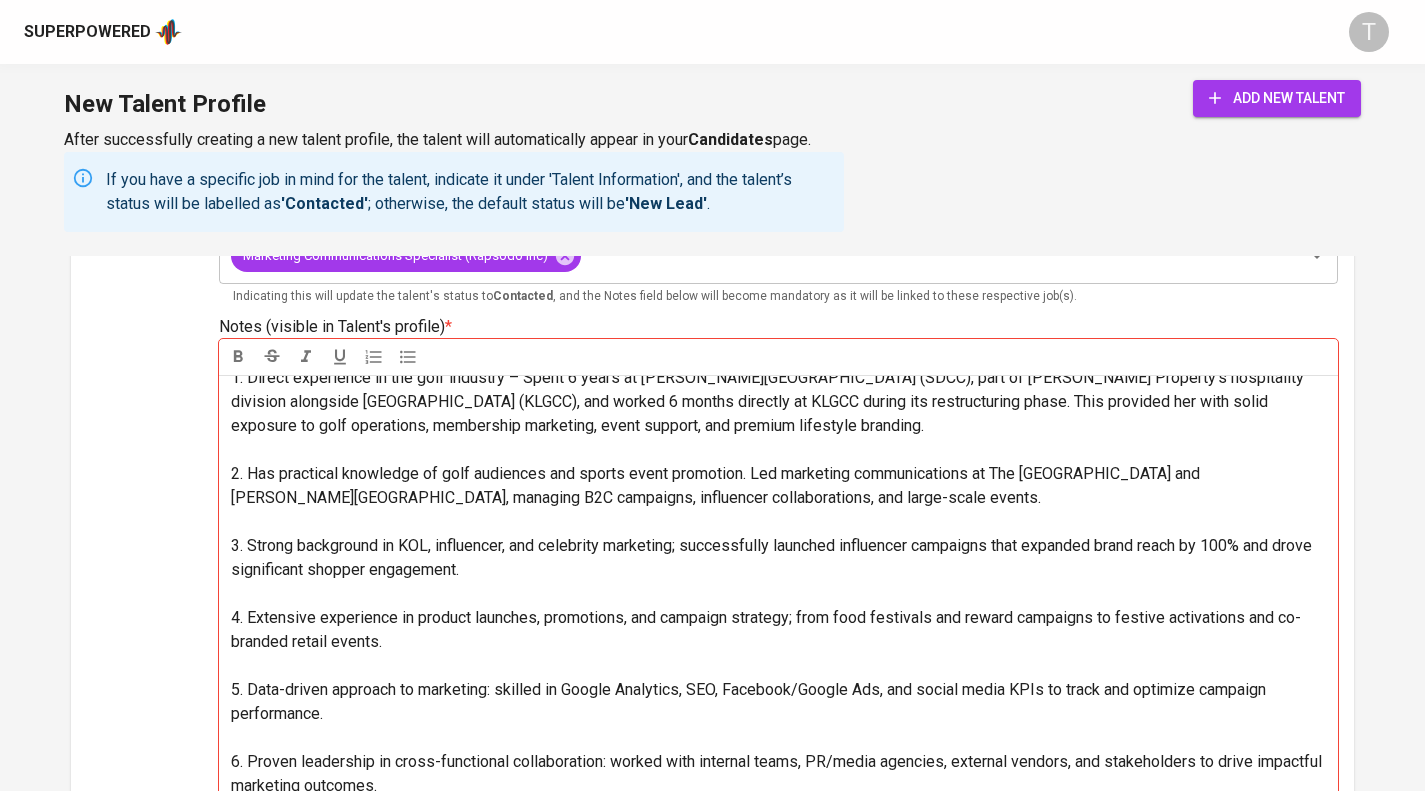 scroll, scrollTop: 289, scrollLeft: 0, axis: vertical 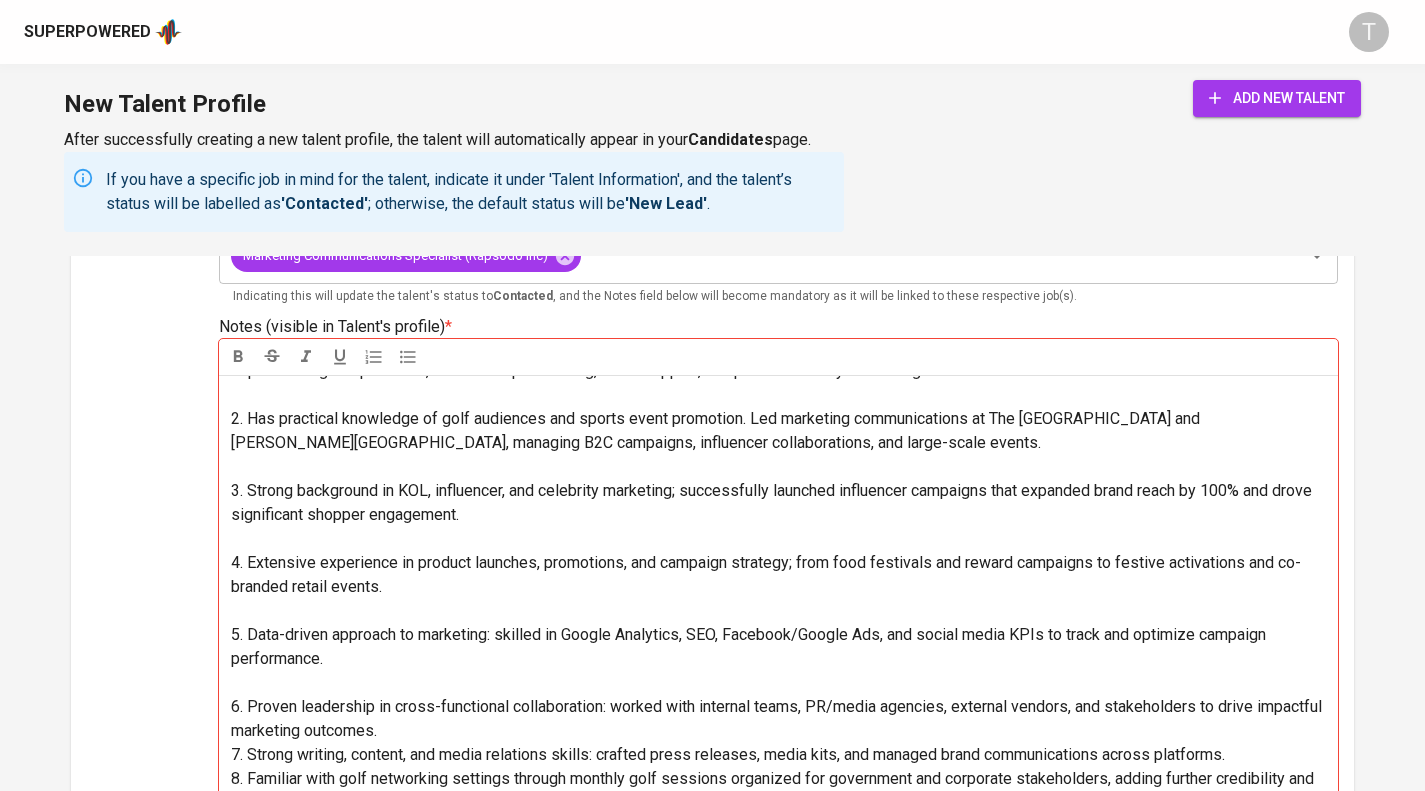 click on "6. Proven leadership in cross-functional collaboration: worked with internal teams, PR/media agencies, external vendors, and stakeholders to drive impactful marketing outcomes." at bounding box center (778, 719) 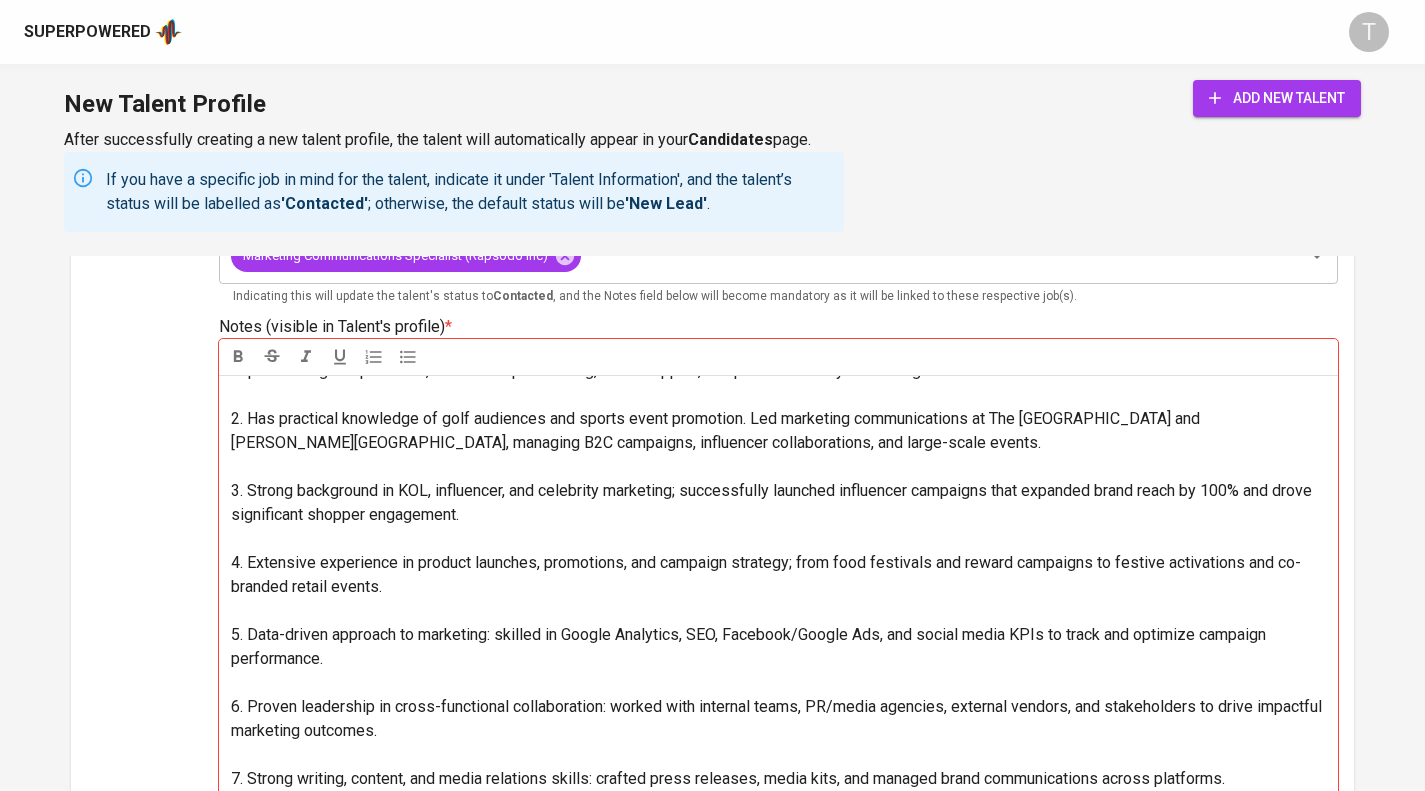 scroll, scrollTop: 313, scrollLeft: 0, axis: vertical 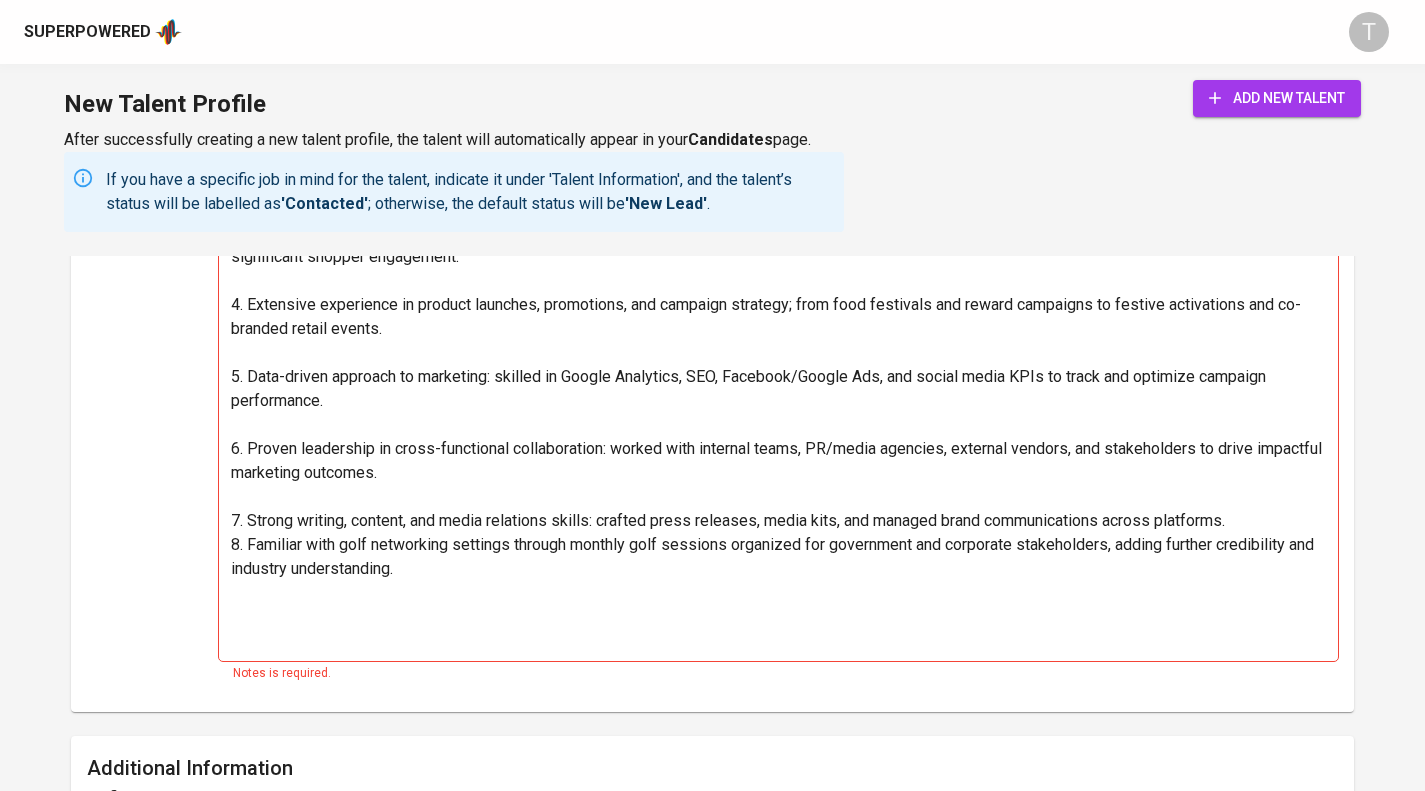 click on "7. Strong writing, content, and media relations skills: crafted press releases, media kits, and managed brand communications across platforms." at bounding box center (778, 521) 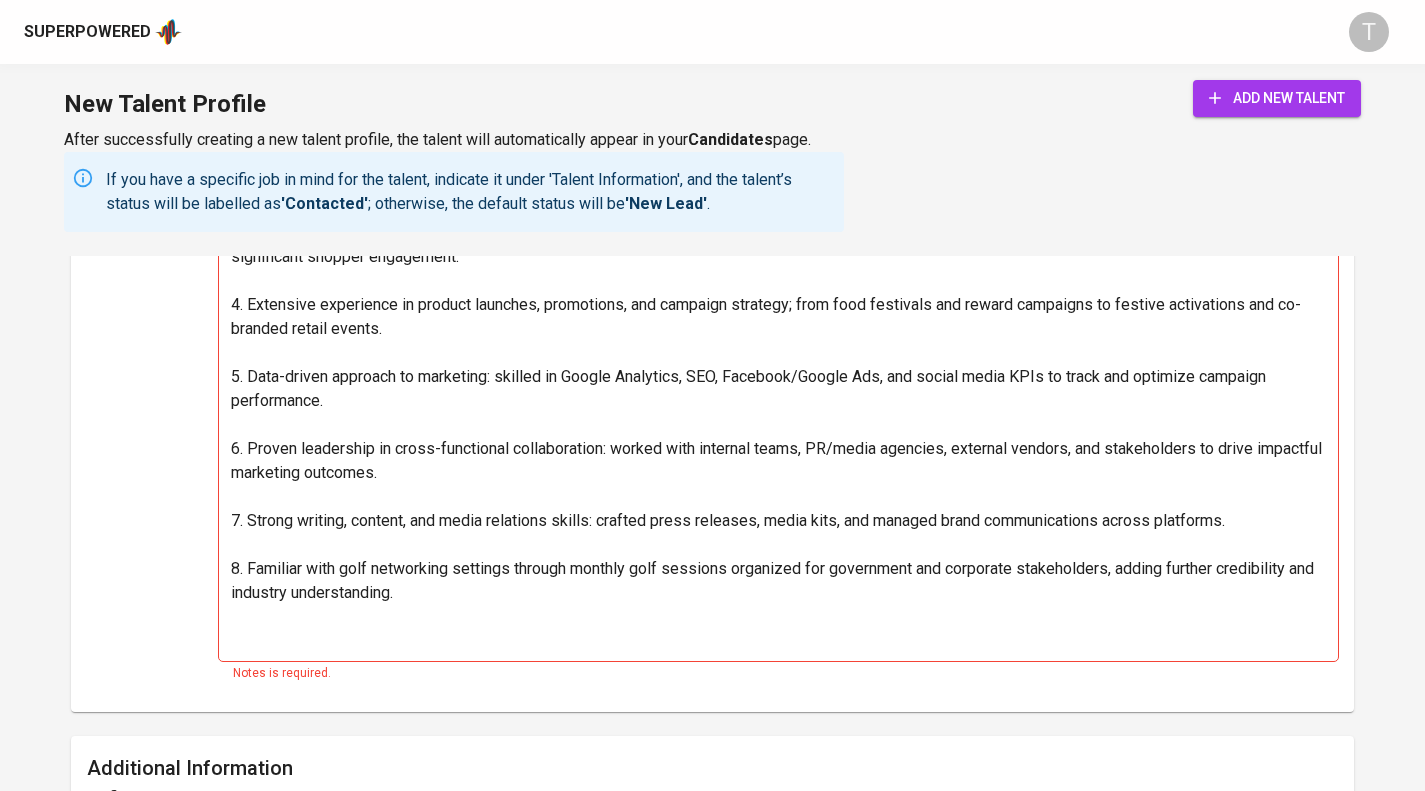 scroll, scrollTop: 337, scrollLeft: 0, axis: vertical 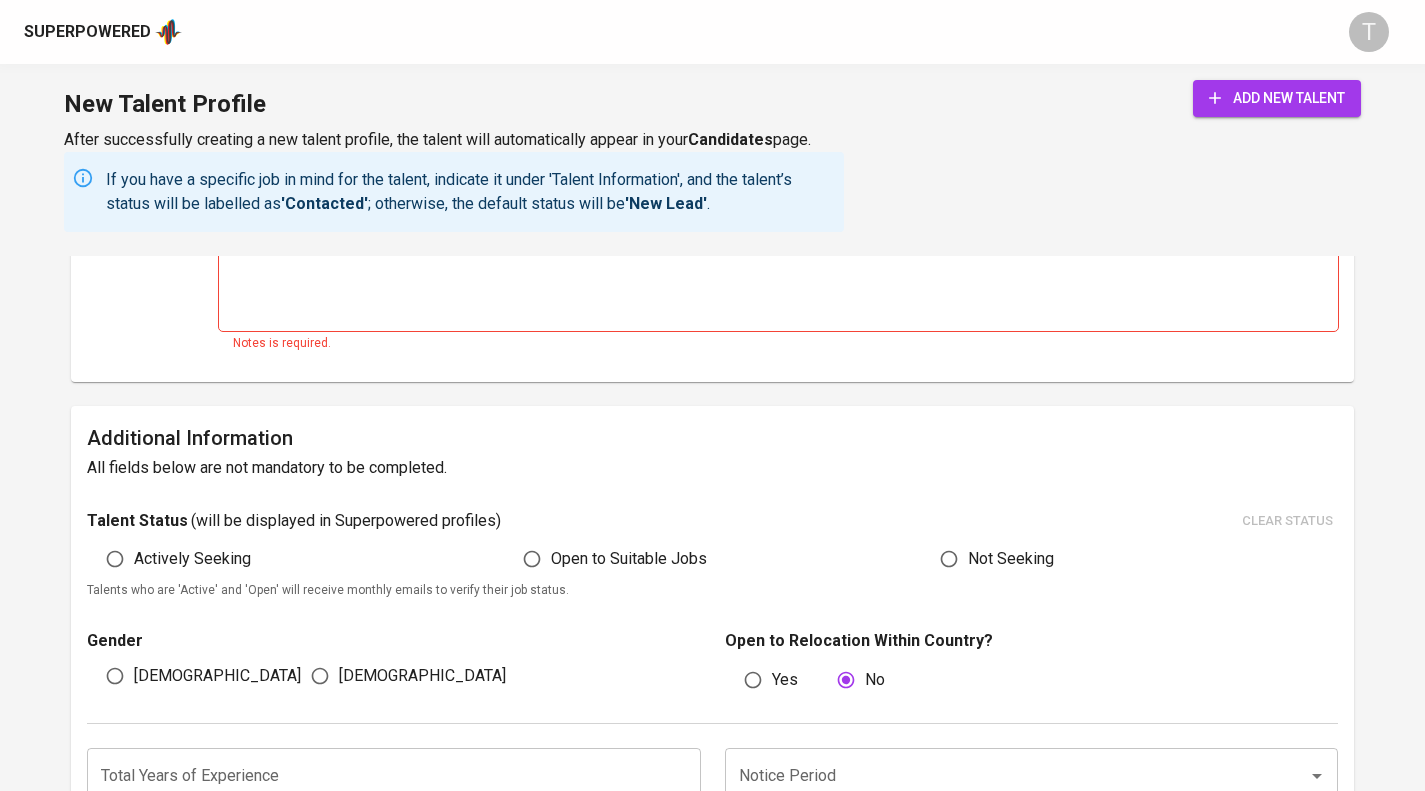 click on "Talent Status   ( will be displayed in Superpowered profiles ) clear status Actively Seeking Open to Suitable Jobs Not Seeking Talents who are 'Active' and 'Open' will receive monthly emails to verify their job status." at bounding box center [712, 554] 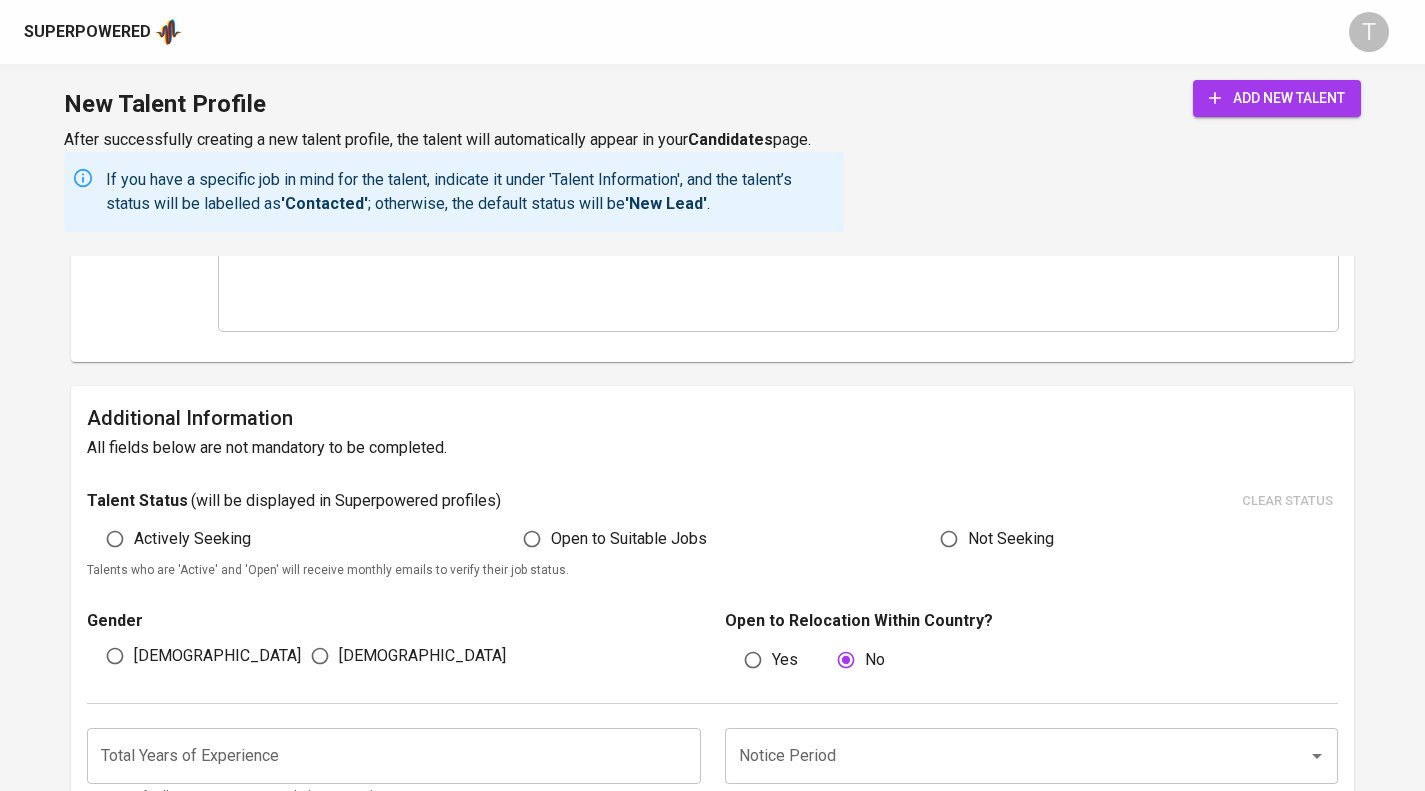 click on "Actively Seeking" at bounding box center [192, 539] 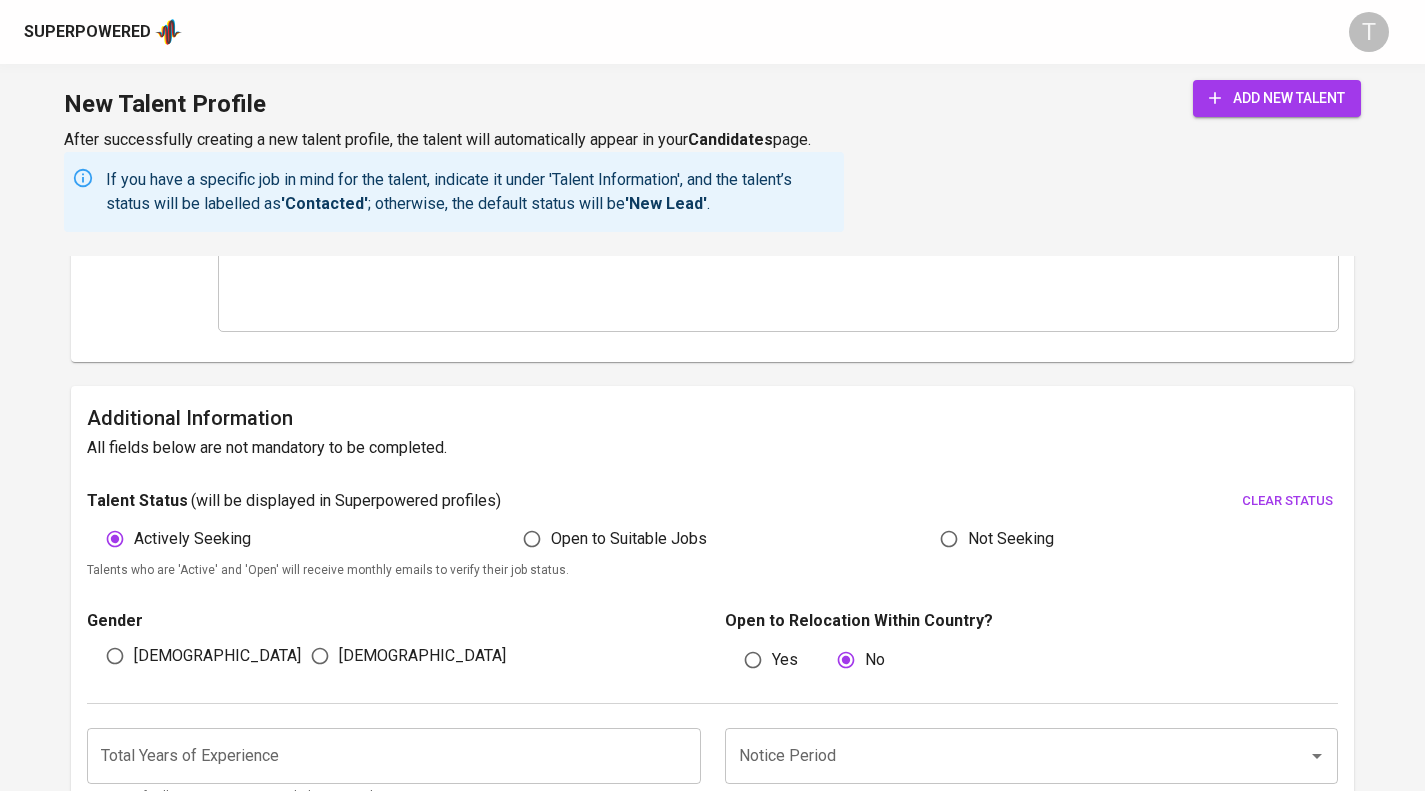click on "[DEMOGRAPHIC_DATA]" at bounding box center (422, 656) 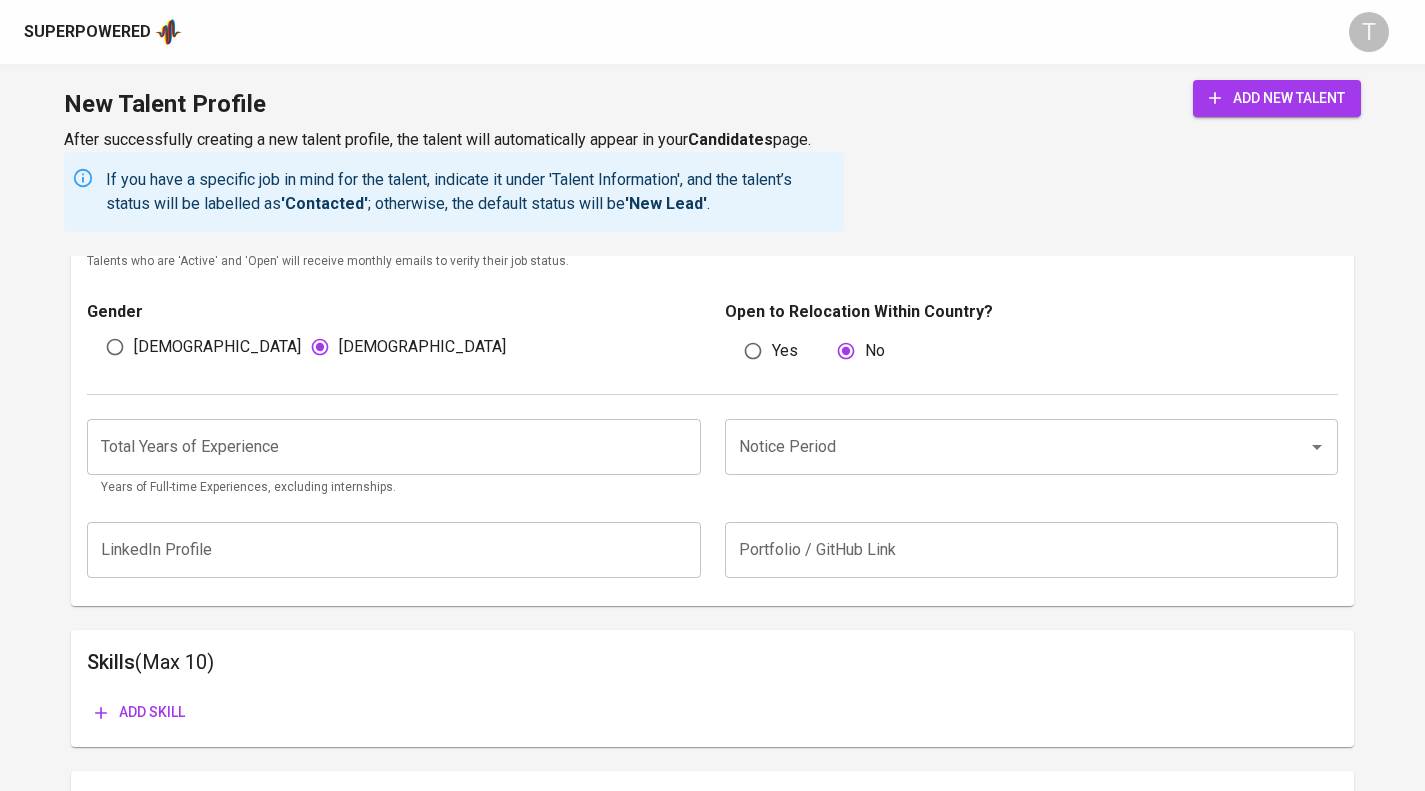 scroll, scrollTop: 1543, scrollLeft: 0, axis: vertical 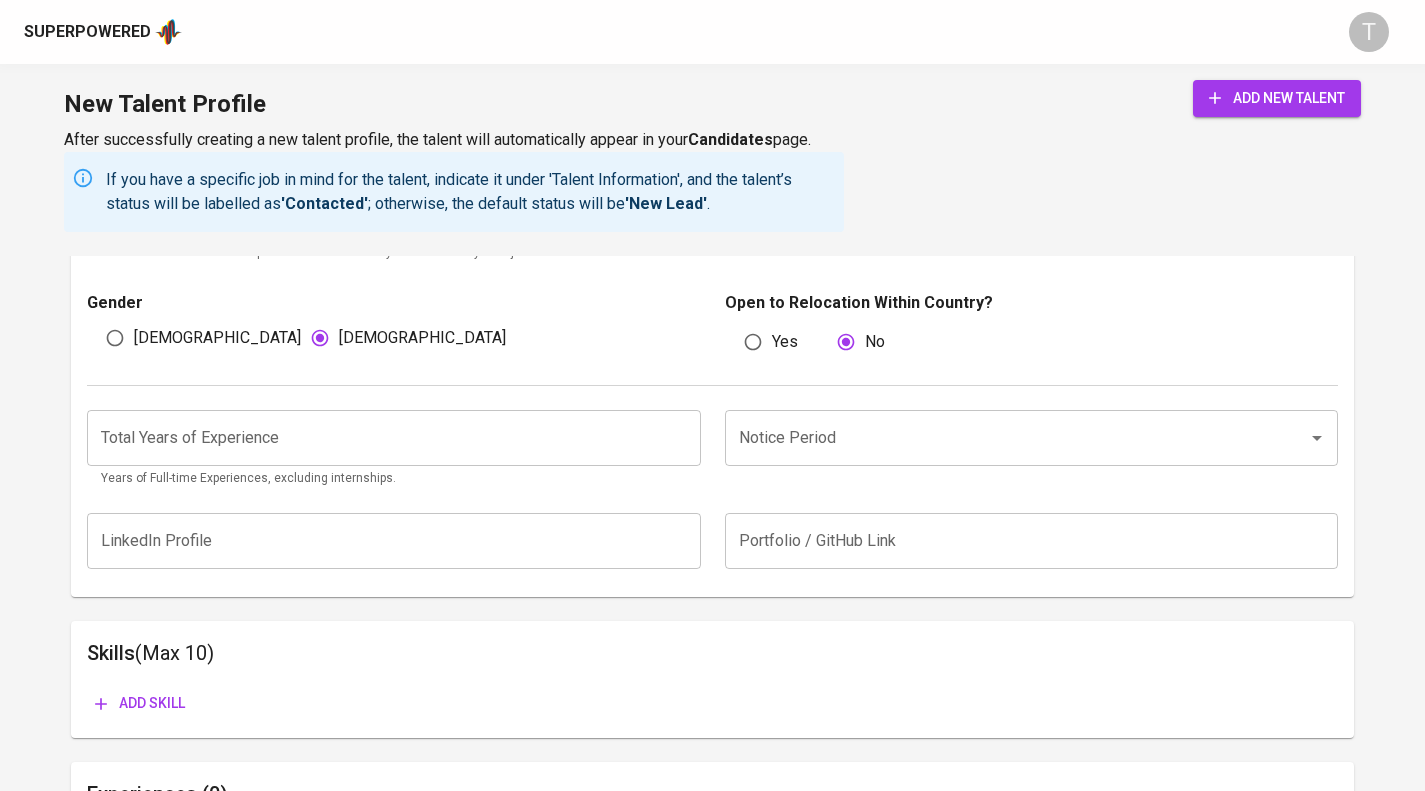 click at bounding box center (393, 438) 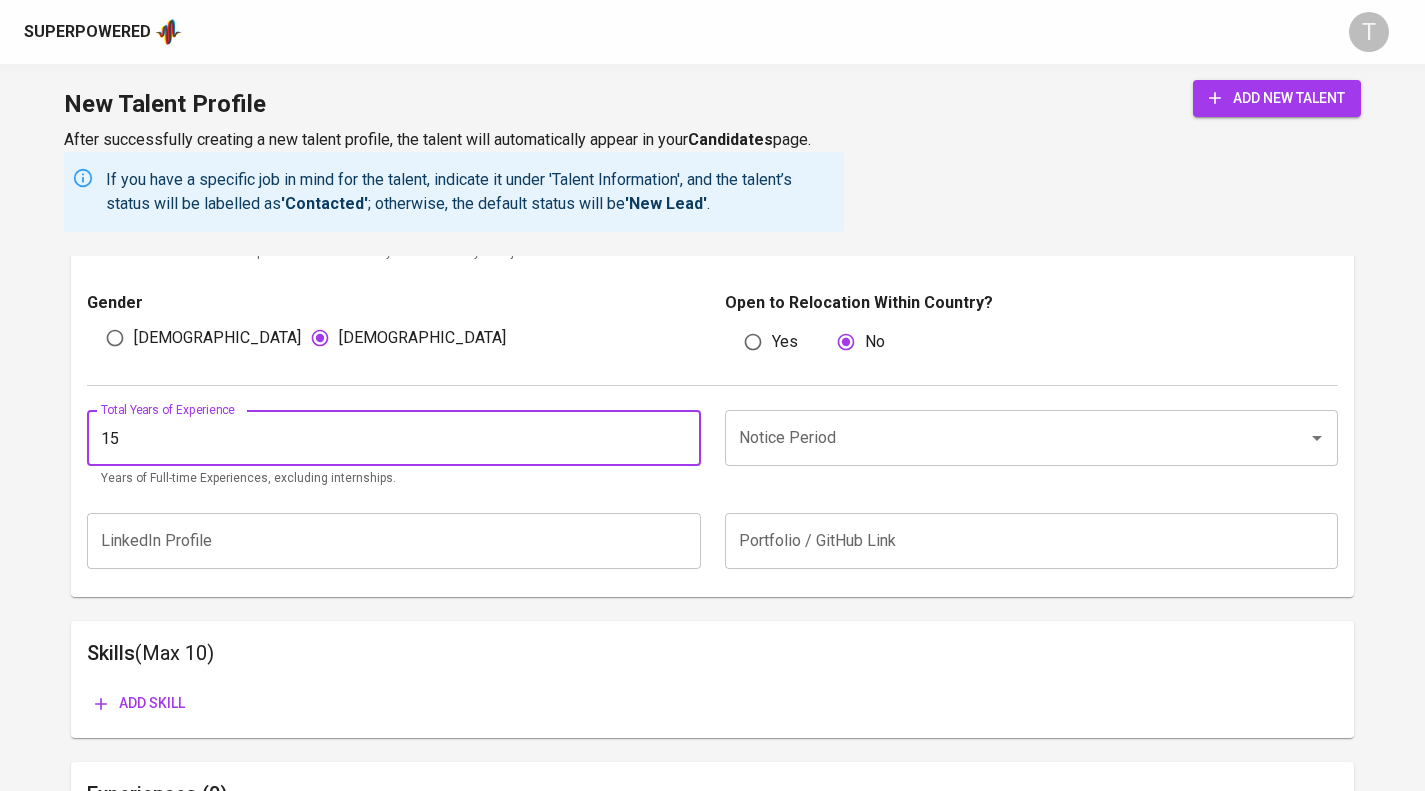 type on "15" 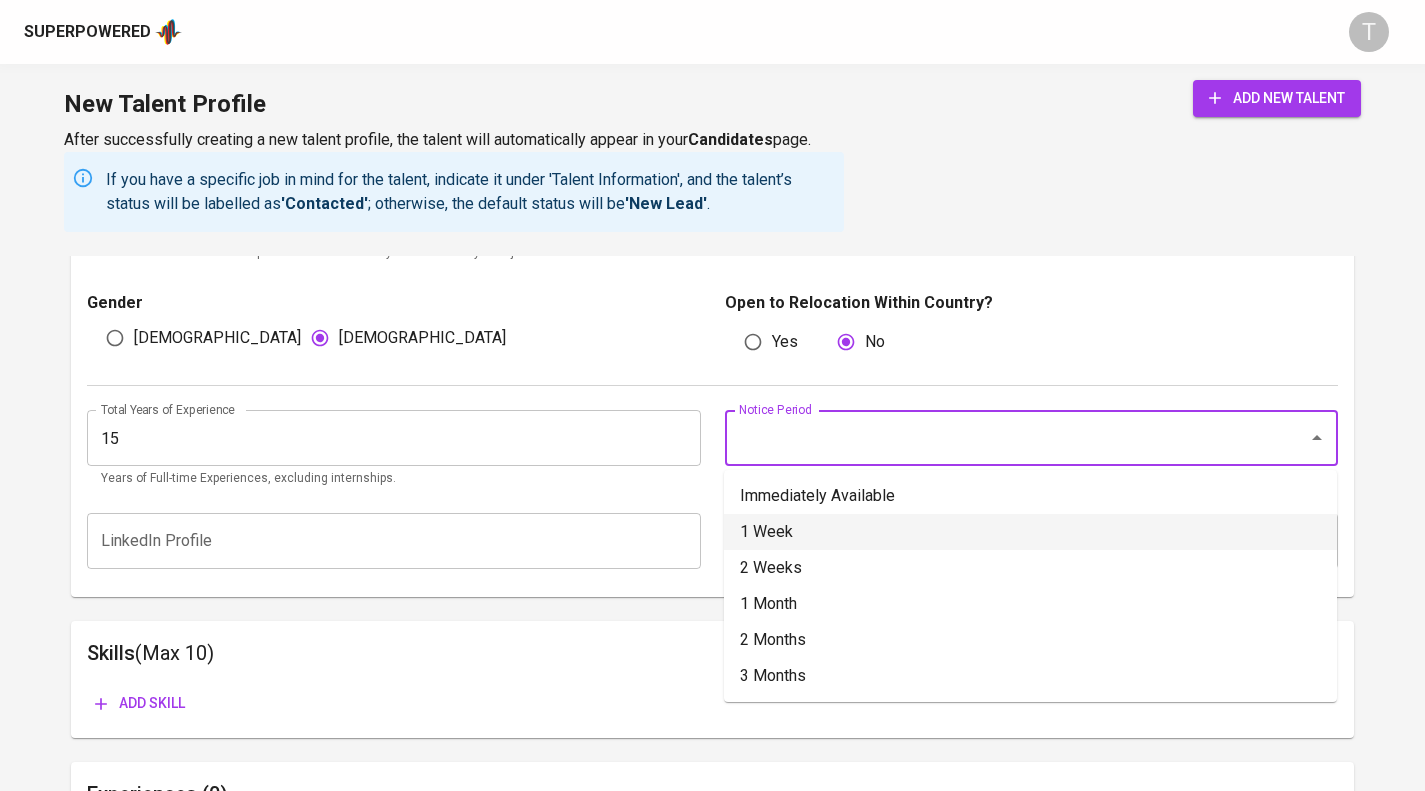 click on "1 Week" at bounding box center [1030, 532] 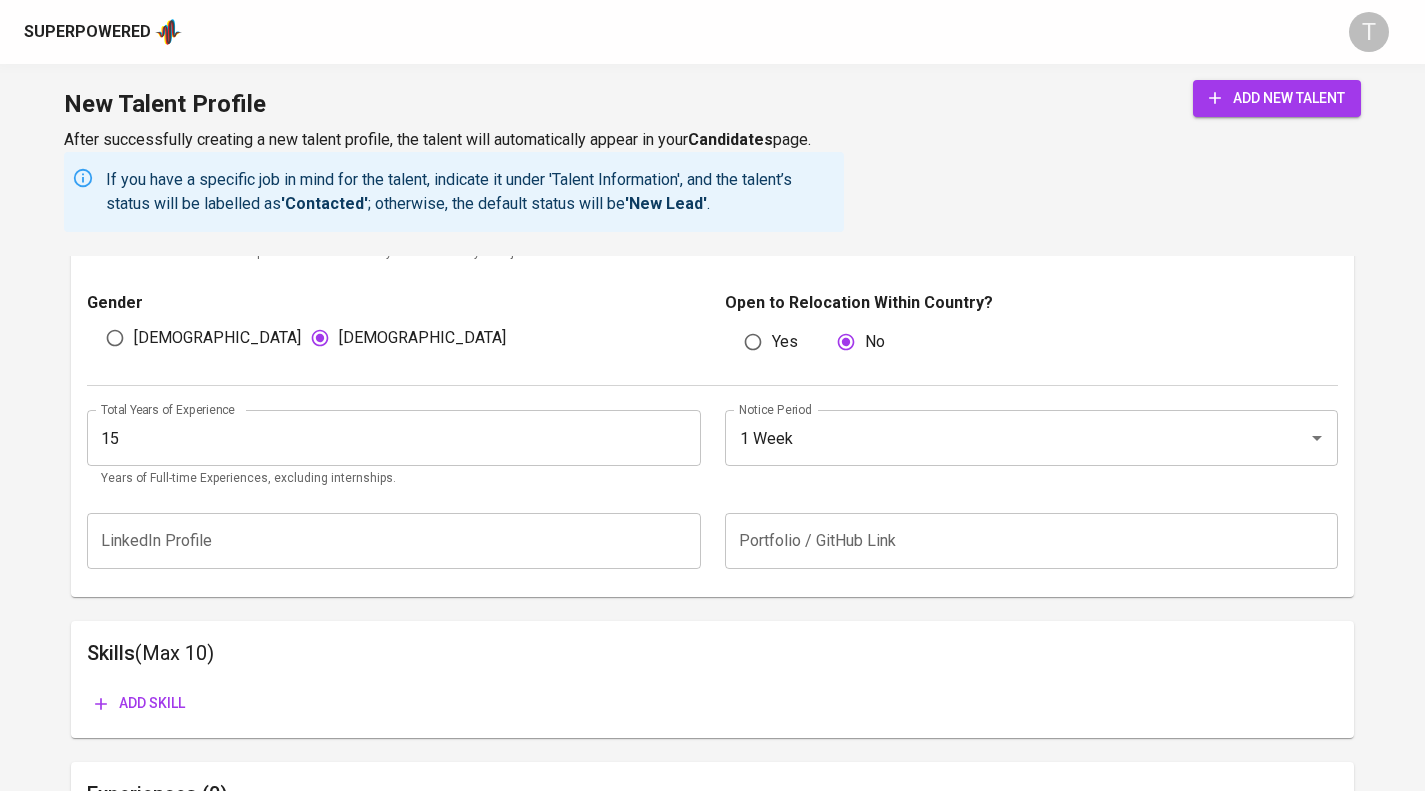 scroll, scrollTop: 1734, scrollLeft: 0, axis: vertical 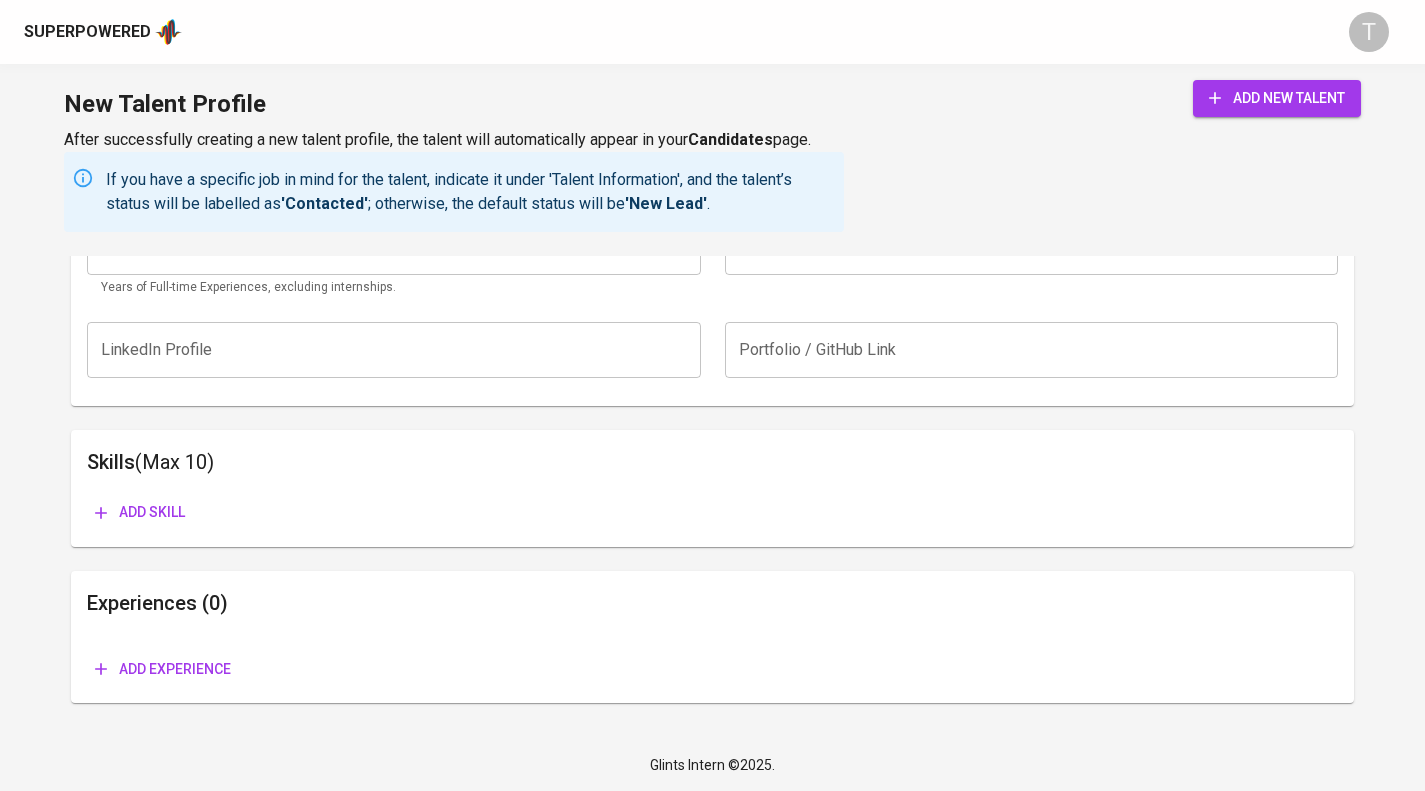 click on "Add skill" at bounding box center (140, 512) 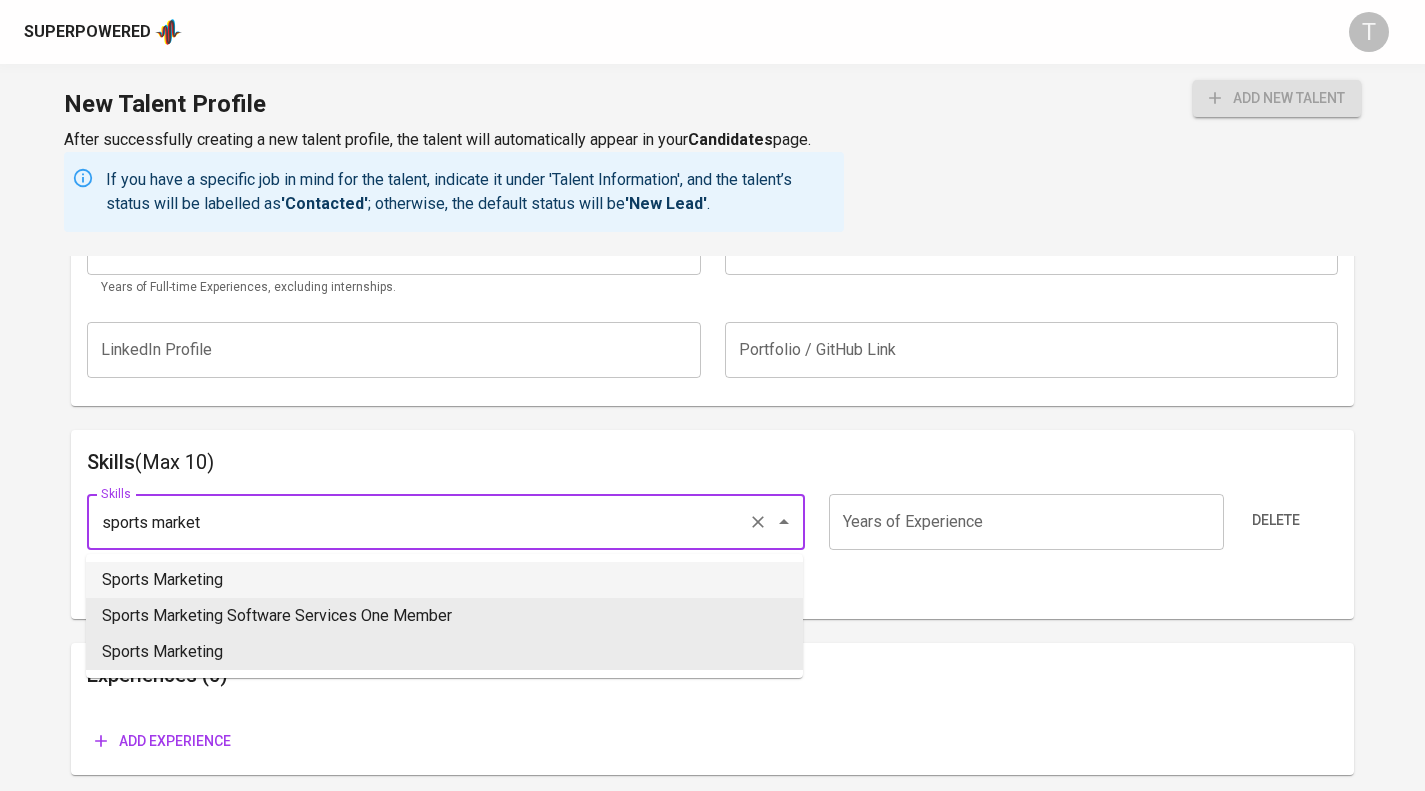 click on "Sports Marketing" at bounding box center (444, 580) 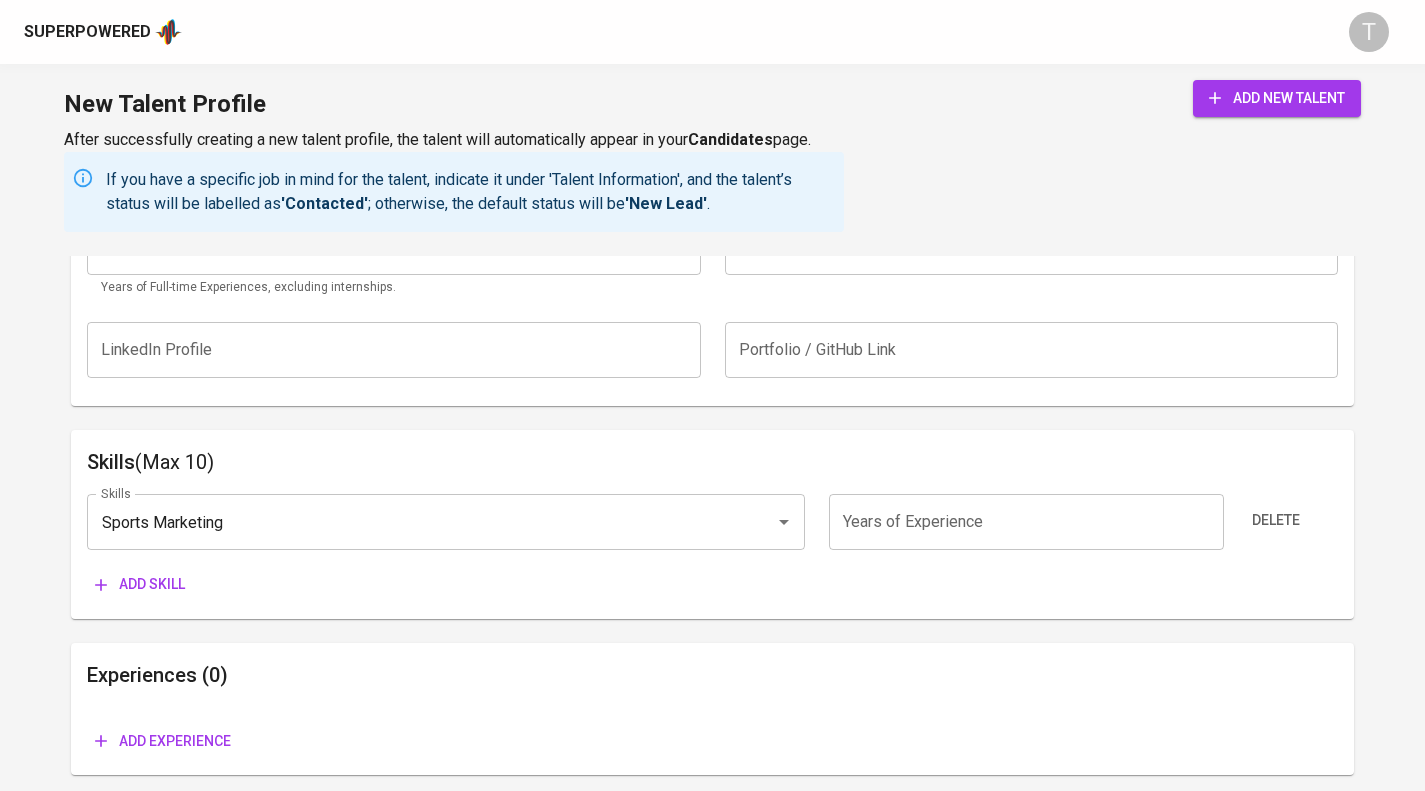 click at bounding box center (1026, 522) 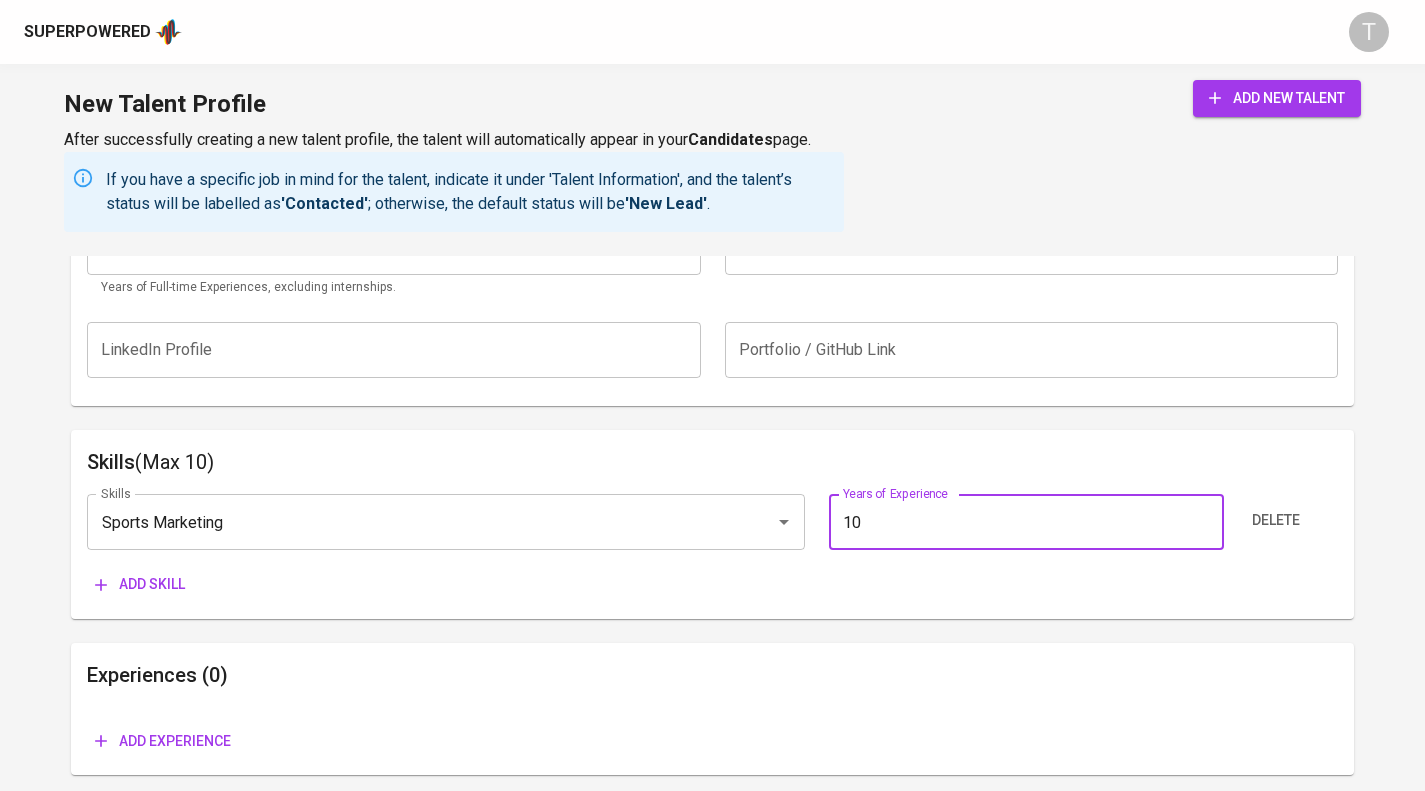 type on "10" 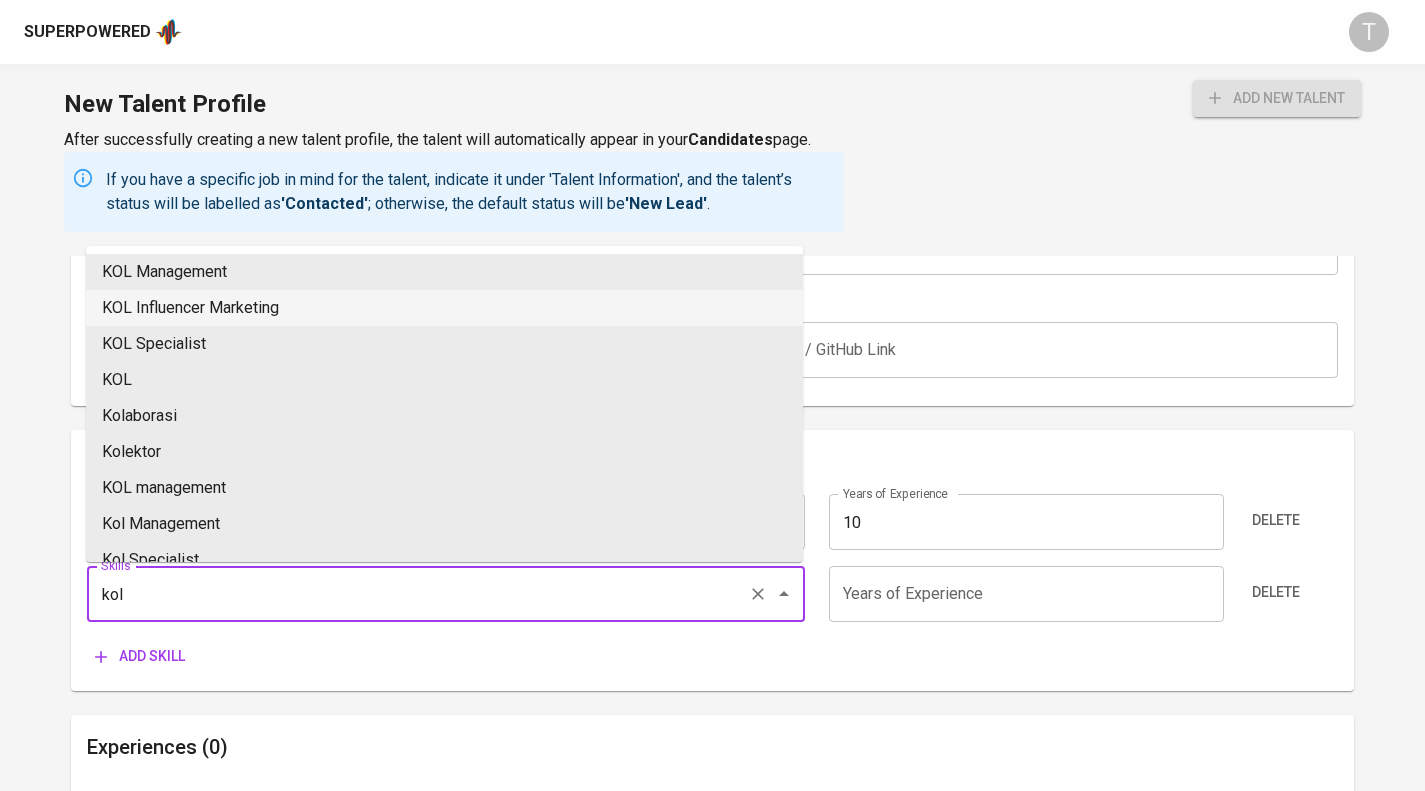 click on "KOL Influencer Marketing" at bounding box center (444, 308) 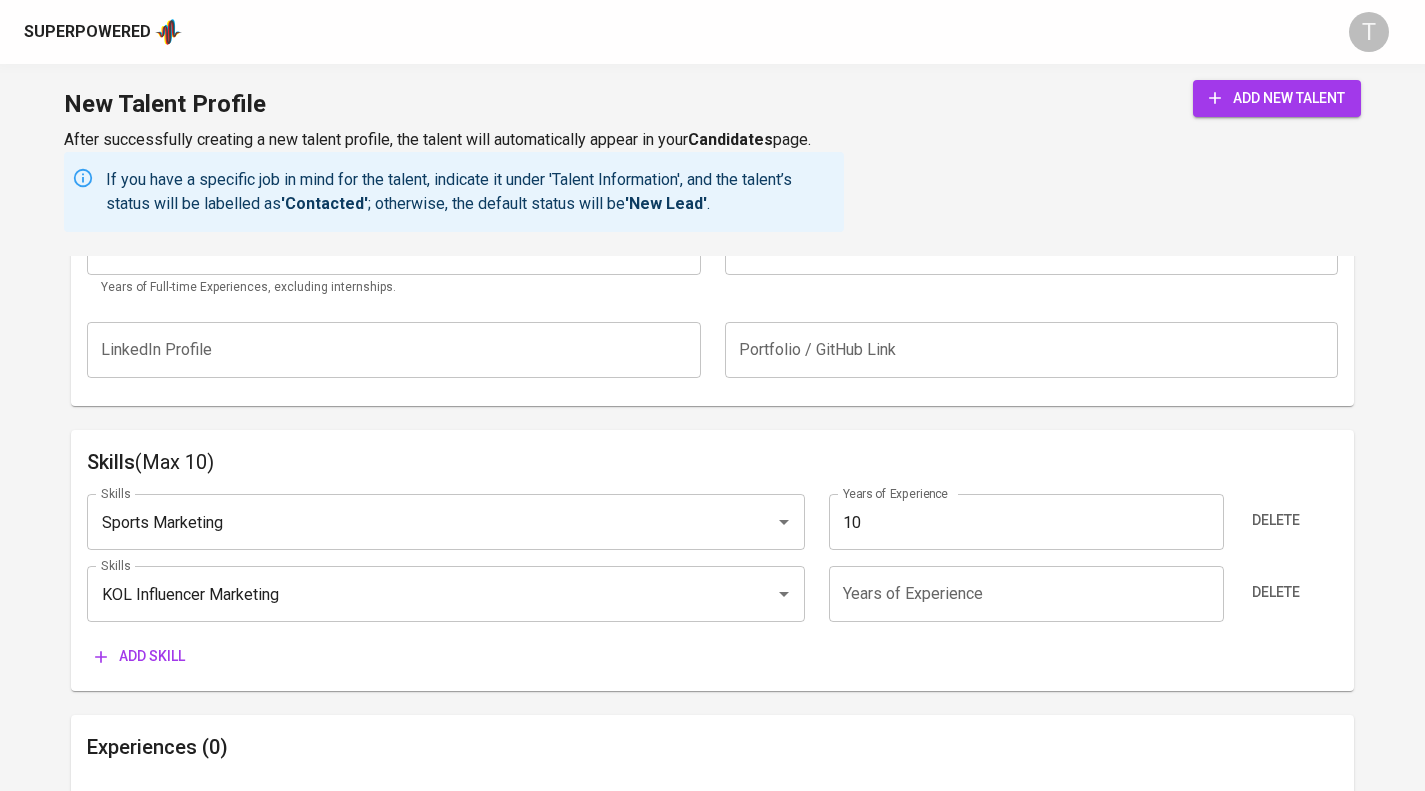 click at bounding box center [1026, 594] 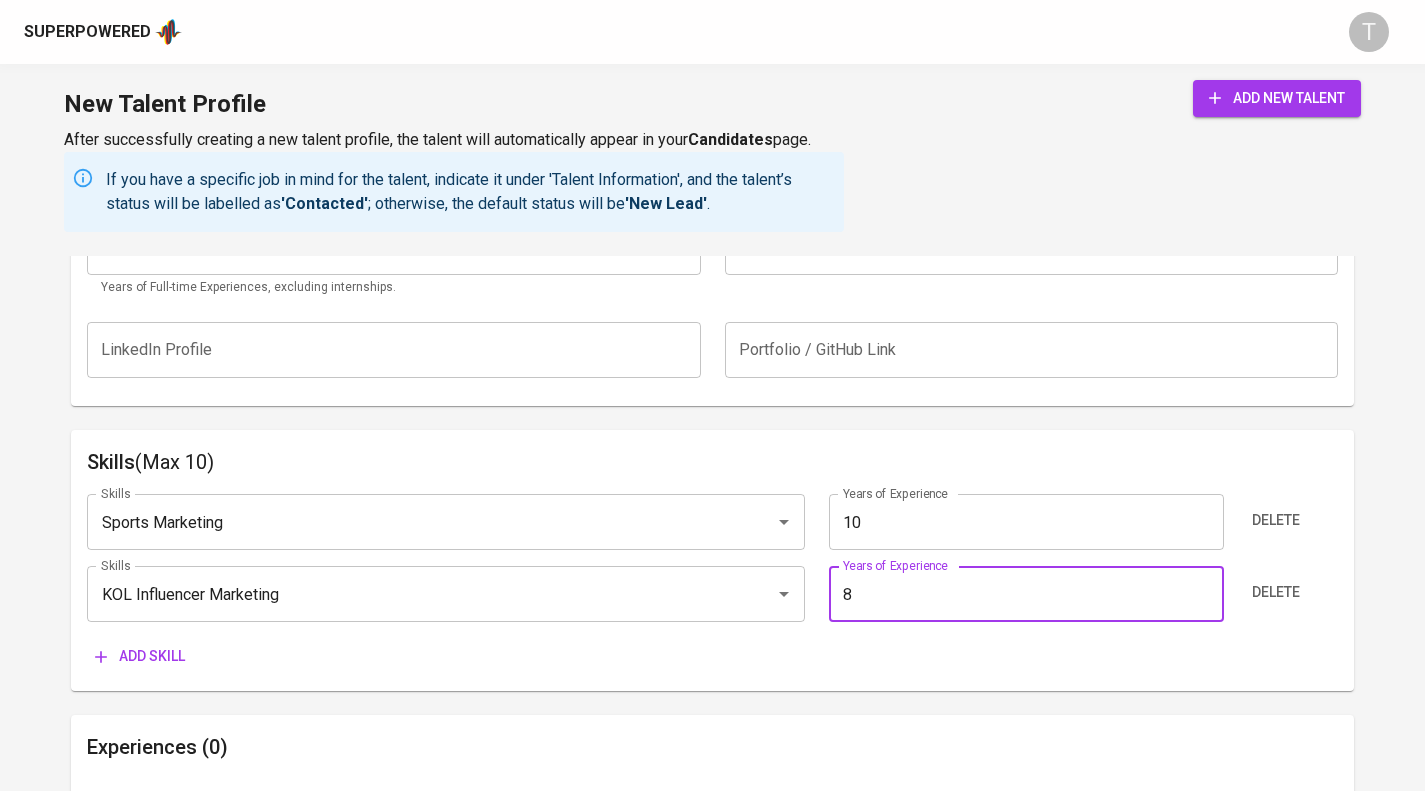 type on "8" 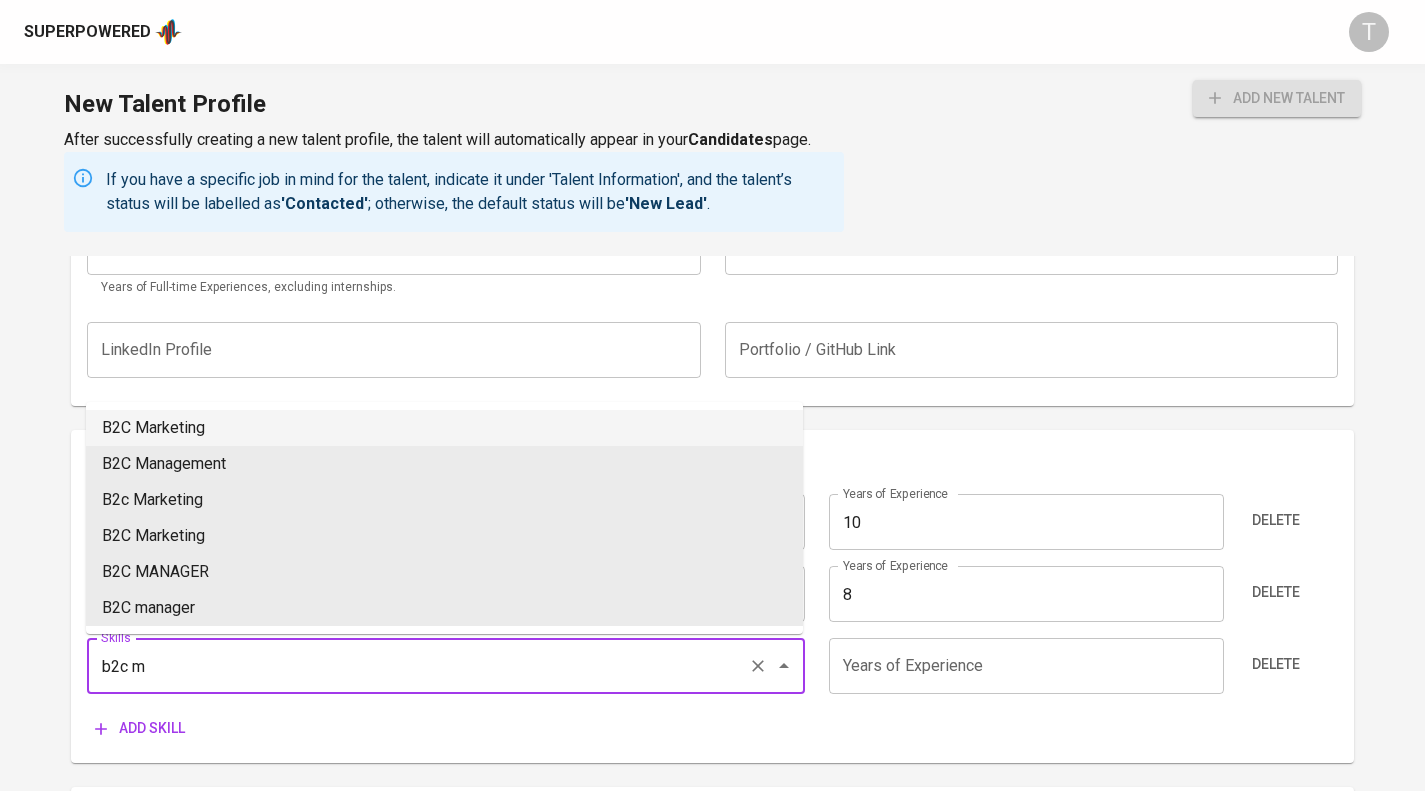 click on "B2C Marketing" at bounding box center (444, 428) 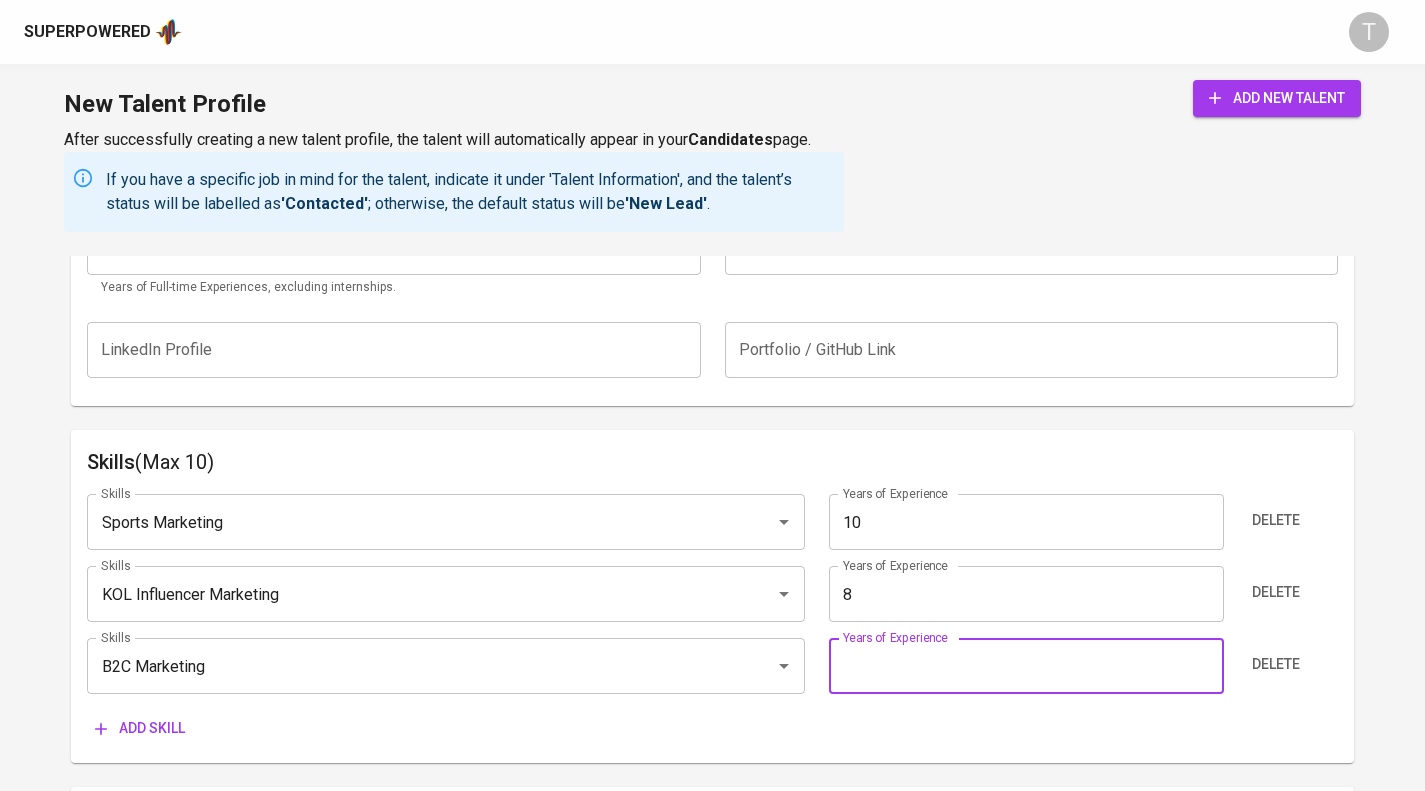 click at bounding box center [1026, 666] 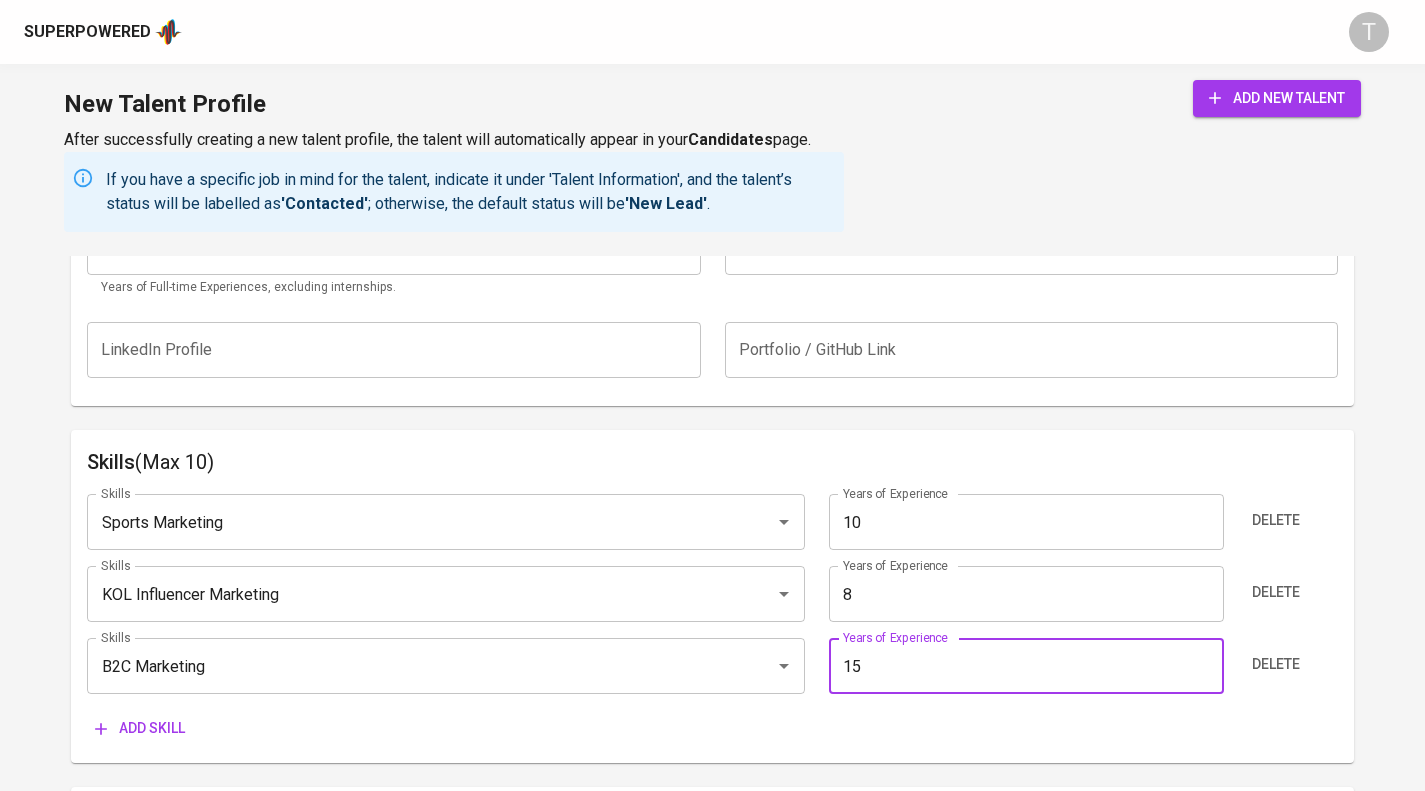 type on "15" 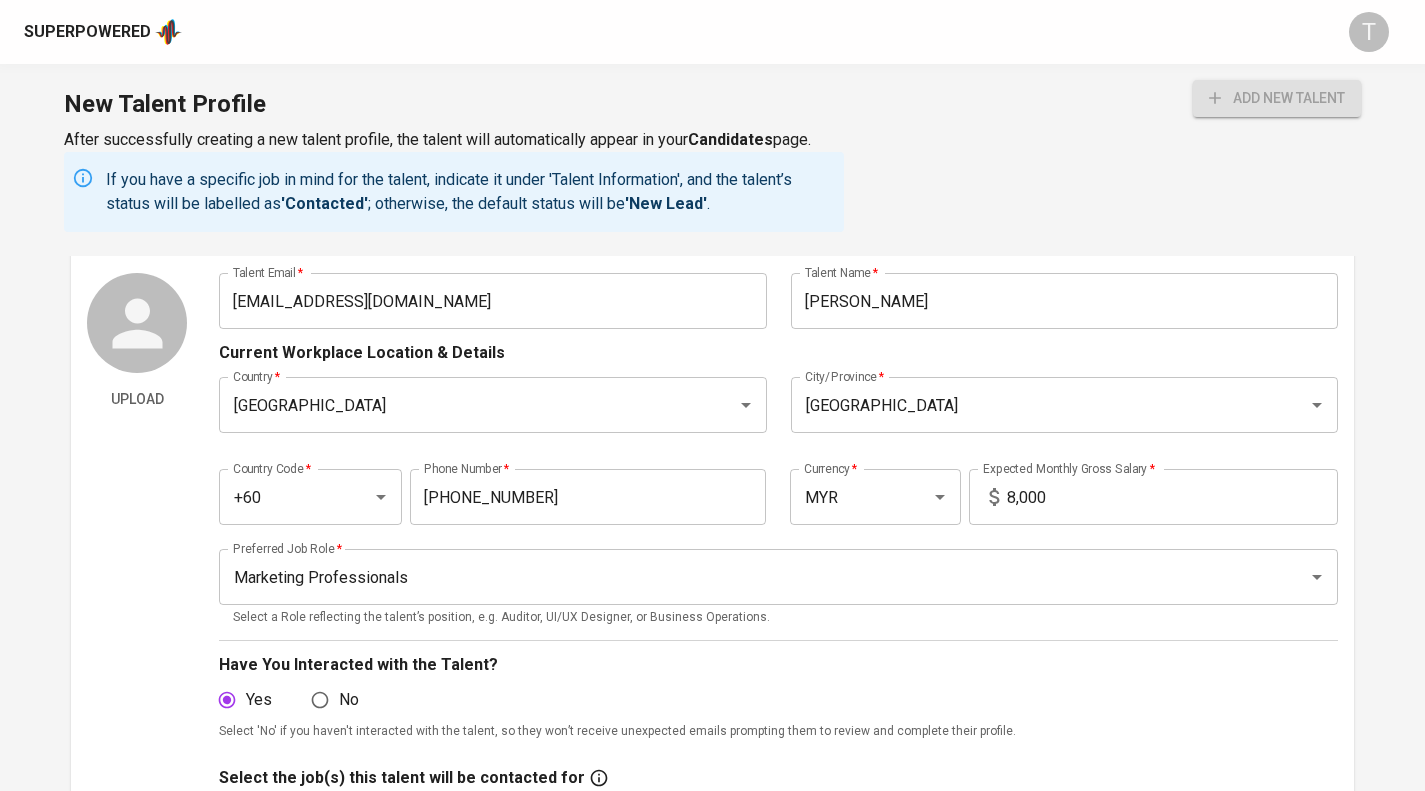 scroll, scrollTop: 0, scrollLeft: 0, axis: both 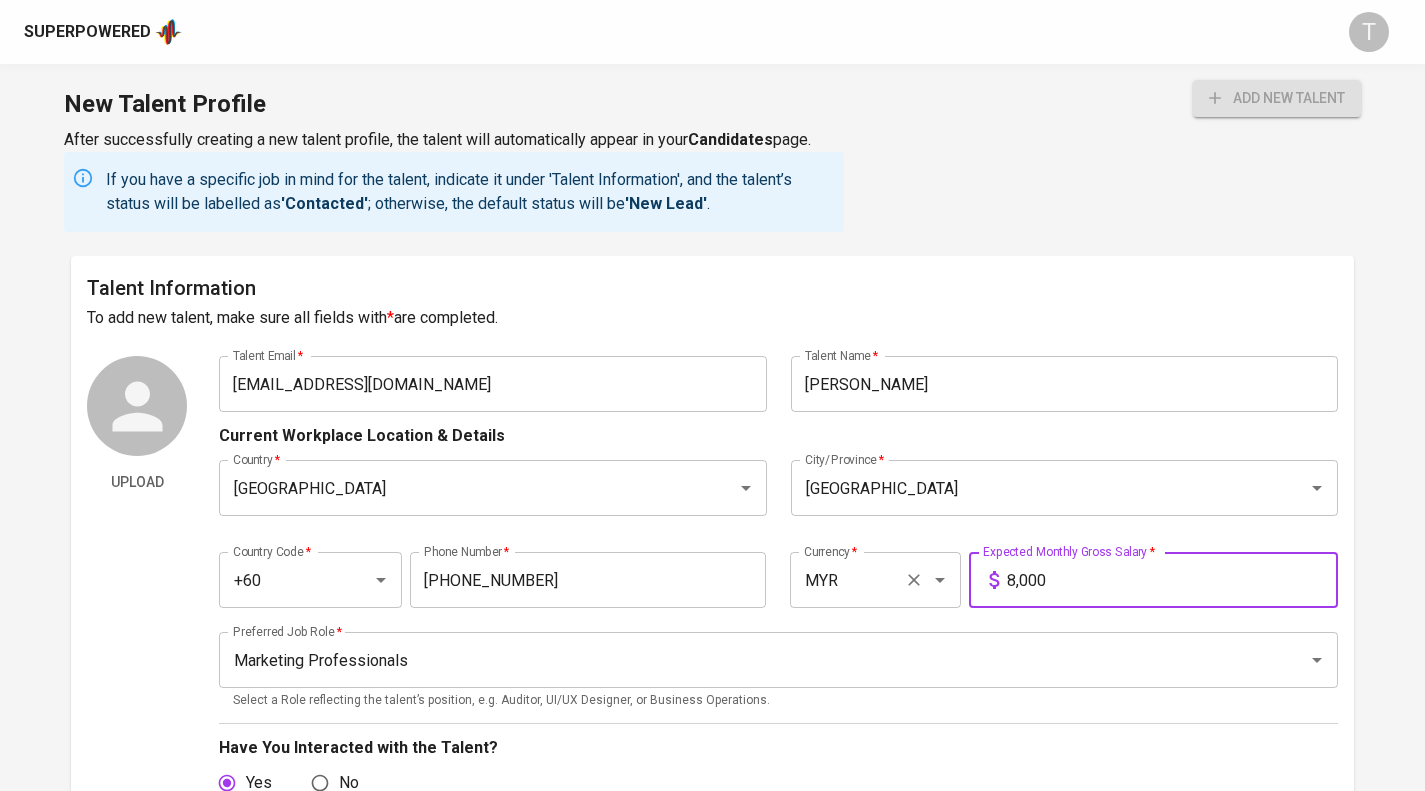 drag, startPoint x: 1112, startPoint y: 583, endPoint x: 899, endPoint y: 582, distance: 213.00235 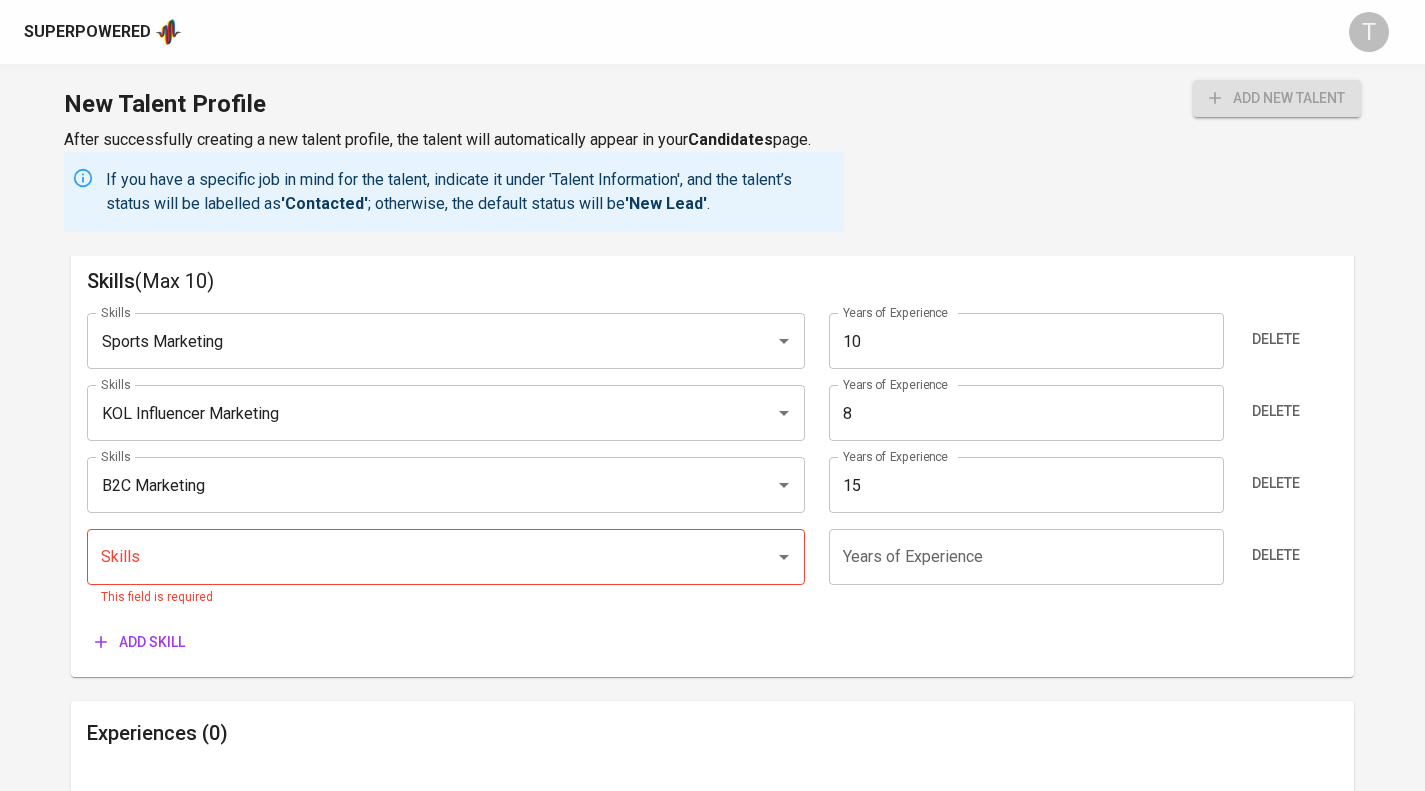 scroll, scrollTop: 1923, scrollLeft: 0, axis: vertical 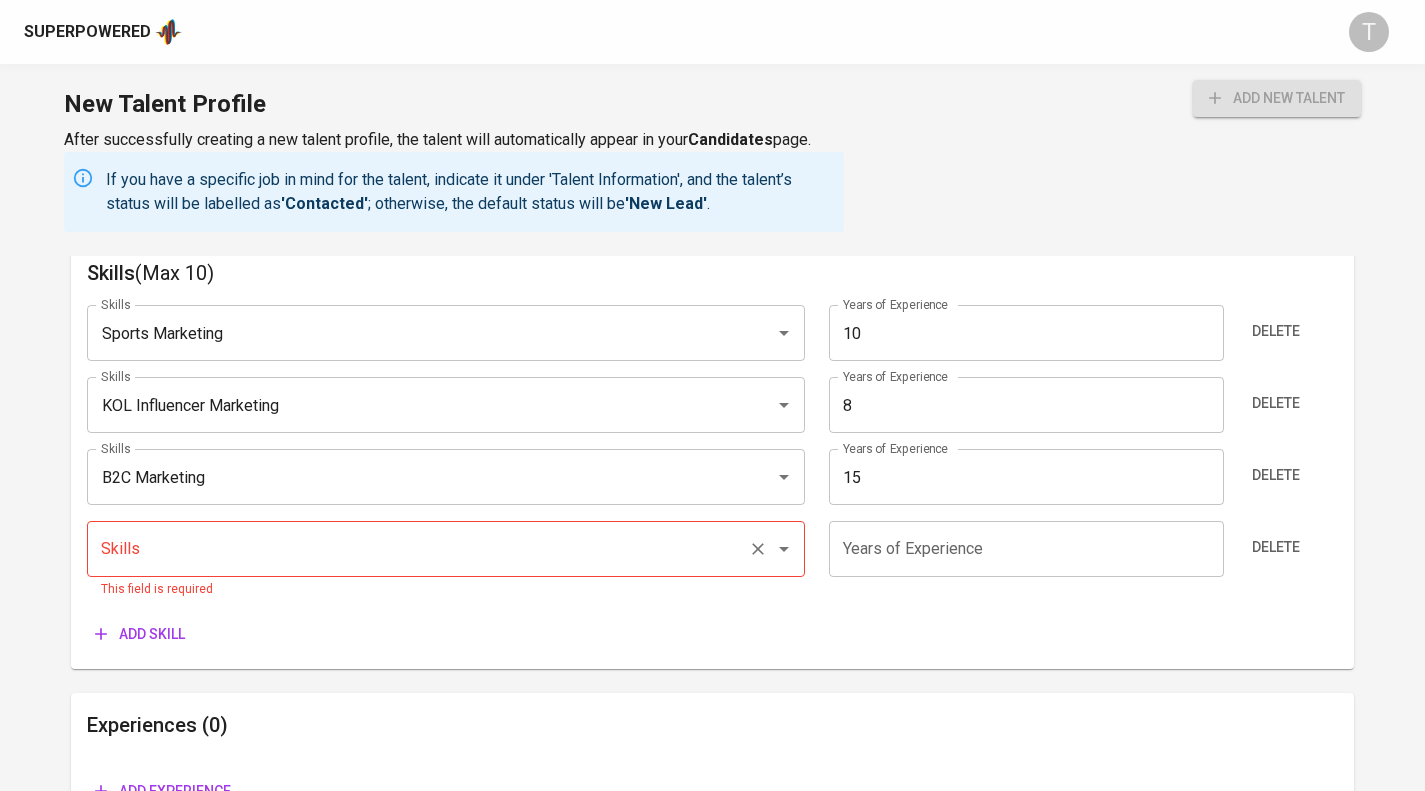 type on "8,500" 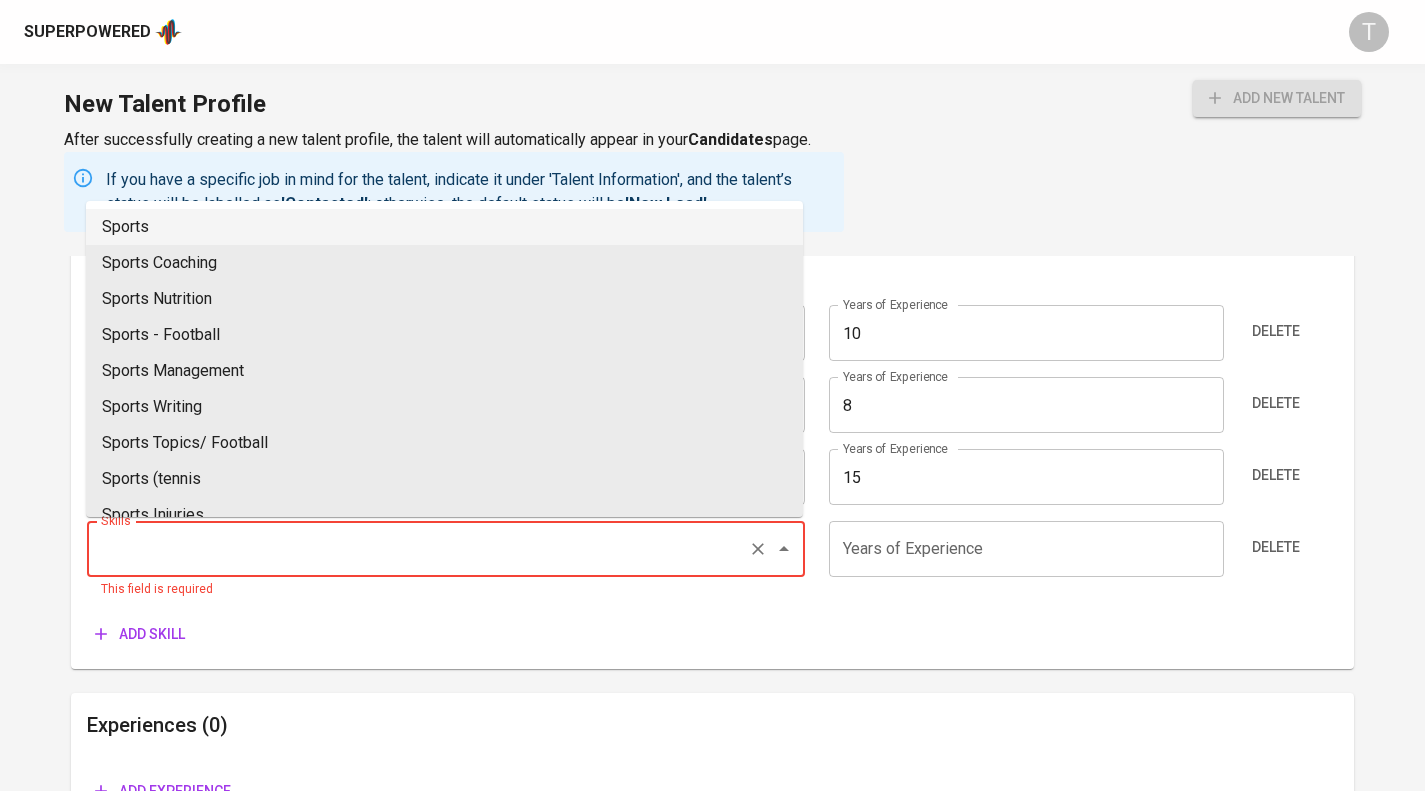 click on "Skills" at bounding box center [417, 549] 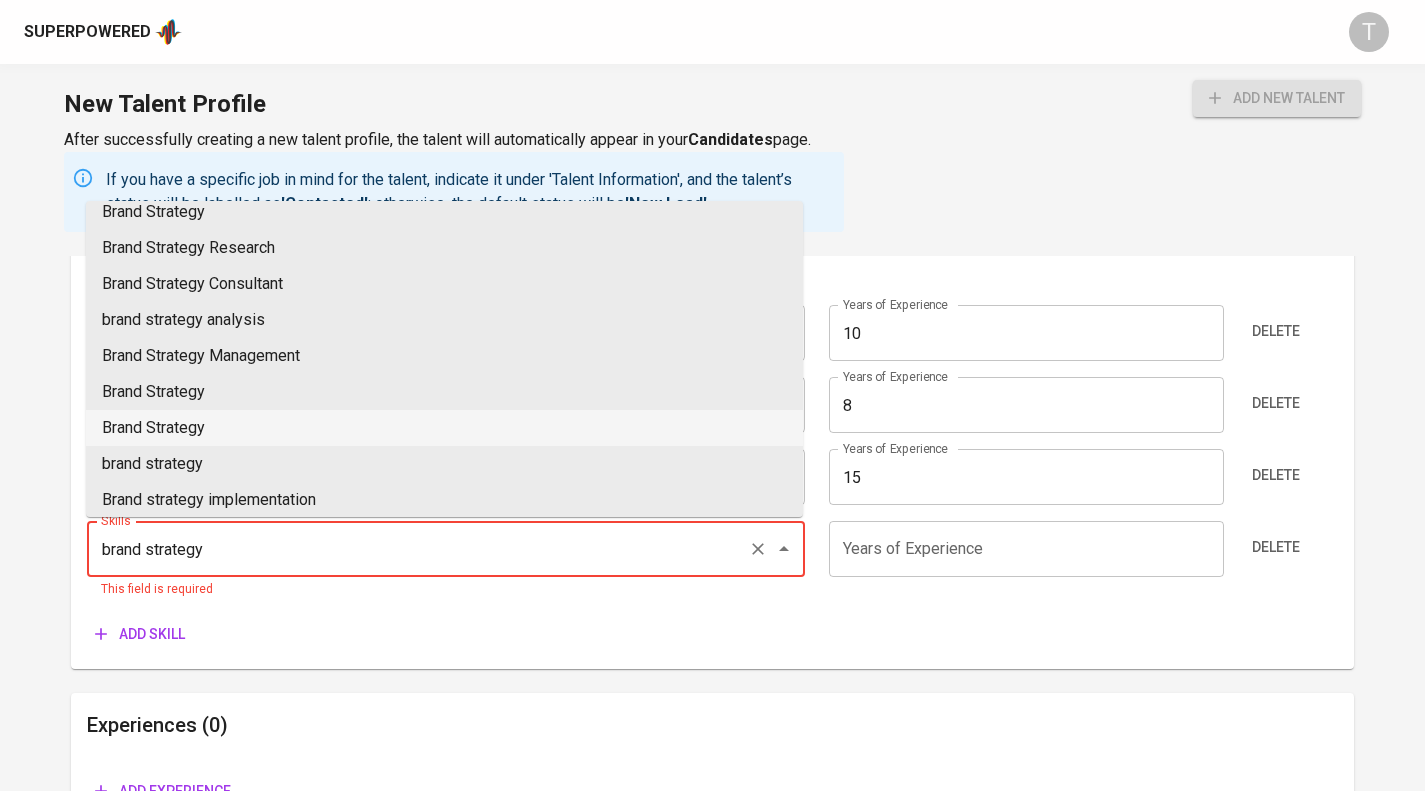 scroll, scrollTop: 123, scrollLeft: 0, axis: vertical 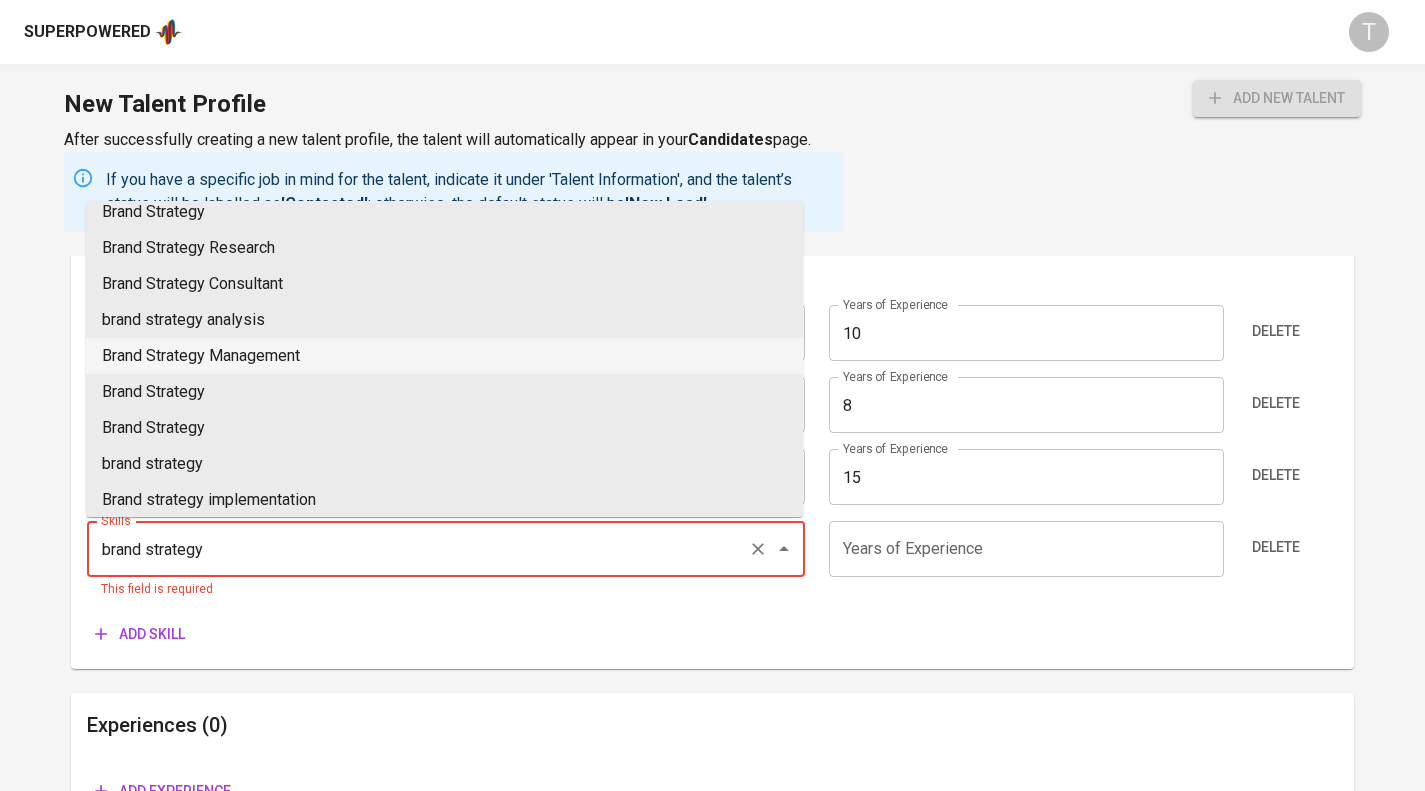 click on "Brand Strategy Management" at bounding box center (444, 356) 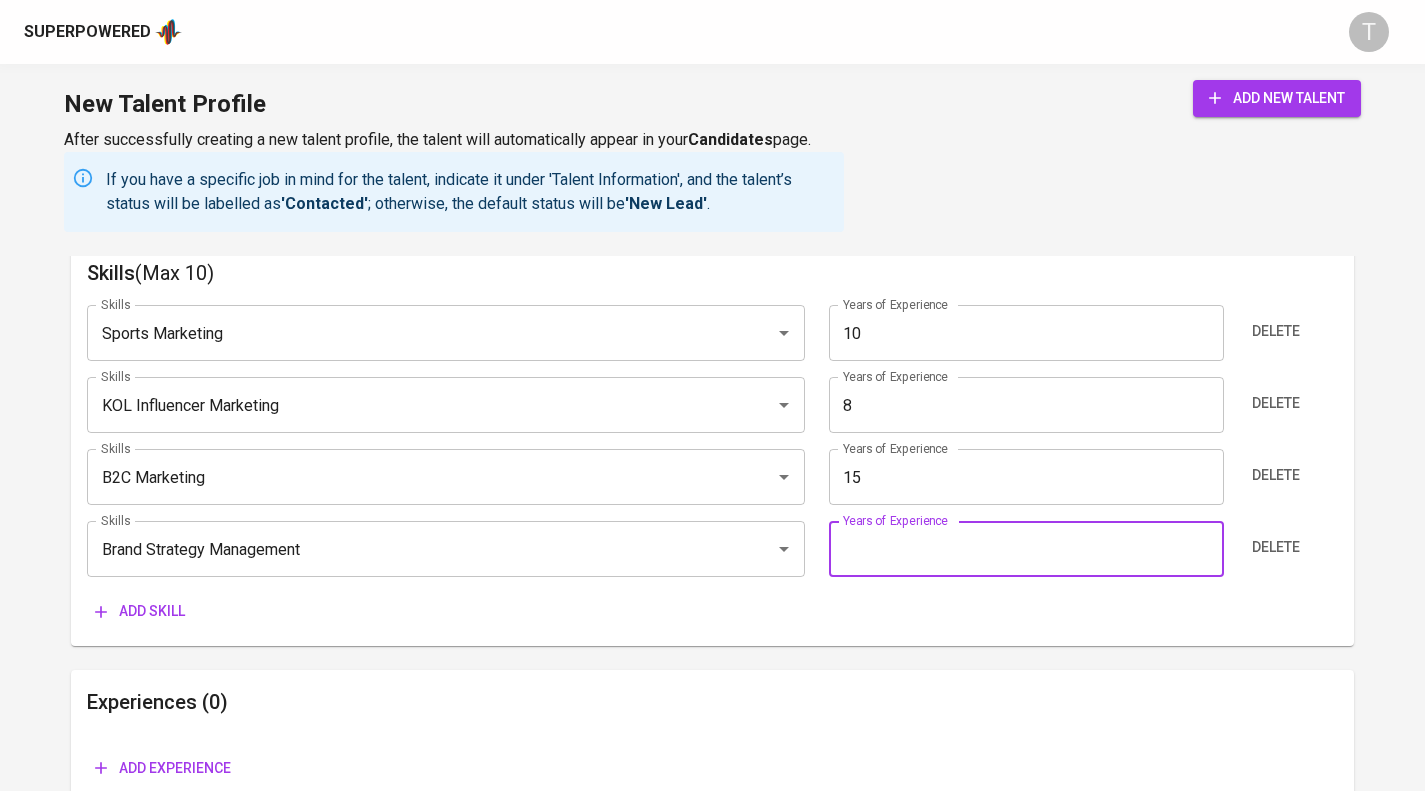 click at bounding box center (1026, 549) 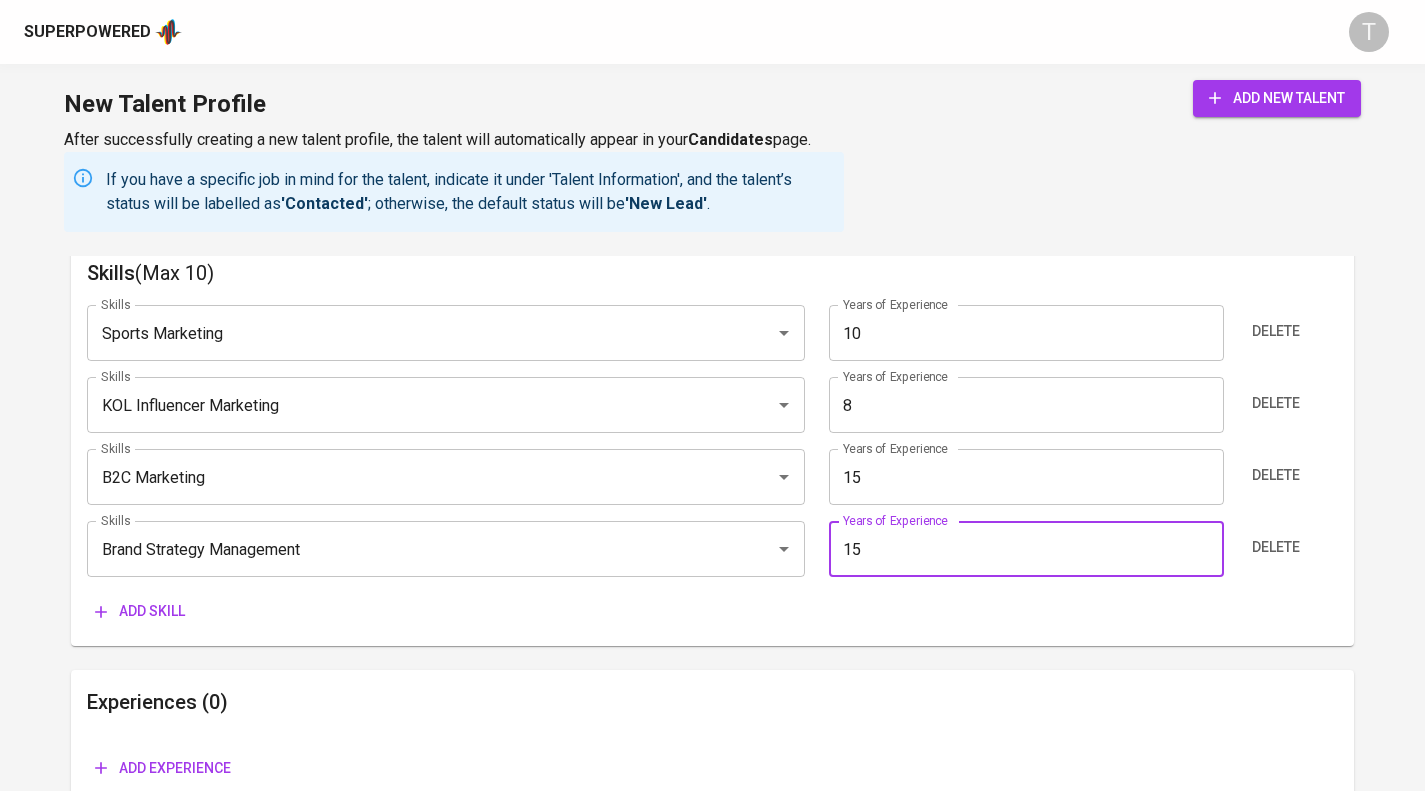 type on "15" 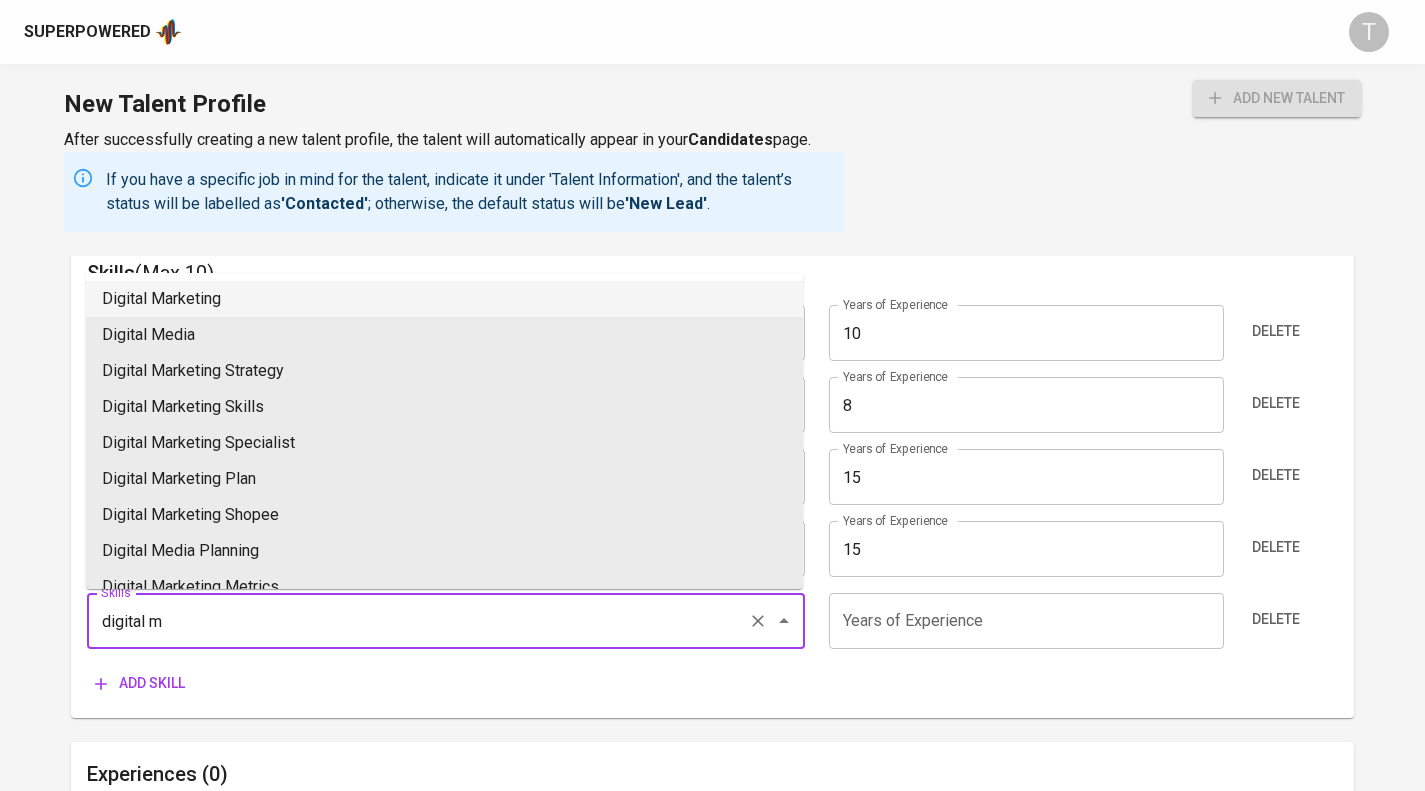 click on "Digital Marketing" at bounding box center (444, 299) 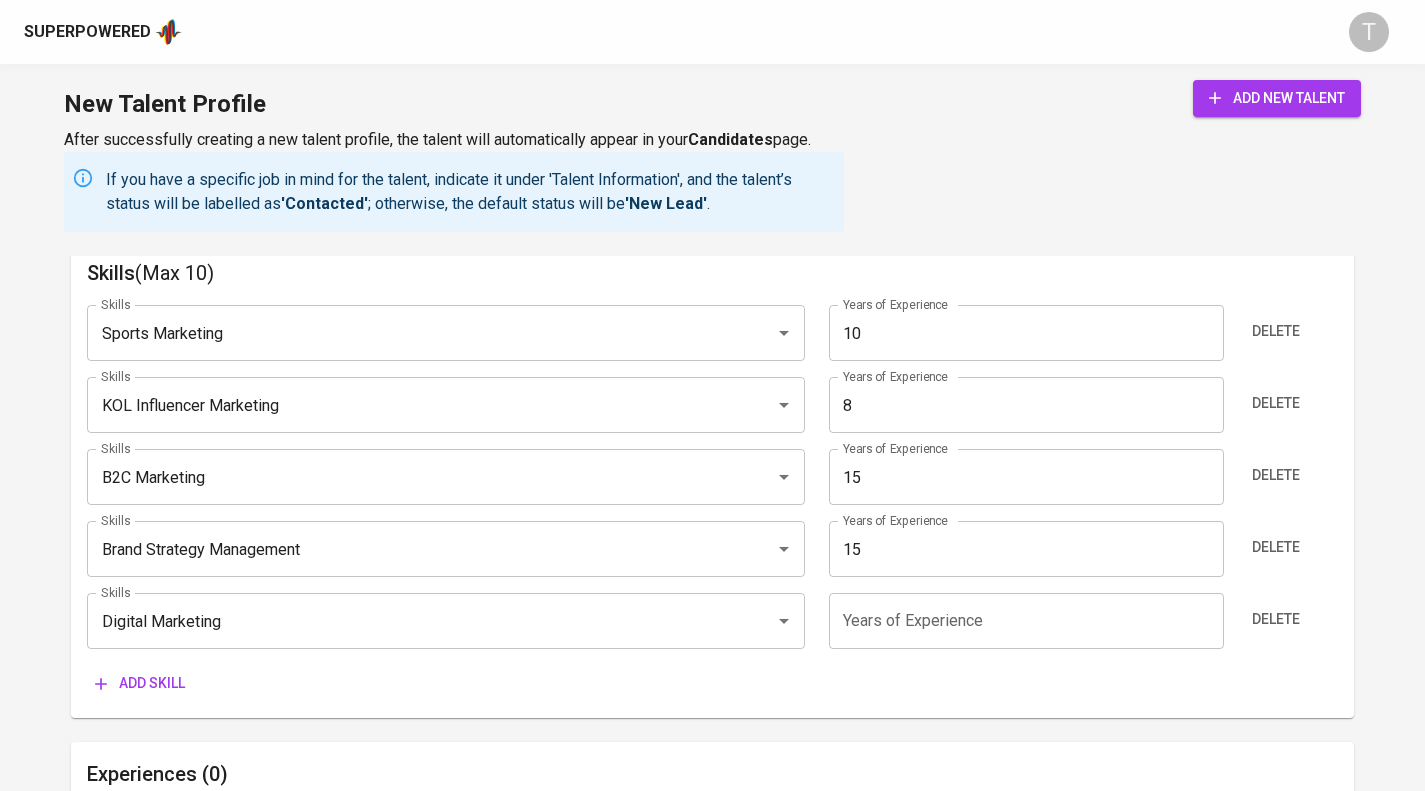 click at bounding box center [1026, 621] 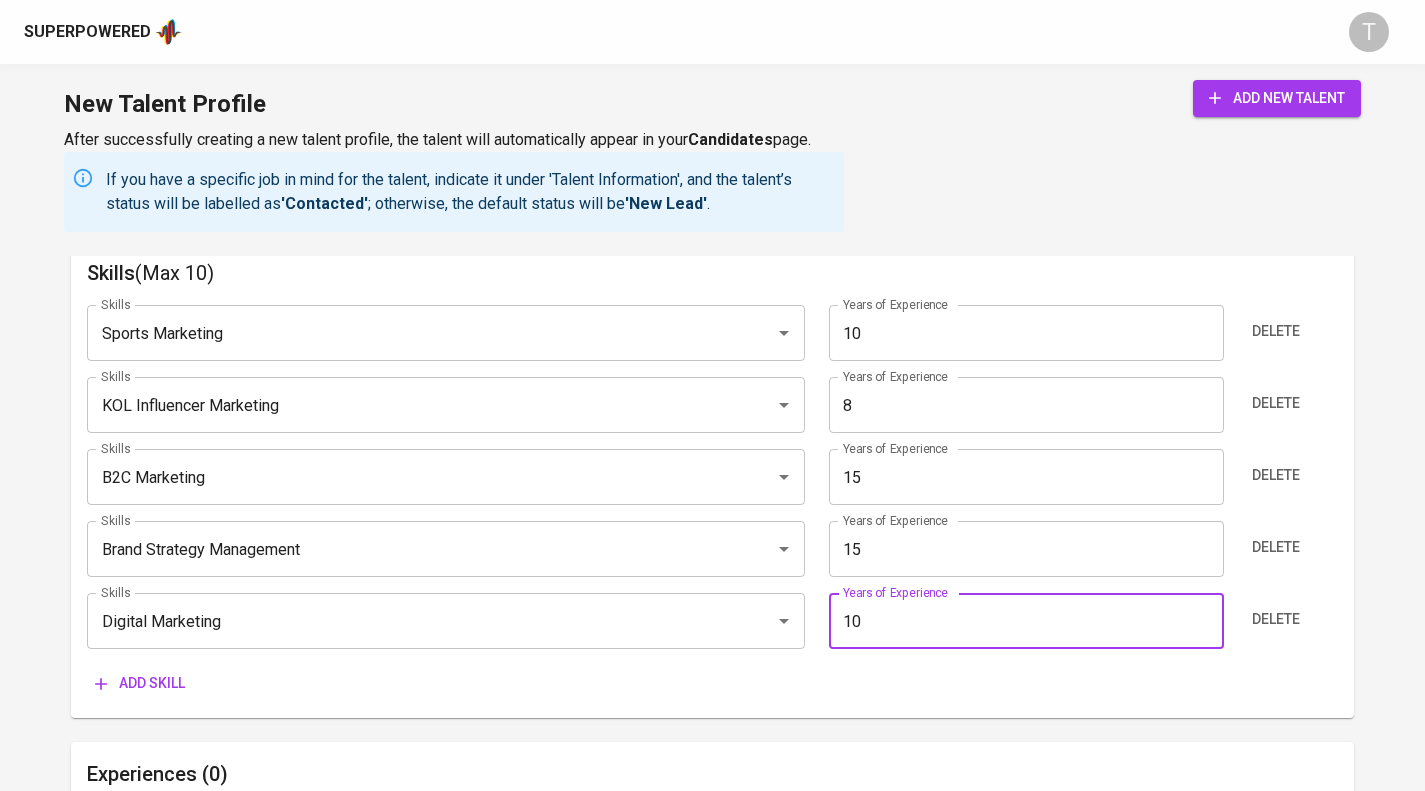 type on "10" 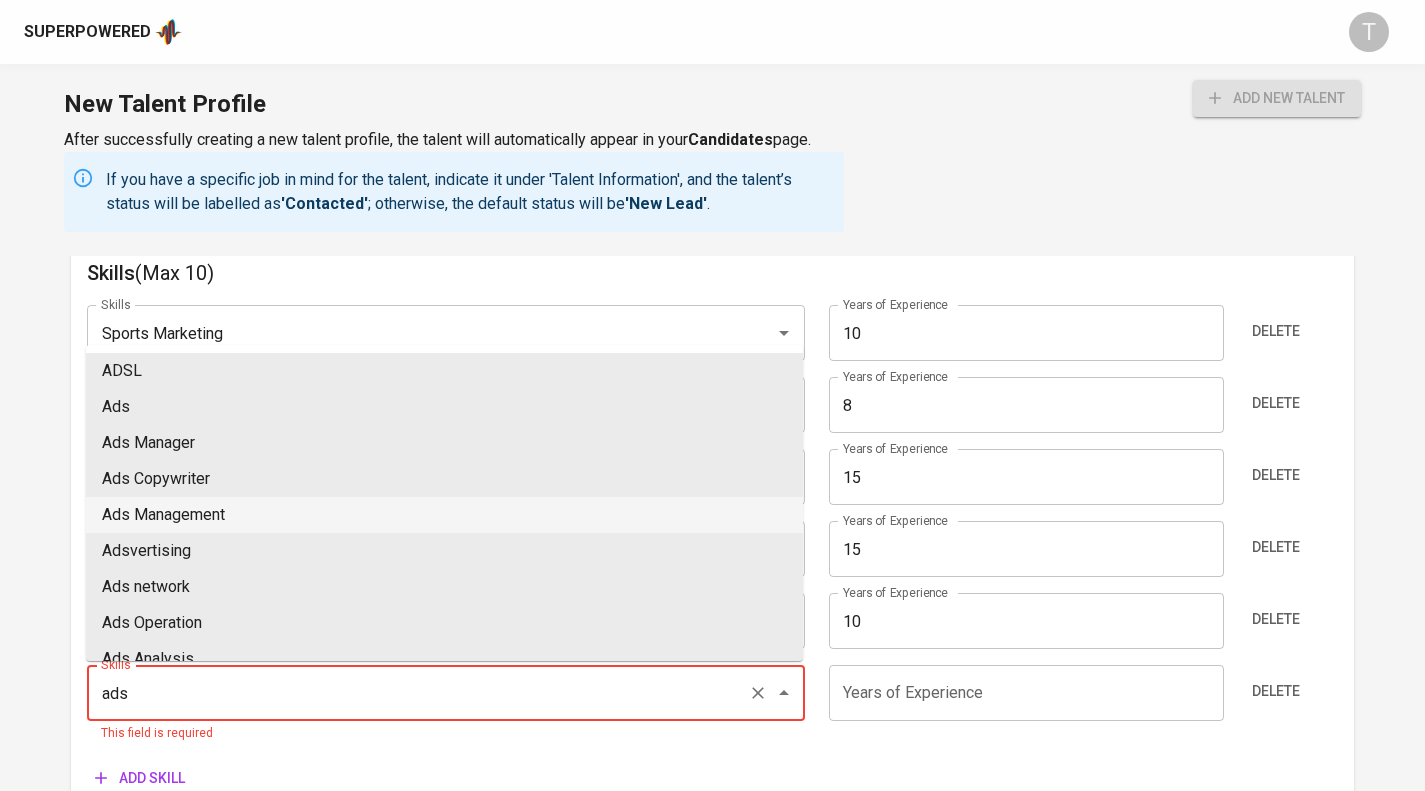 click on "Ads Management" at bounding box center (444, 515) 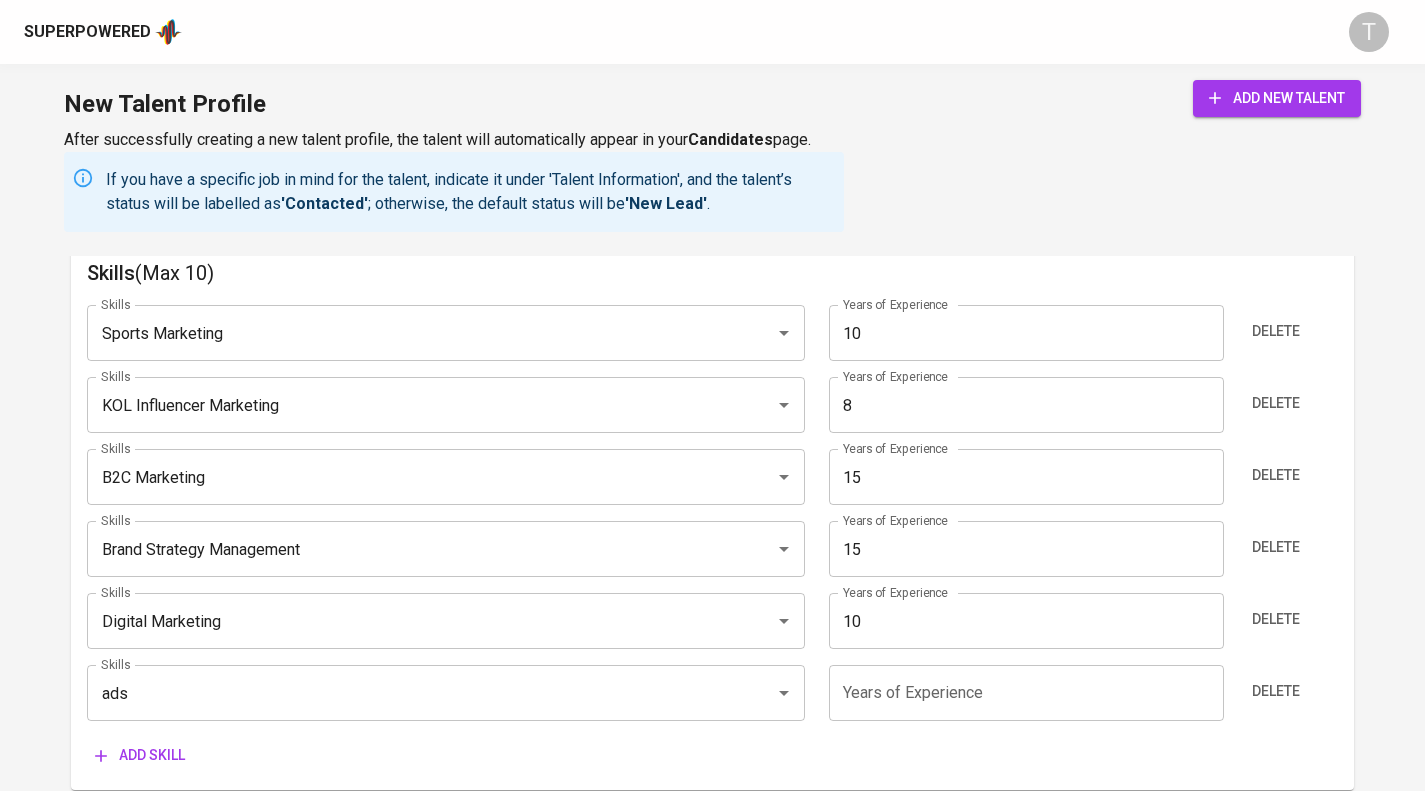 type on "Ads Management" 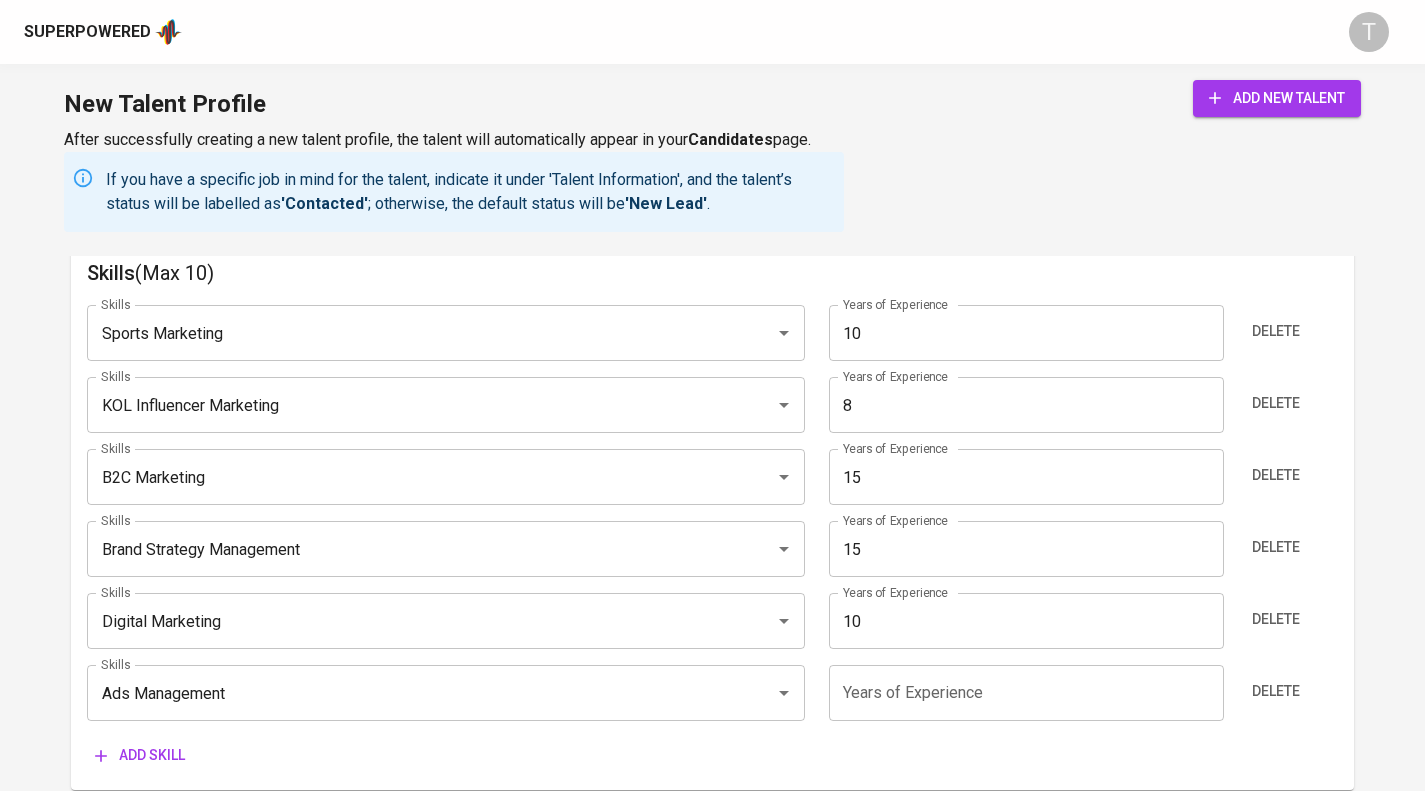 click at bounding box center (1026, 693) 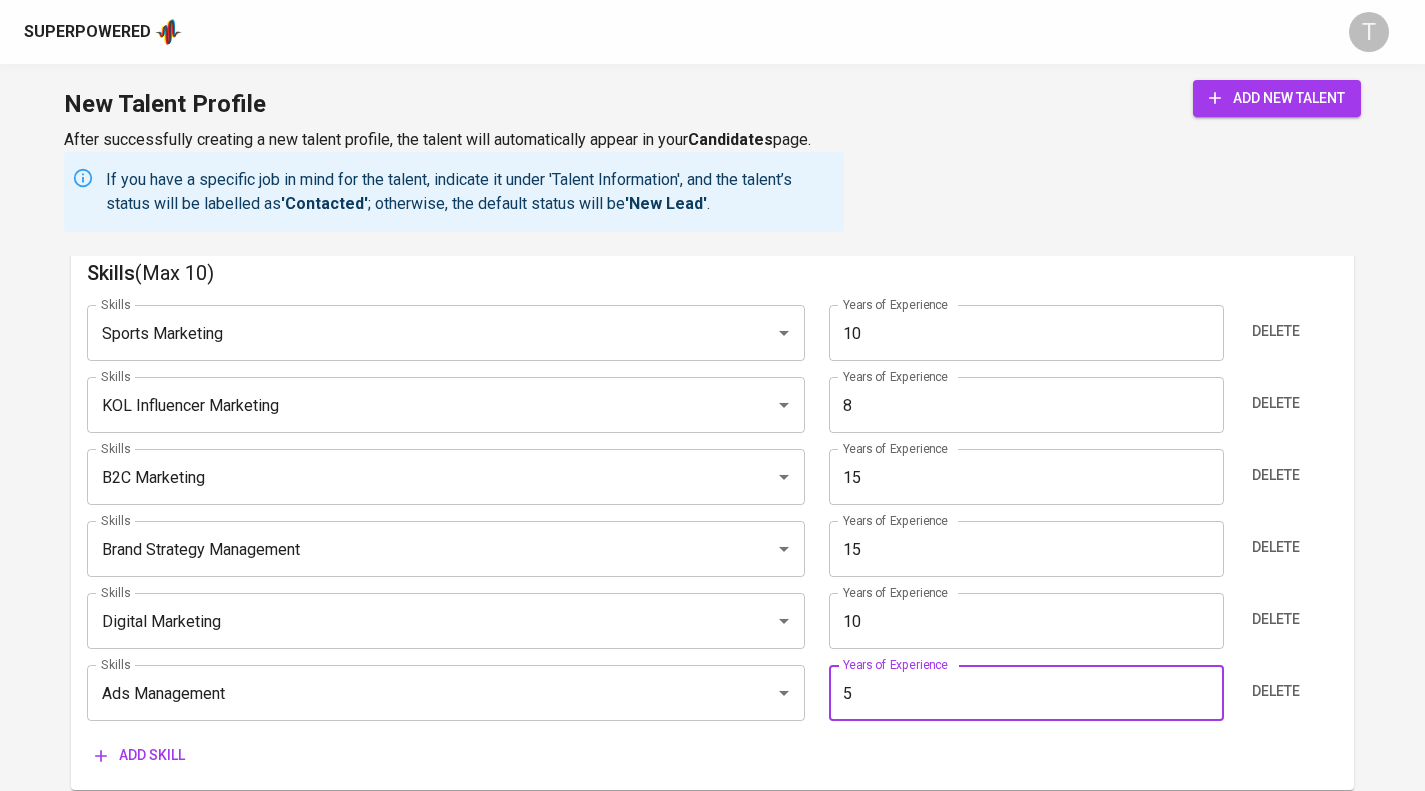 type on "5" 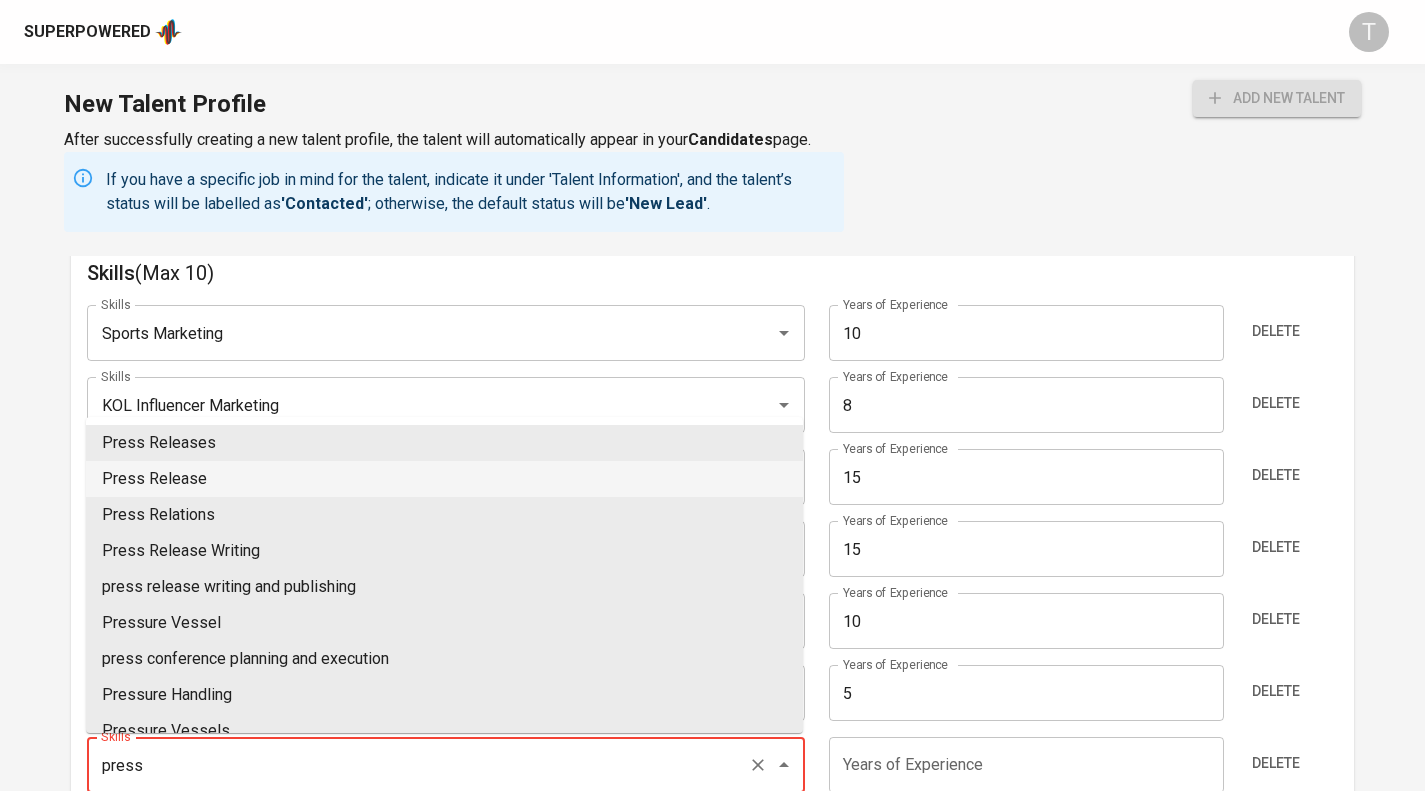 click on "Press Release" at bounding box center (444, 479) 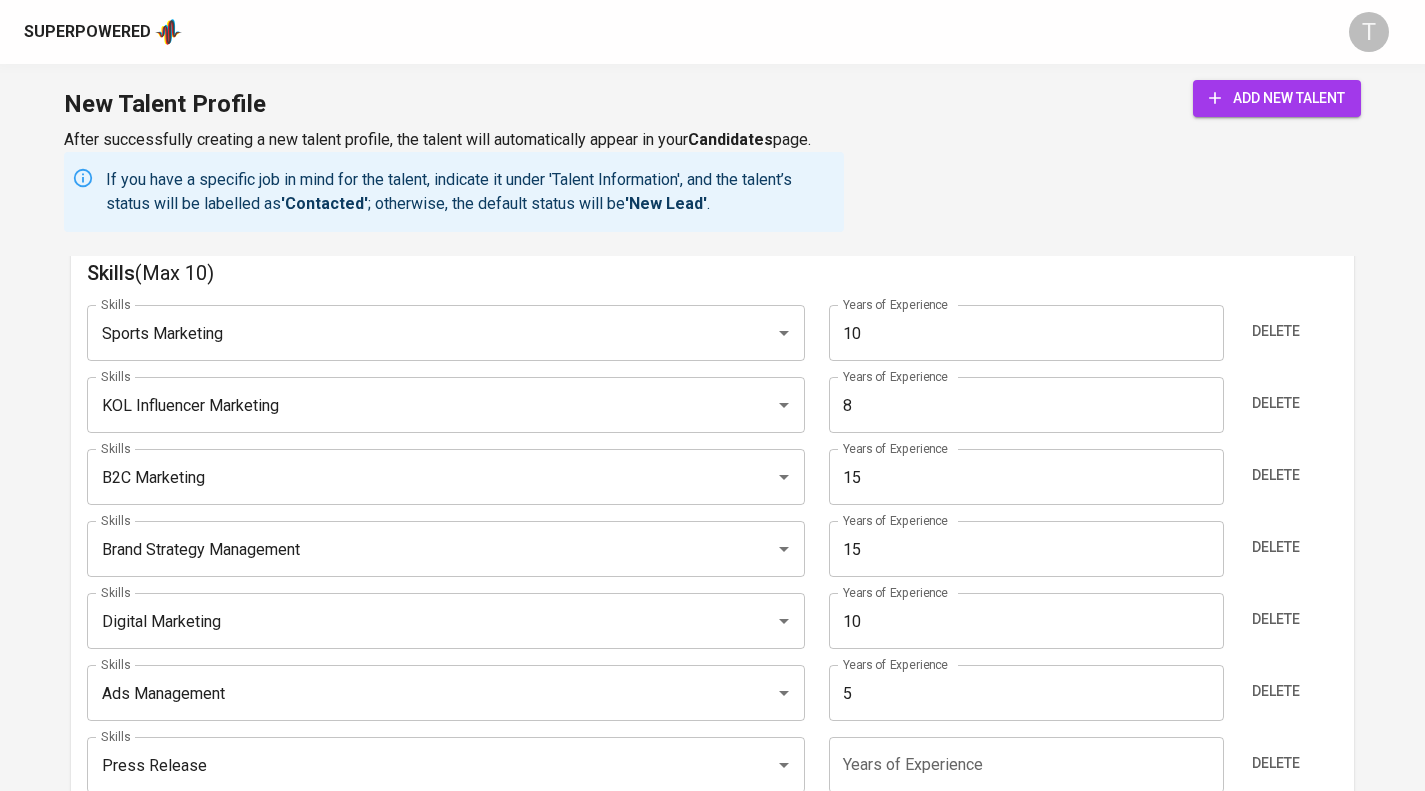 click at bounding box center (1026, 765) 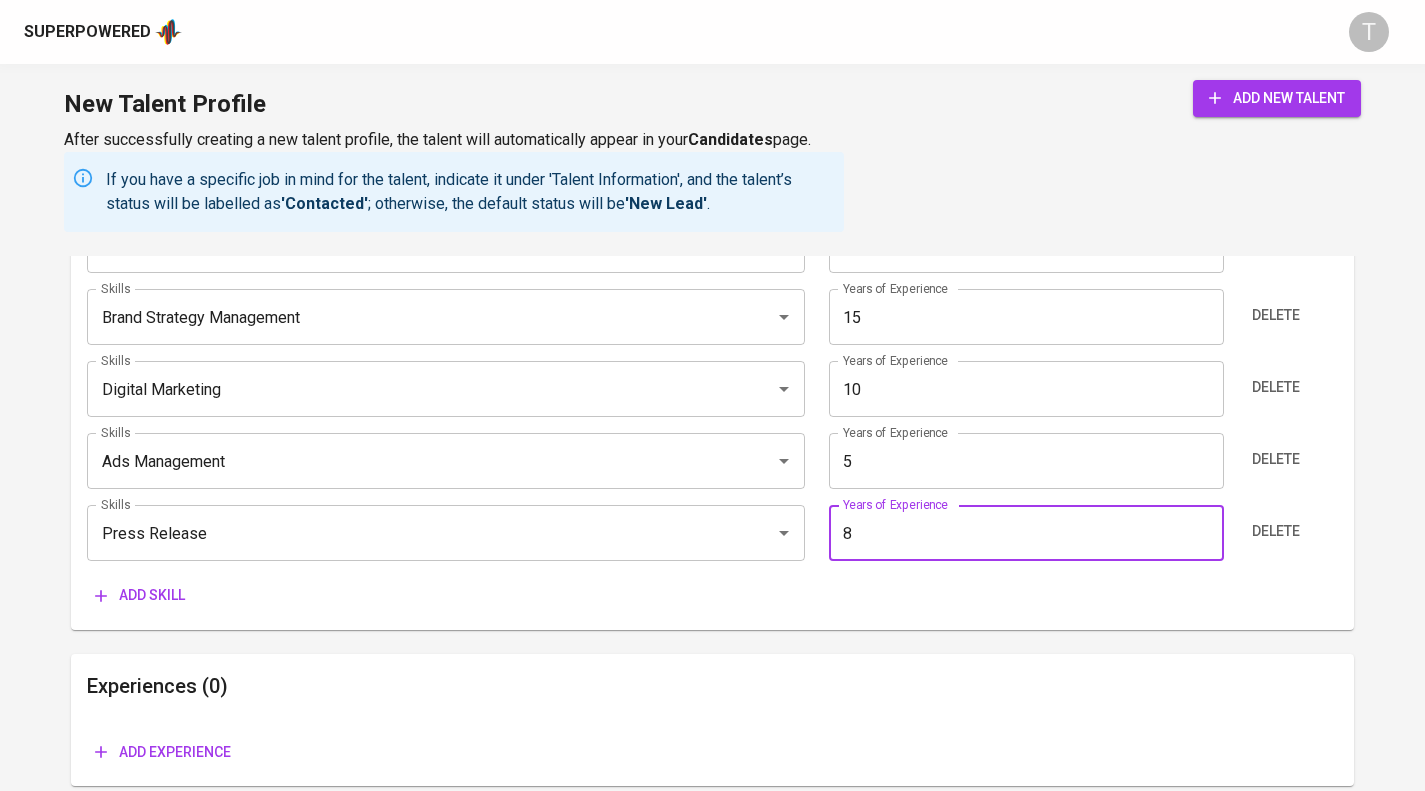 scroll, scrollTop: 2161, scrollLeft: 0, axis: vertical 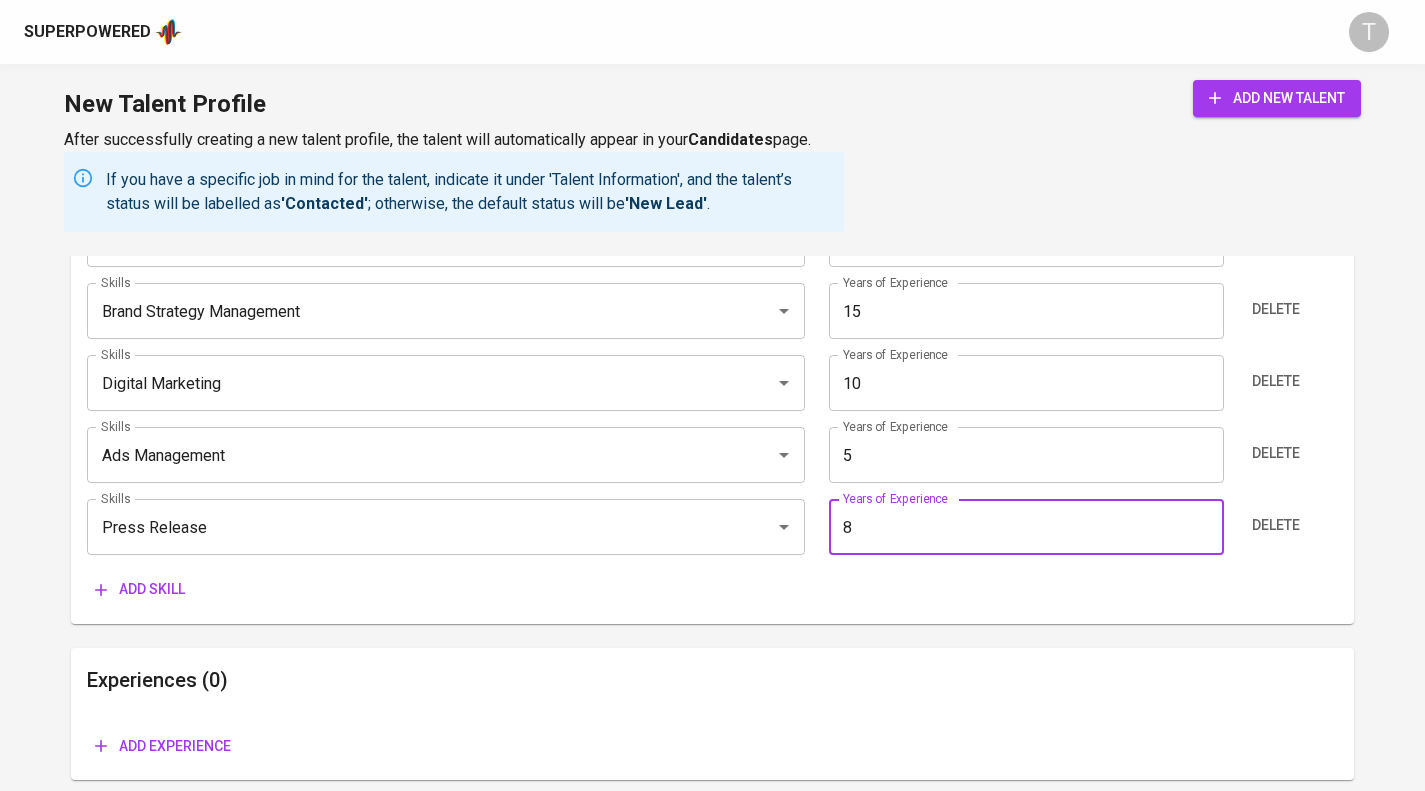 type on "8" 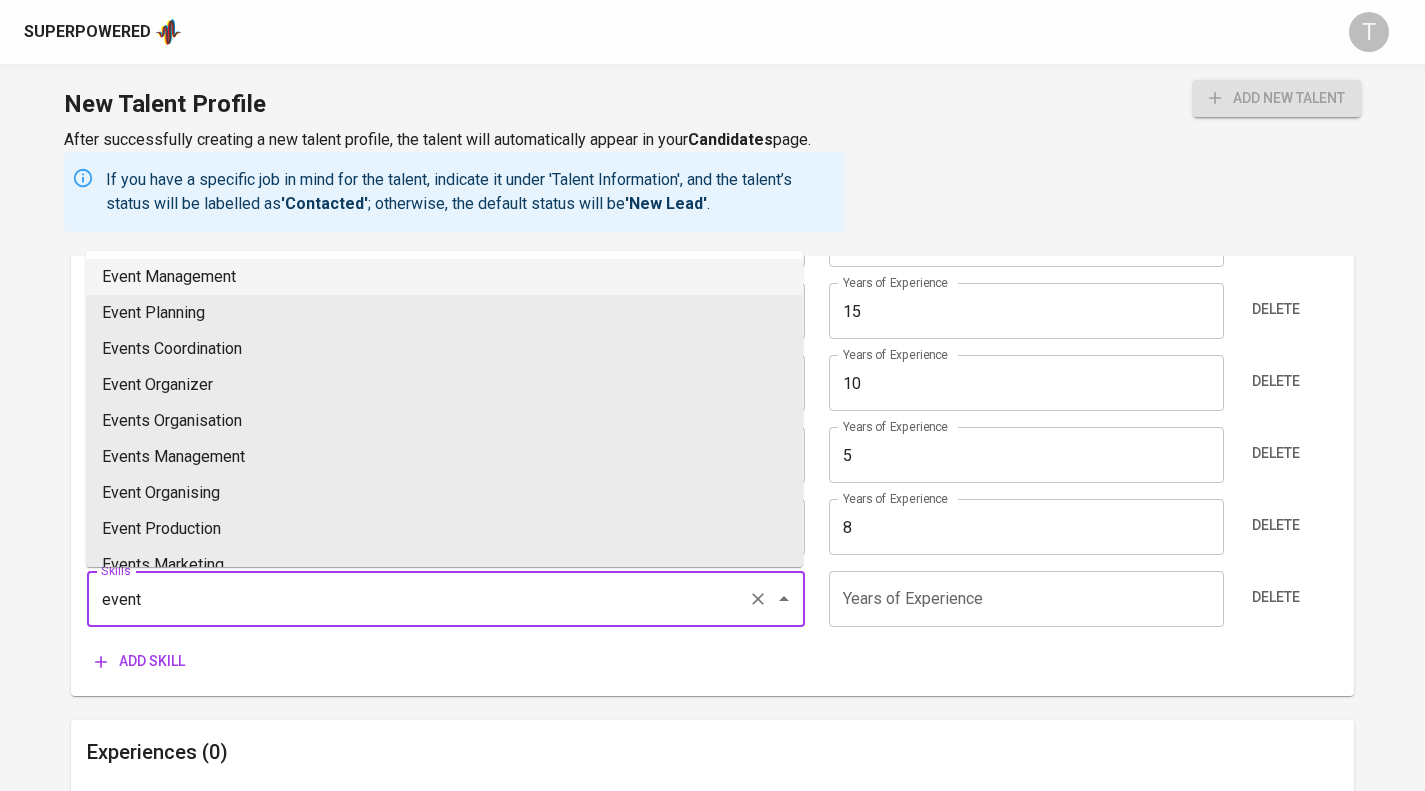 click on "Event Management" at bounding box center (444, 277) 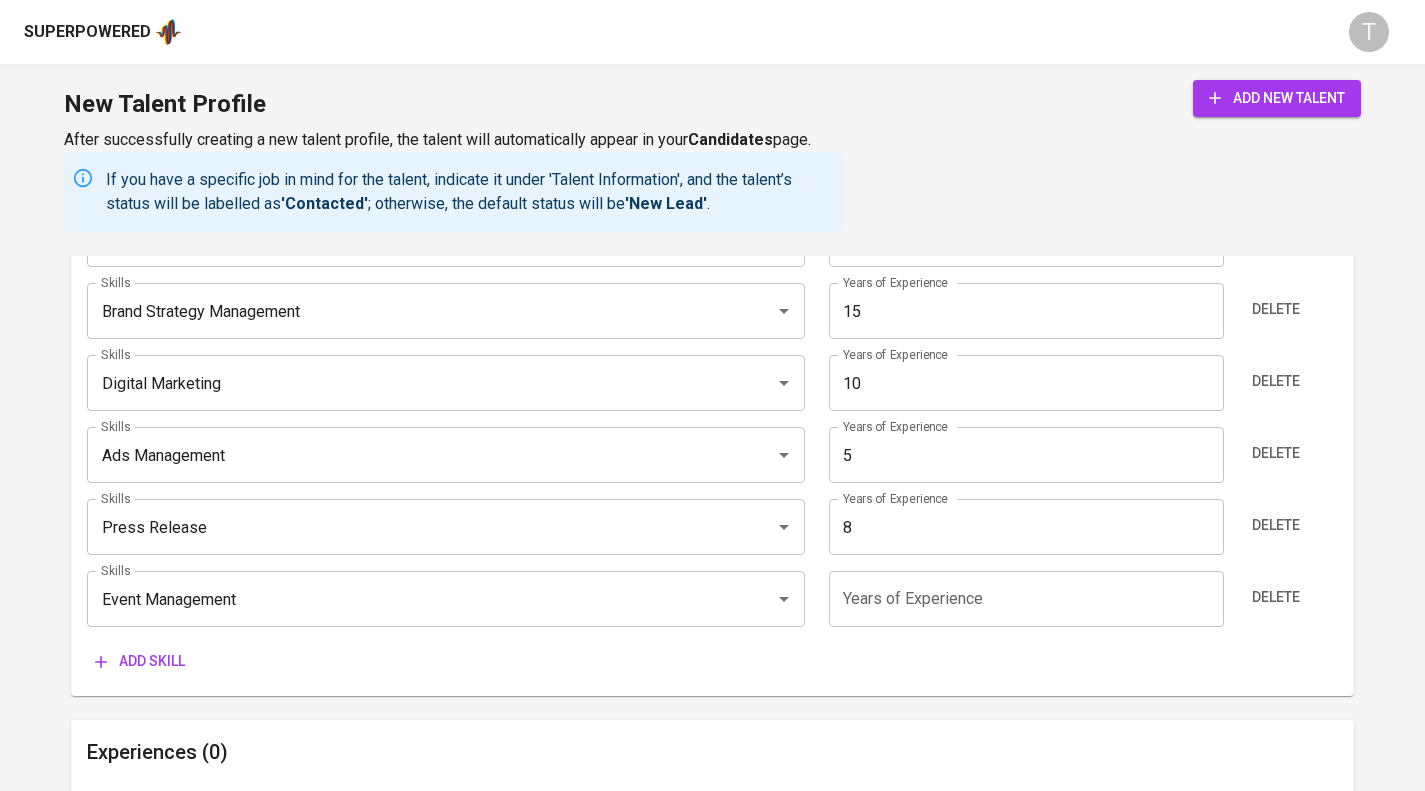 click at bounding box center (1026, 599) 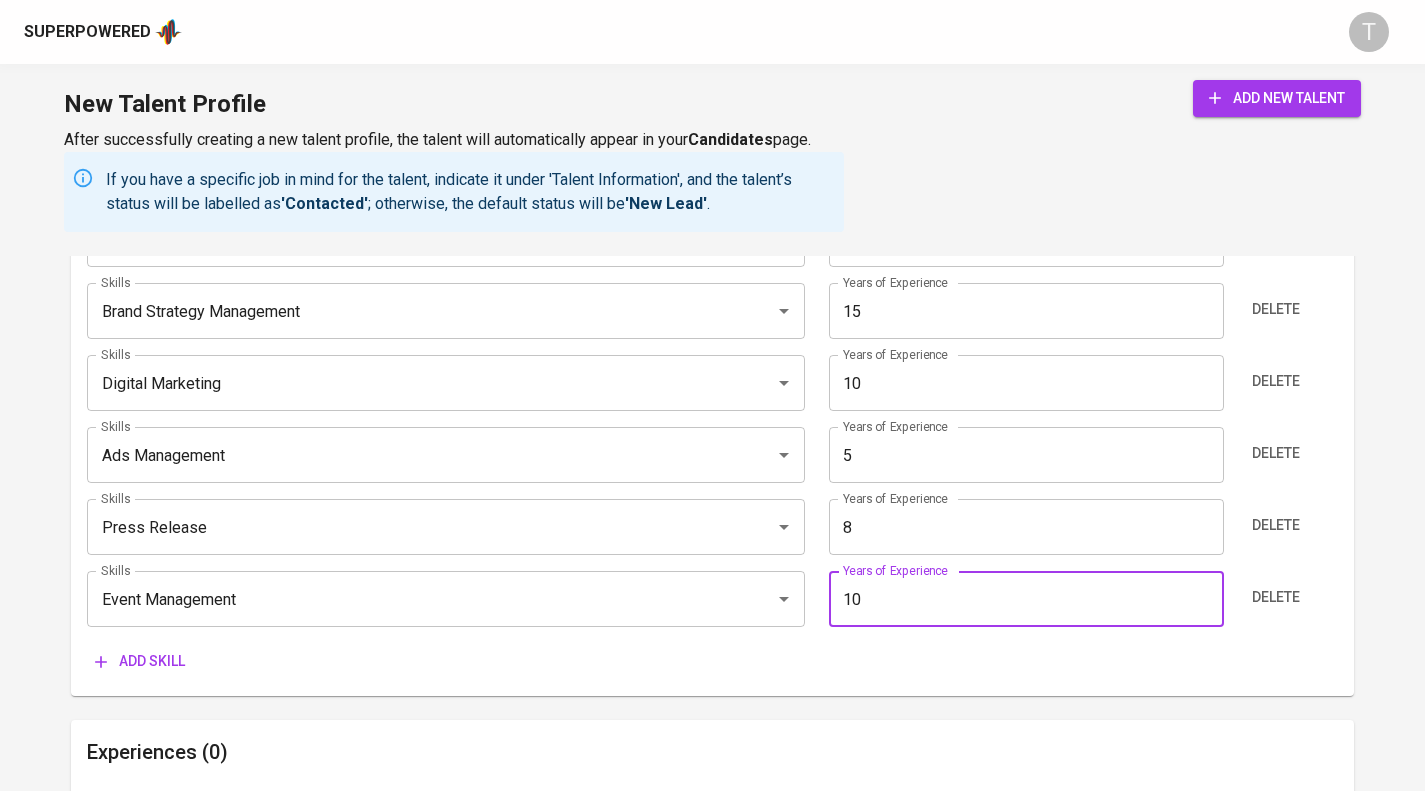 type on "10" 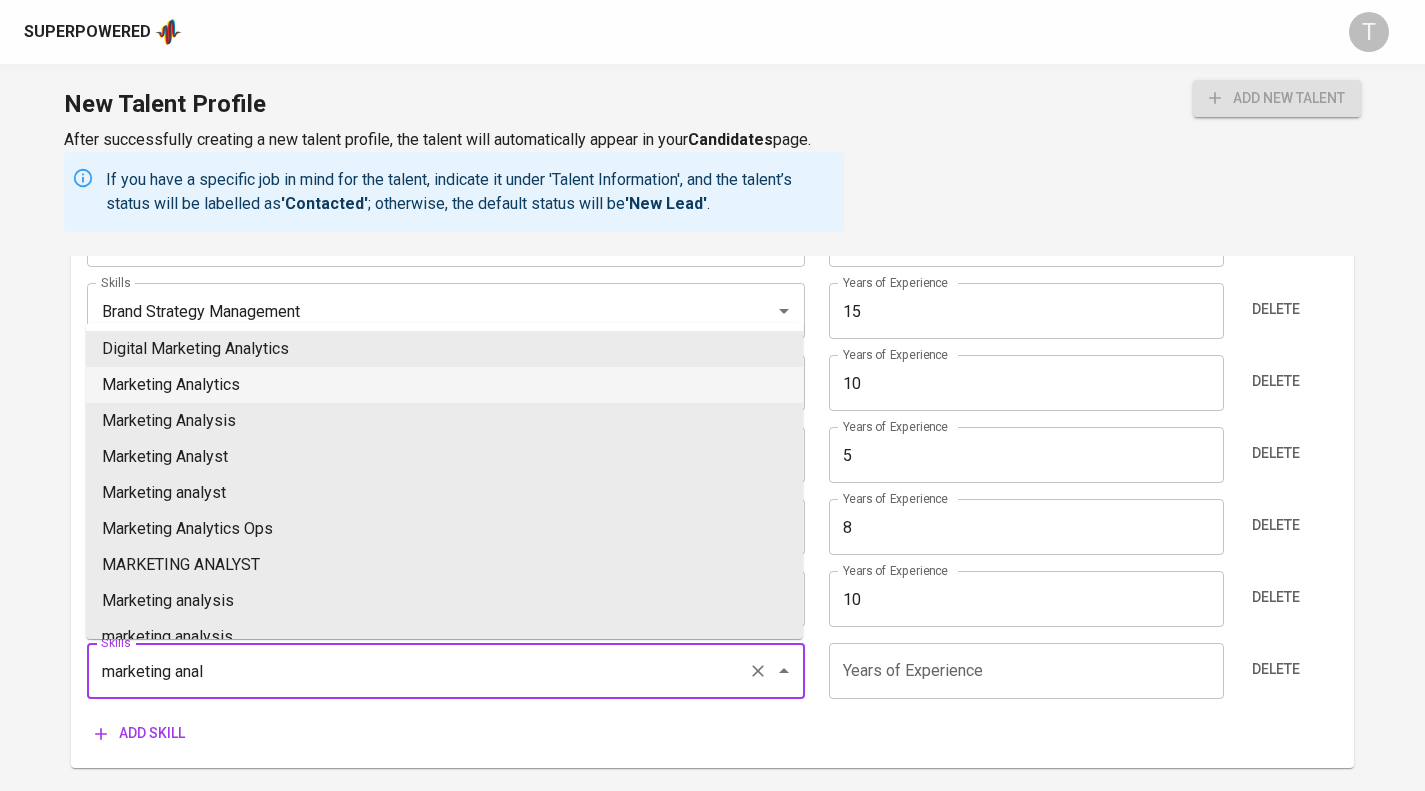 click on "Marketing Analytics" at bounding box center [444, 385] 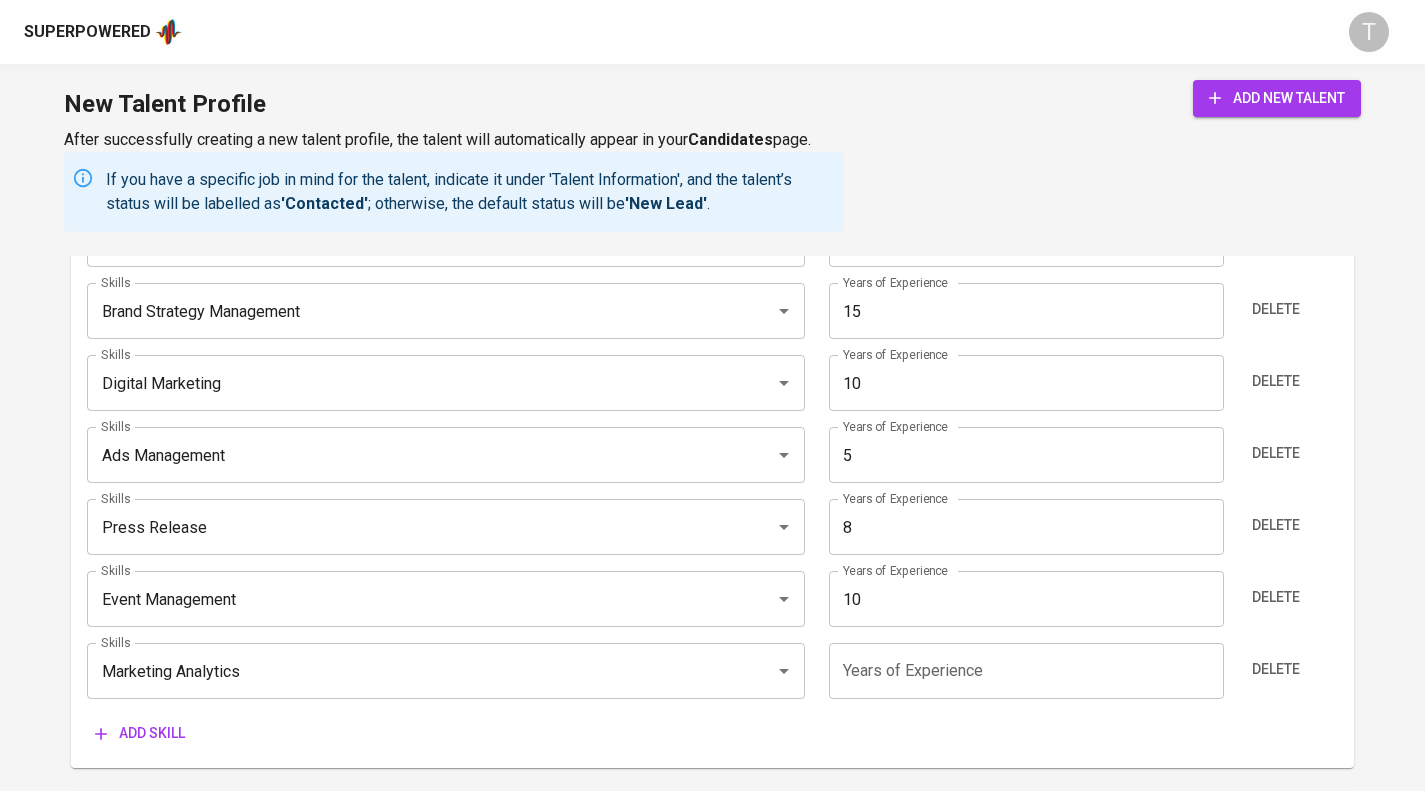 click at bounding box center [1026, 671] 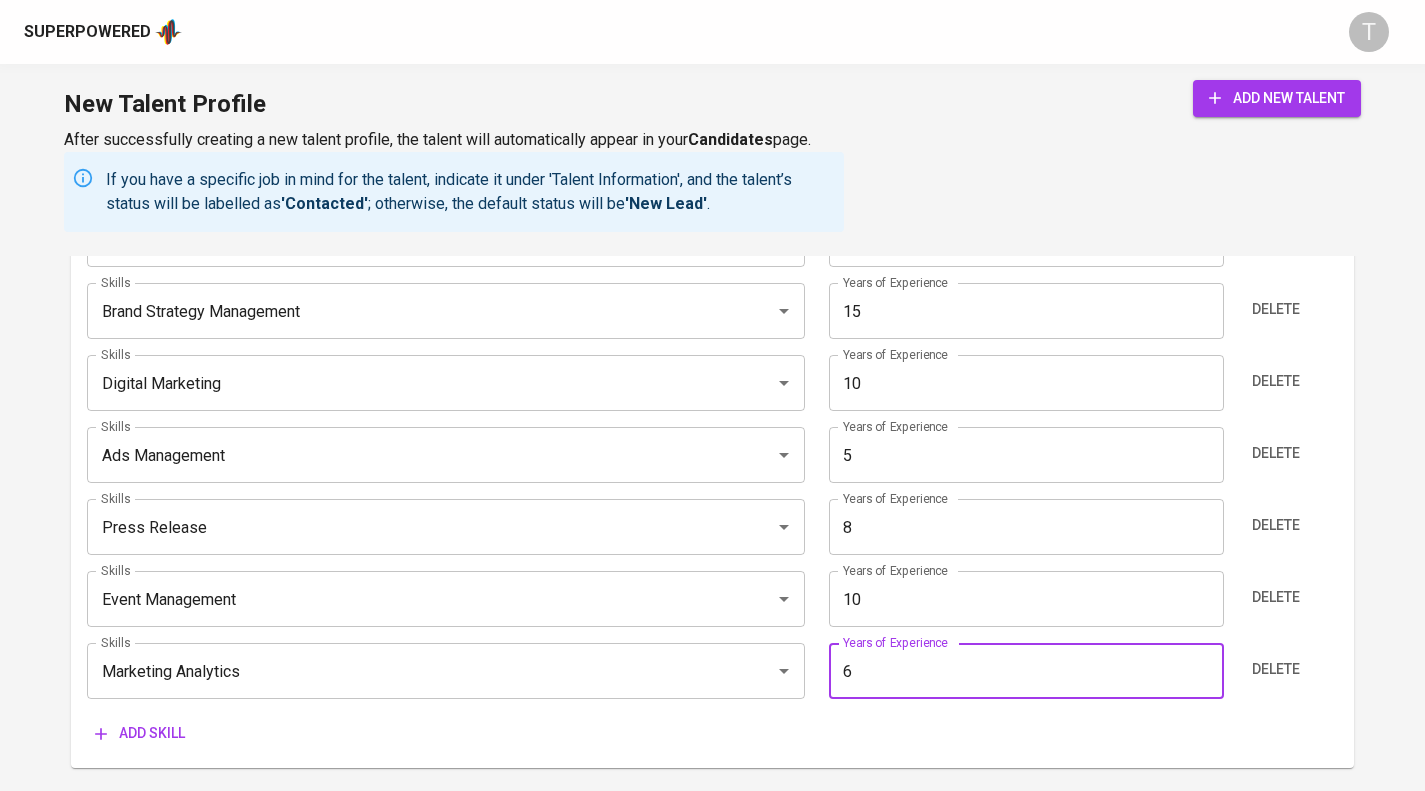 type on "6" 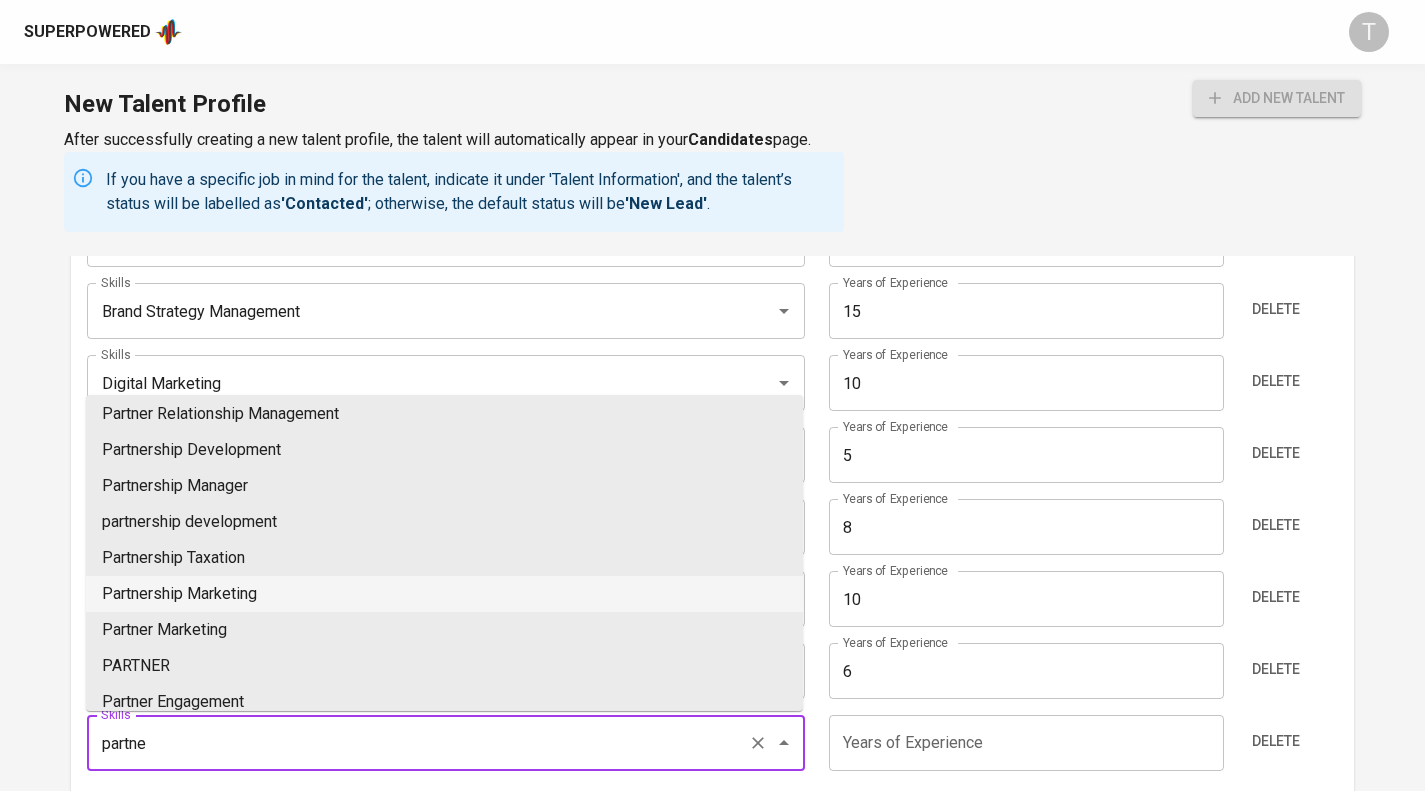 scroll, scrollTop: 365, scrollLeft: 0, axis: vertical 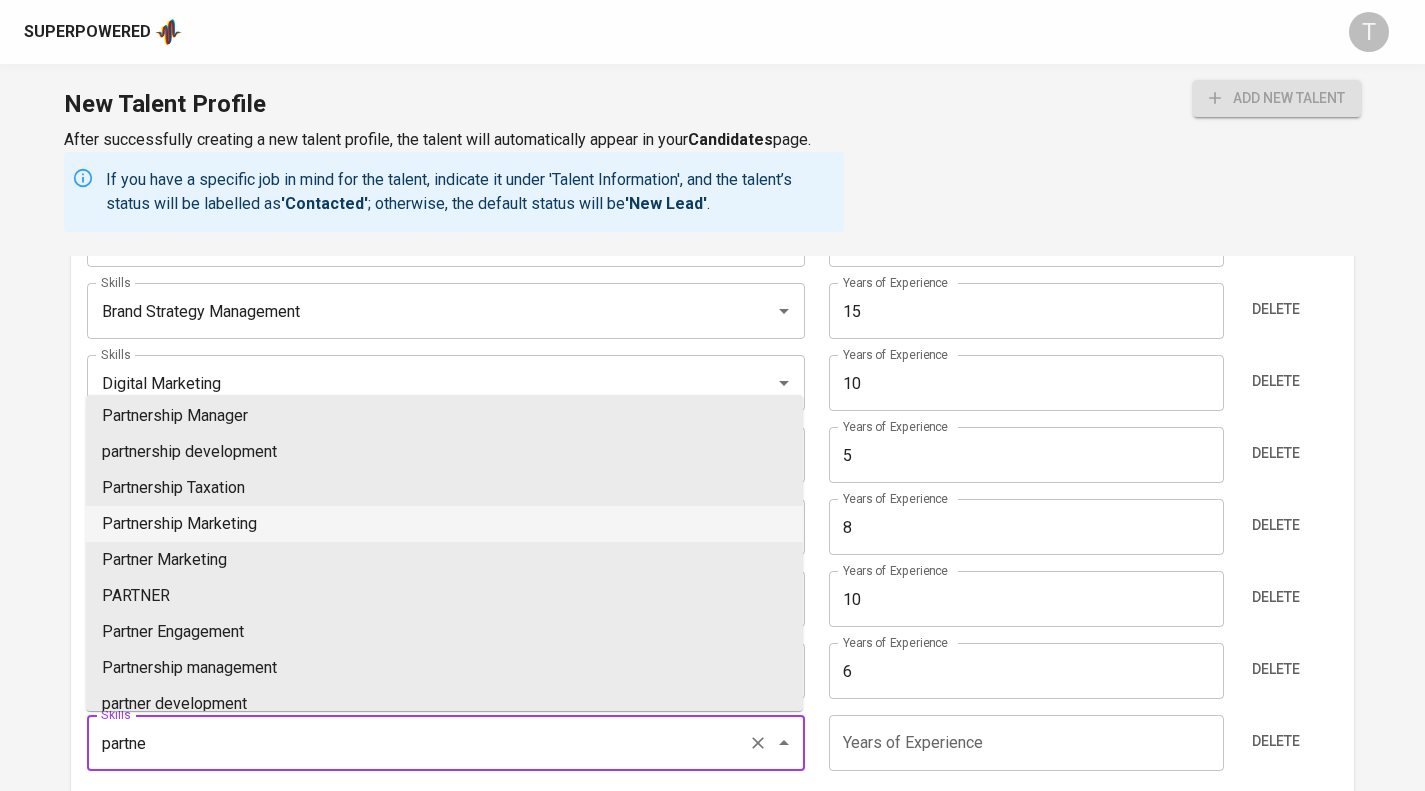 click on "Partnership Marketing" at bounding box center (444, 524) 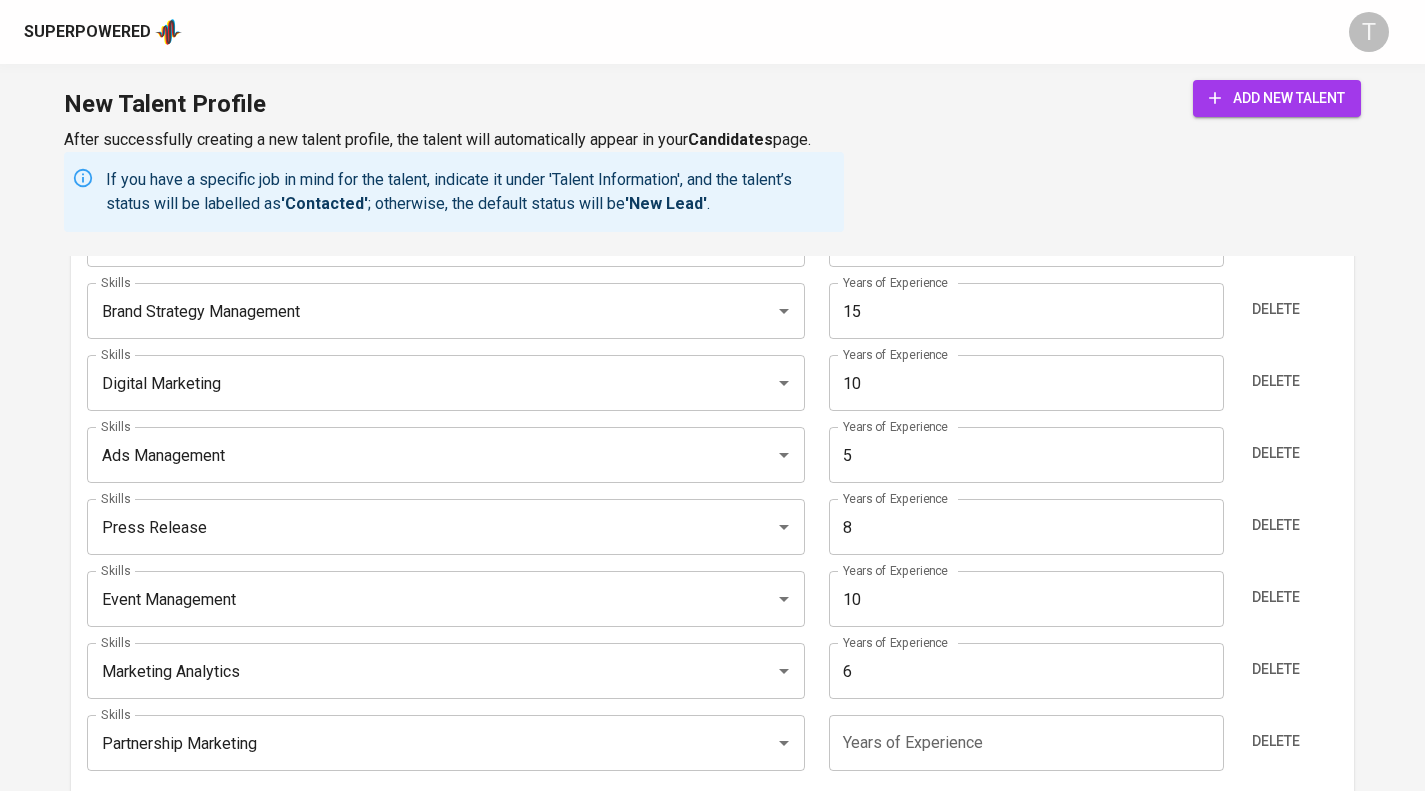 click on "Skills Sports Marketing Skills Years of Experience 10 Years of Experience Delete Skills KOL Influencer Marketing Skills Years of Experience 8 Years of Experience Delete Skills B2C Marketing Skills Years of Experience 15 Years of Experience Delete Skills Brand Strategy Management Skills Years of Experience 15 Years of Experience Delete Skills Digital Marketing Skills Years of Experience 10 Years of Experience Delete Skills Ads Management Skills Years of Experience 5 Years of Experience Delete Skills Press Release Skills Years of Experience 8 Years of Experience Delete Skills Event Management Skills Years of Experience 10 Years of Experience Delete Skills Marketing Analytics Skills Years of Experience 6 Years of Experience Delete Skills Partnership Marketing Skills Years of Experience Years of Experience Delete Add skill" at bounding box center [712, 437] 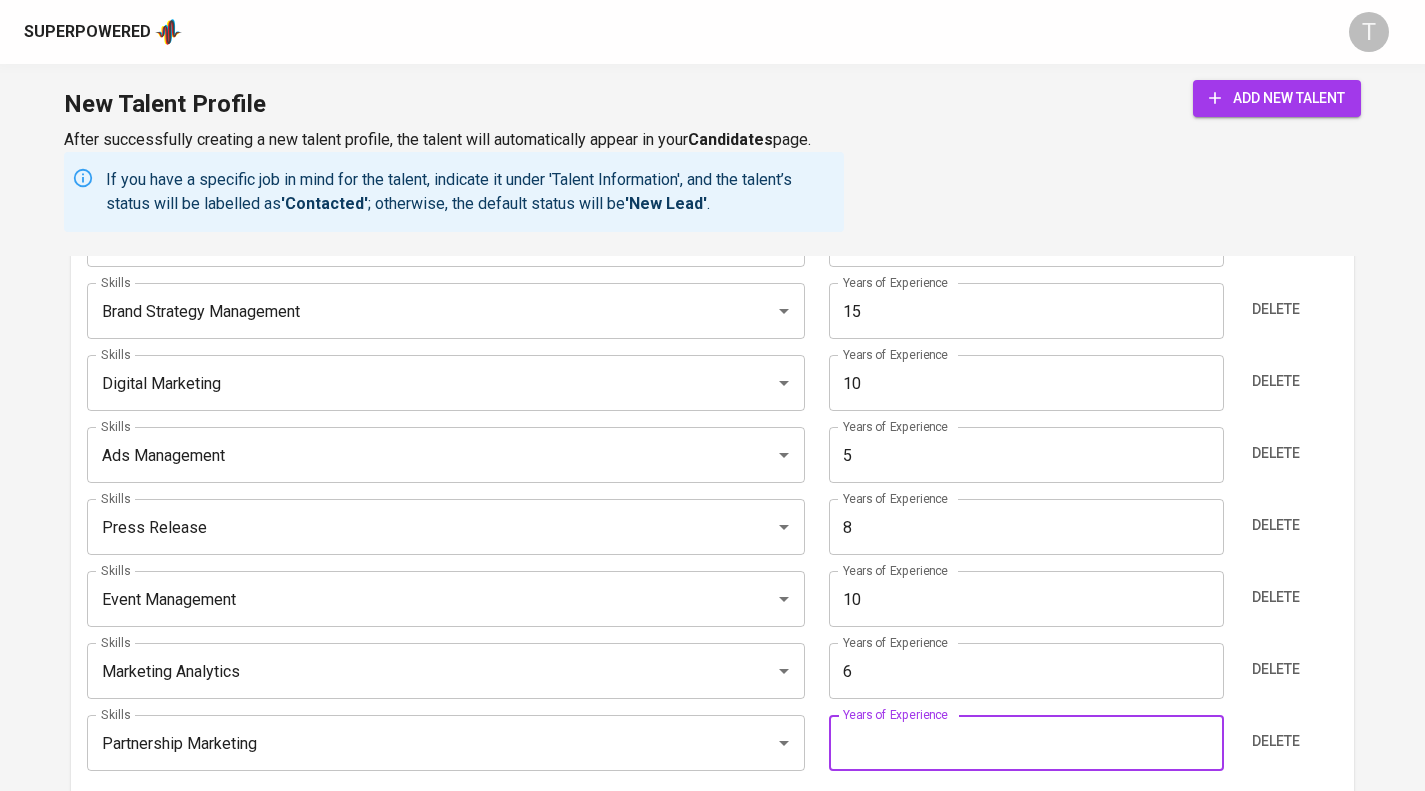 click at bounding box center (1026, 743) 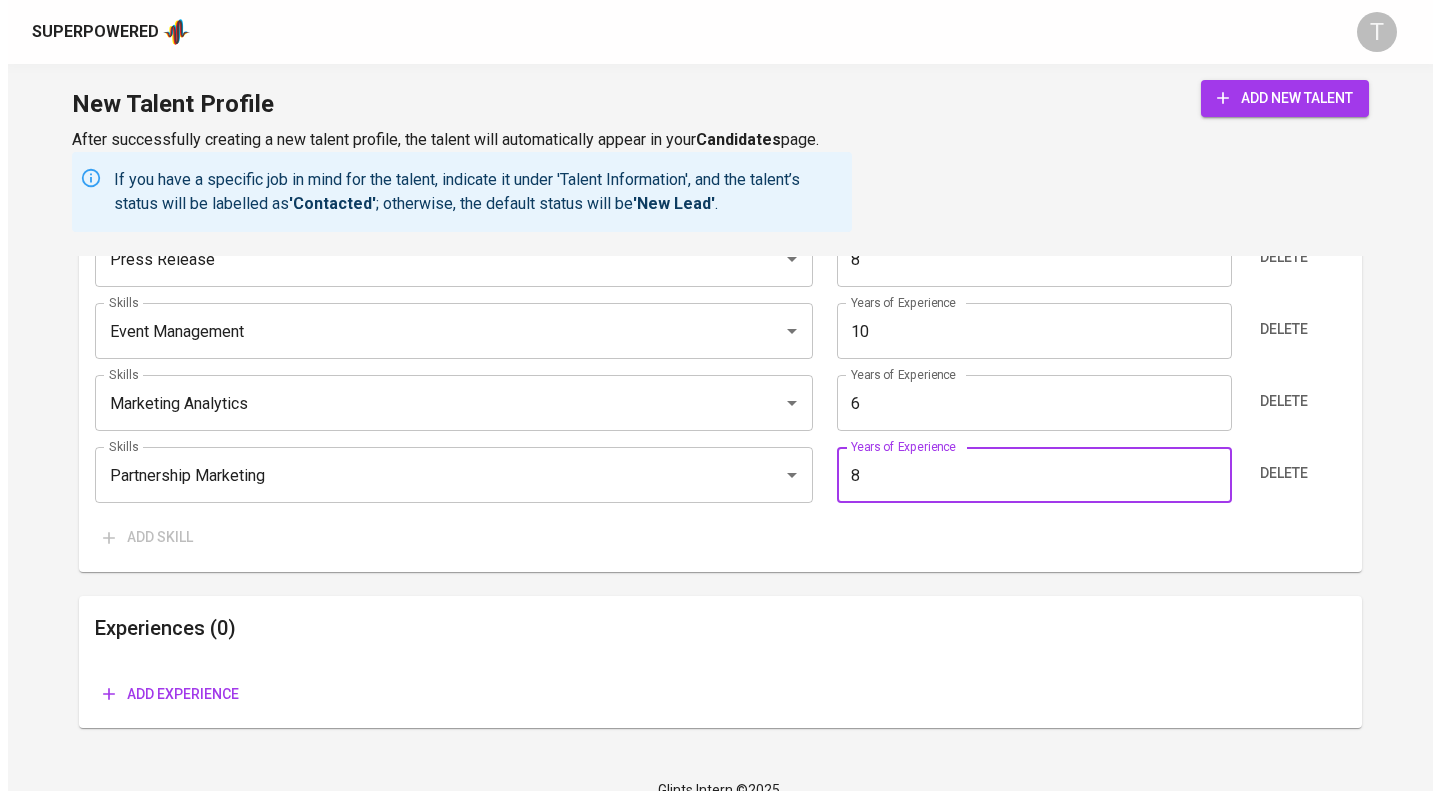 scroll, scrollTop: 2454, scrollLeft: 0, axis: vertical 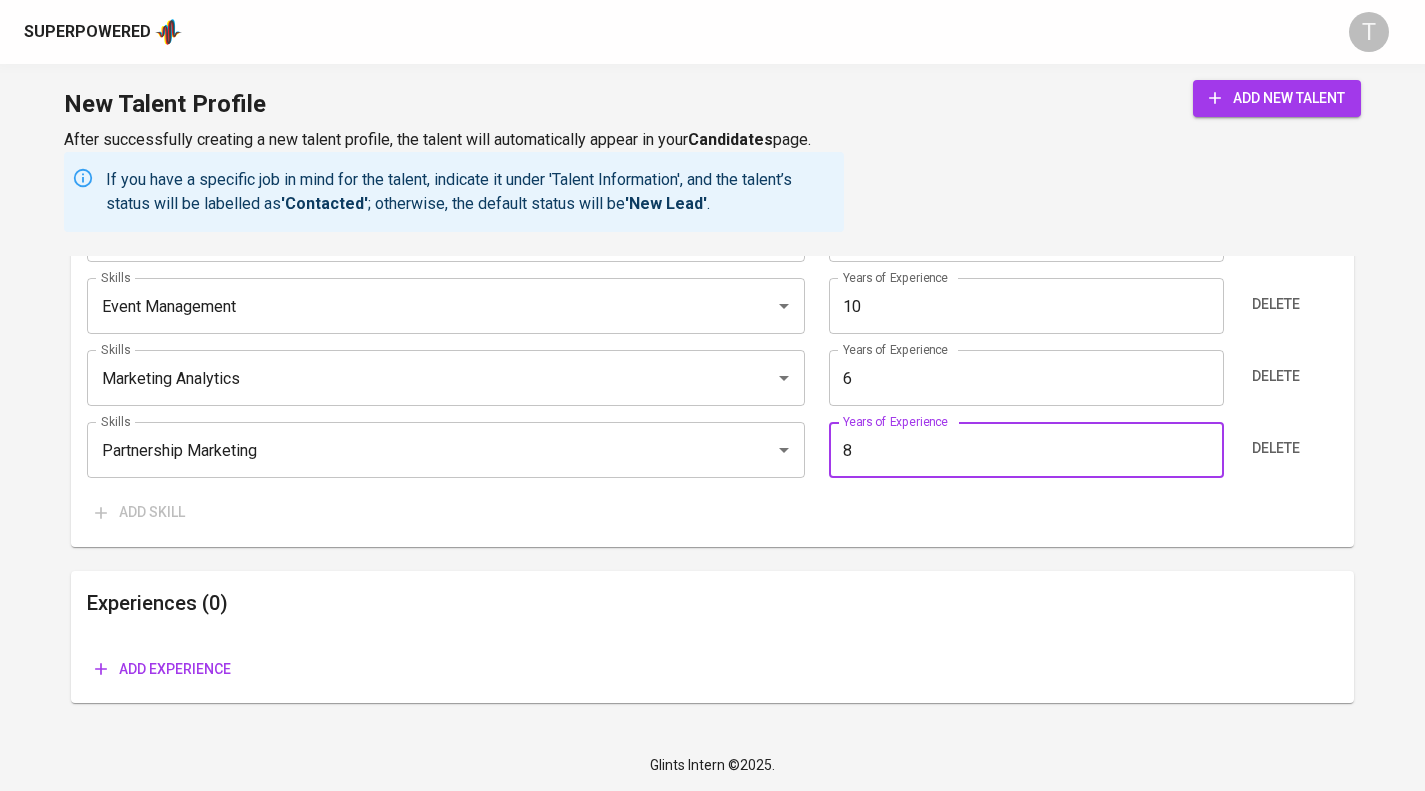 type on "8" 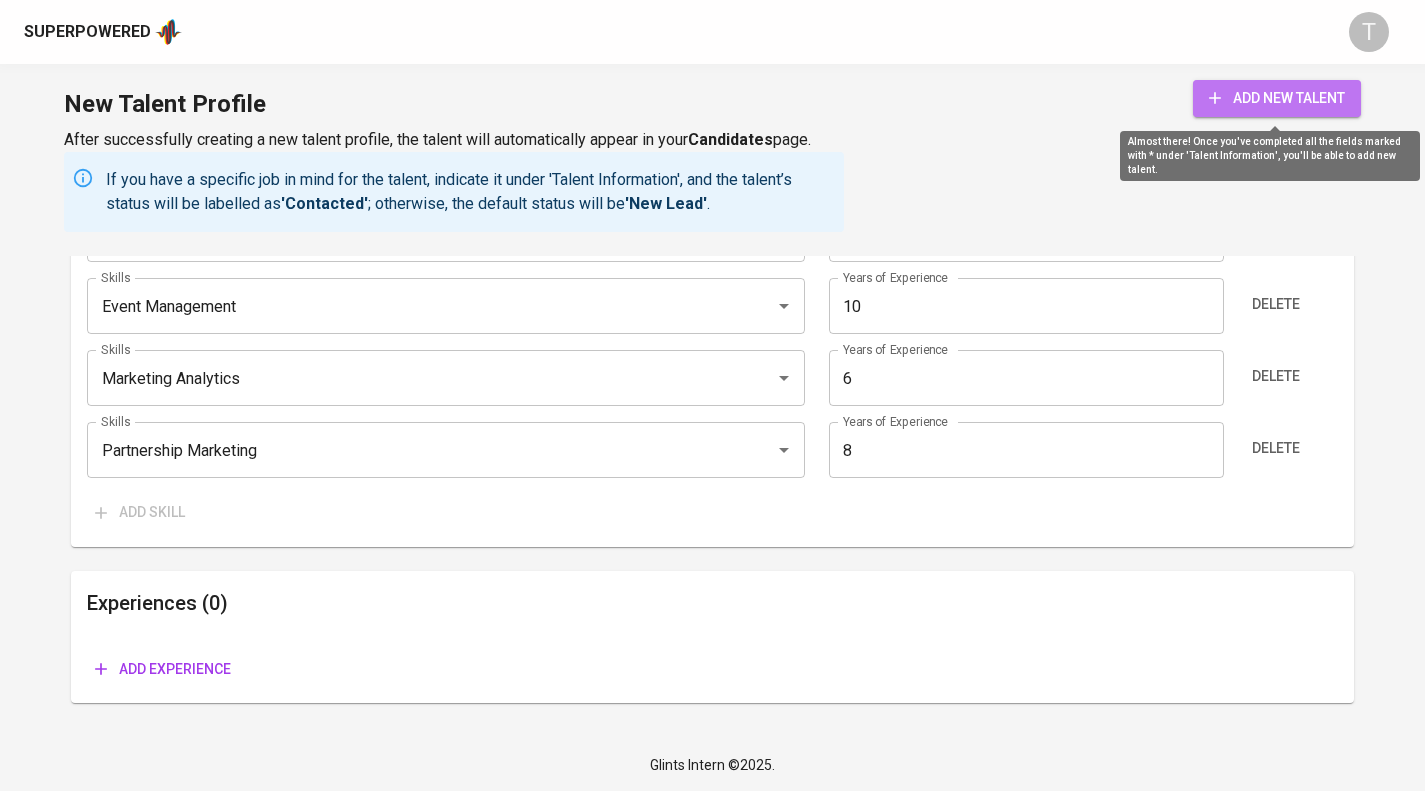 click on "add new talent" at bounding box center (1277, 98) 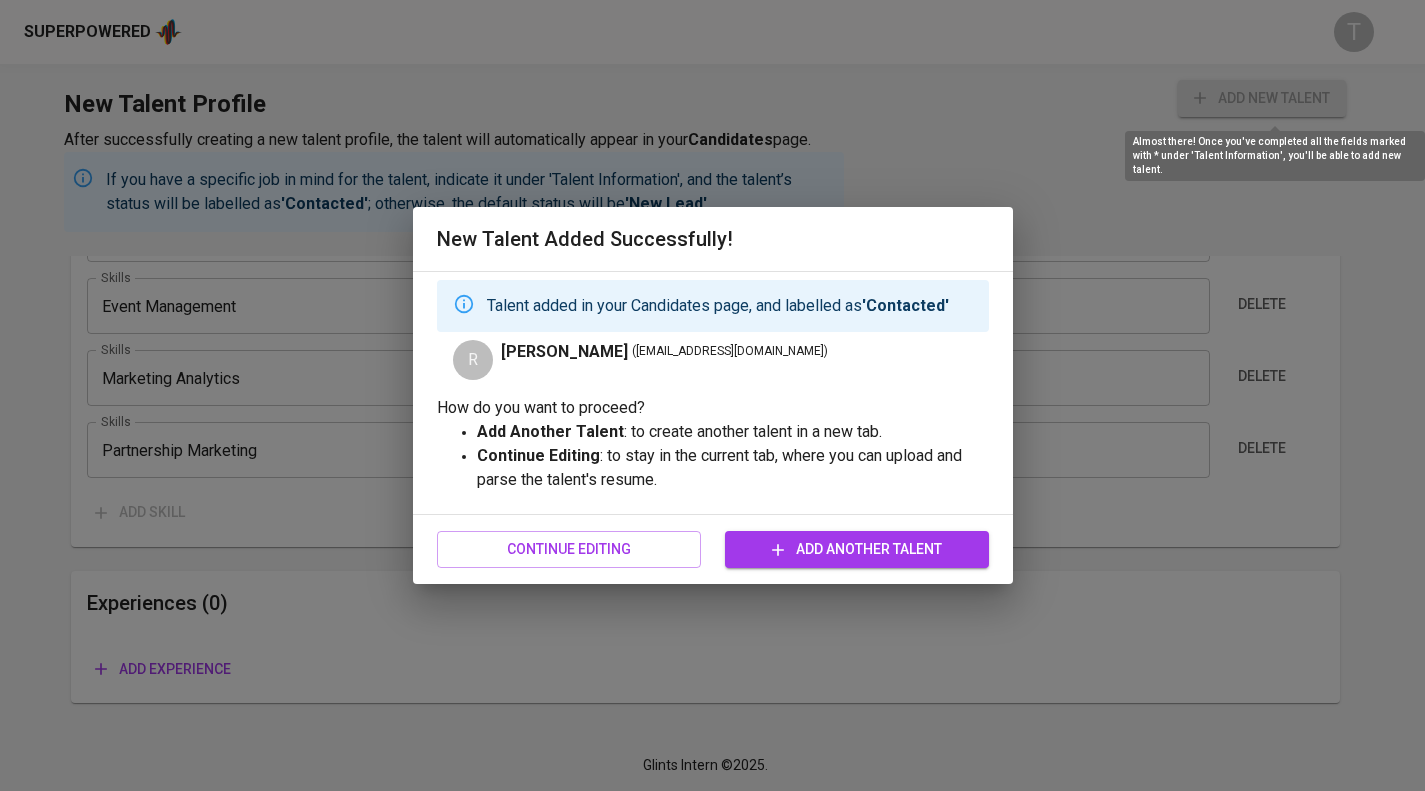 type on "B2C Marketing" 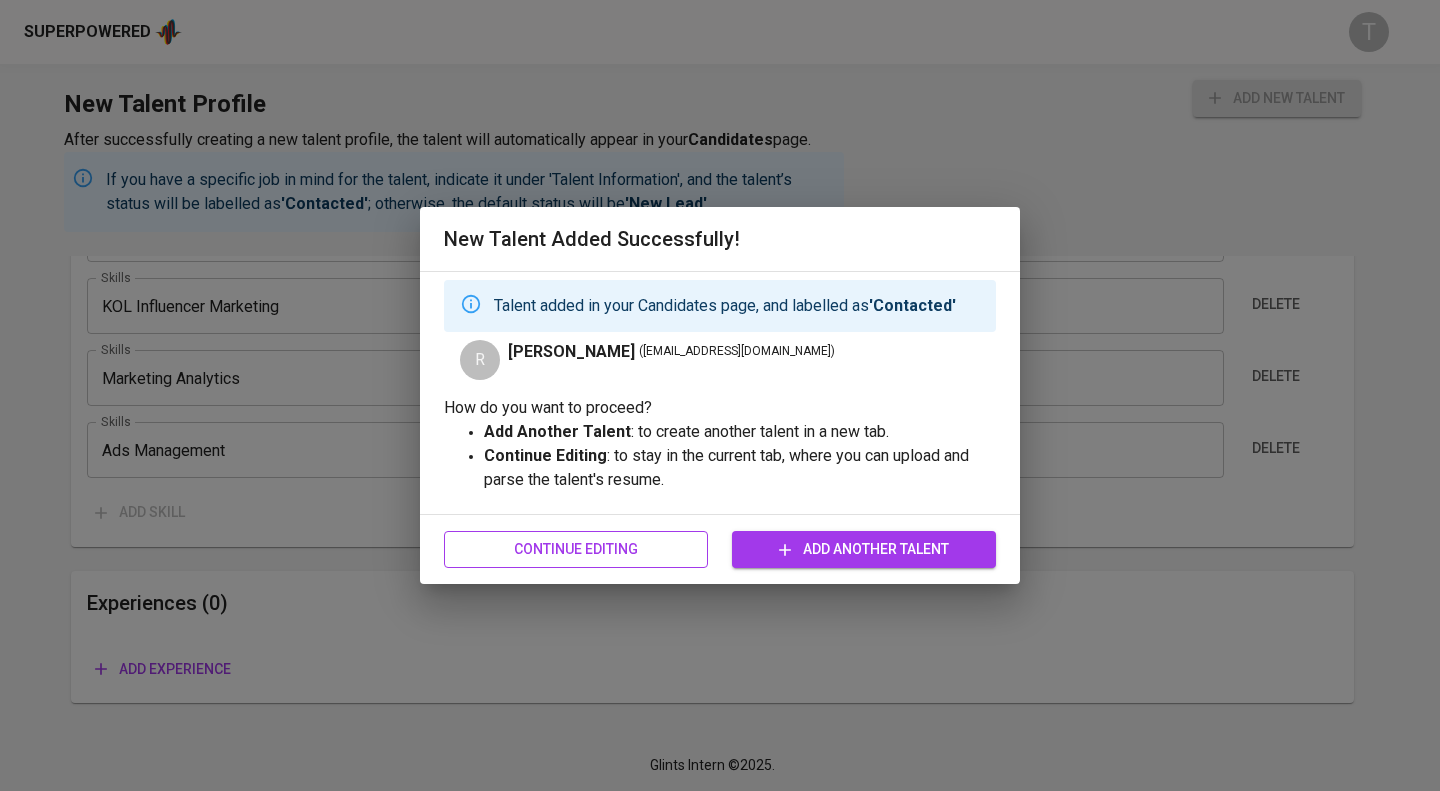 click on "Continue Editing" at bounding box center [576, 549] 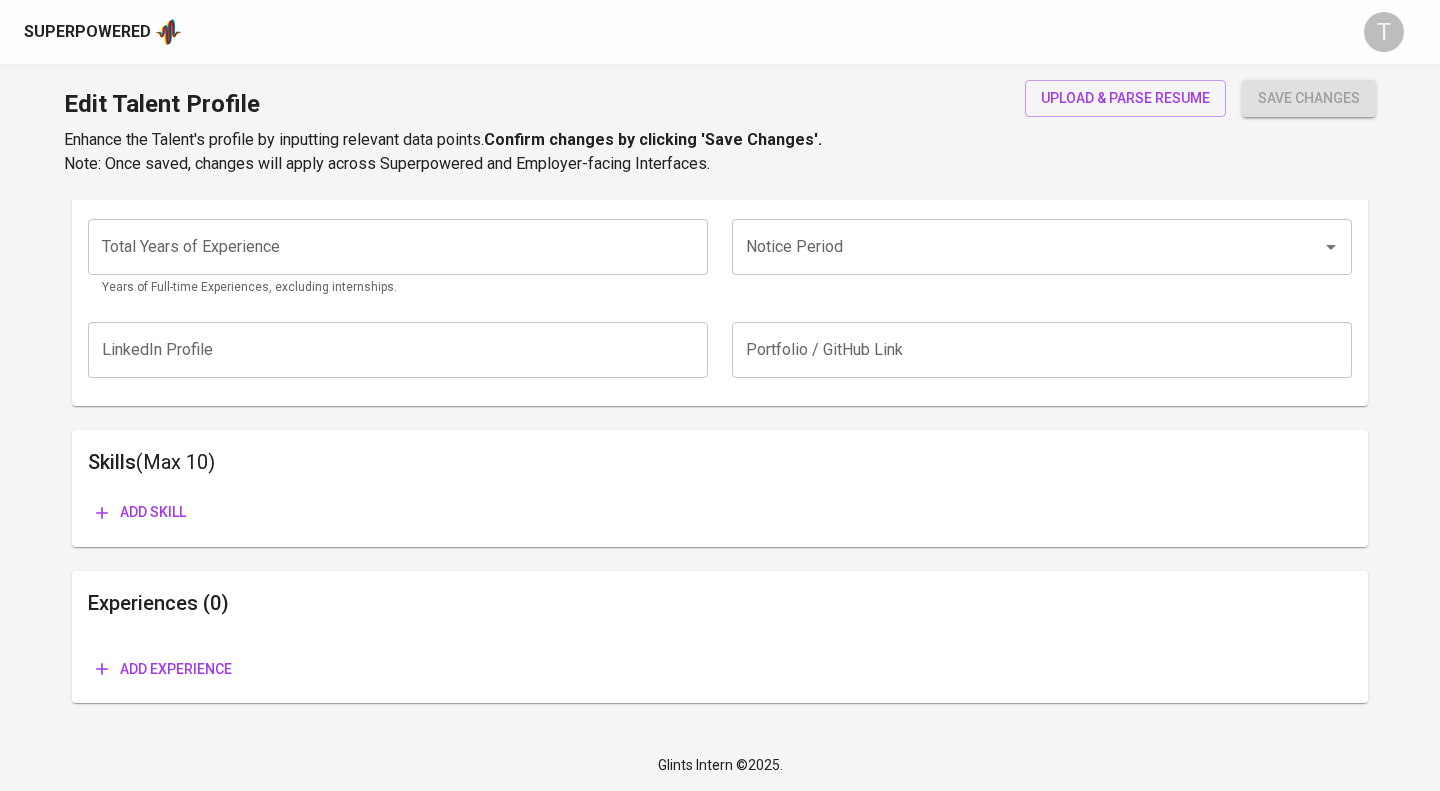 scroll, scrollTop: 0, scrollLeft: 0, axis: both 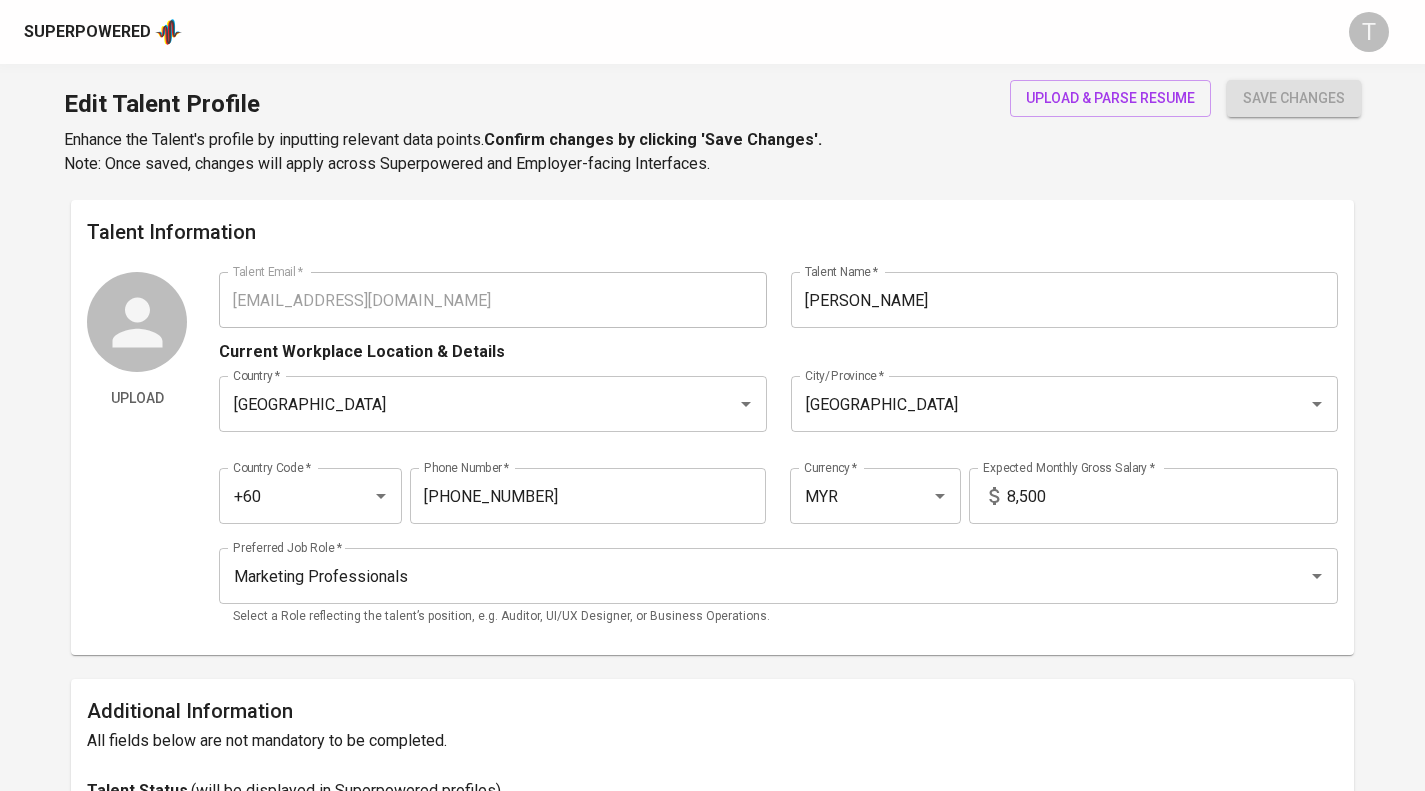 type on "[EMAIL_ADDRESS][DOMAIN_NAME]" 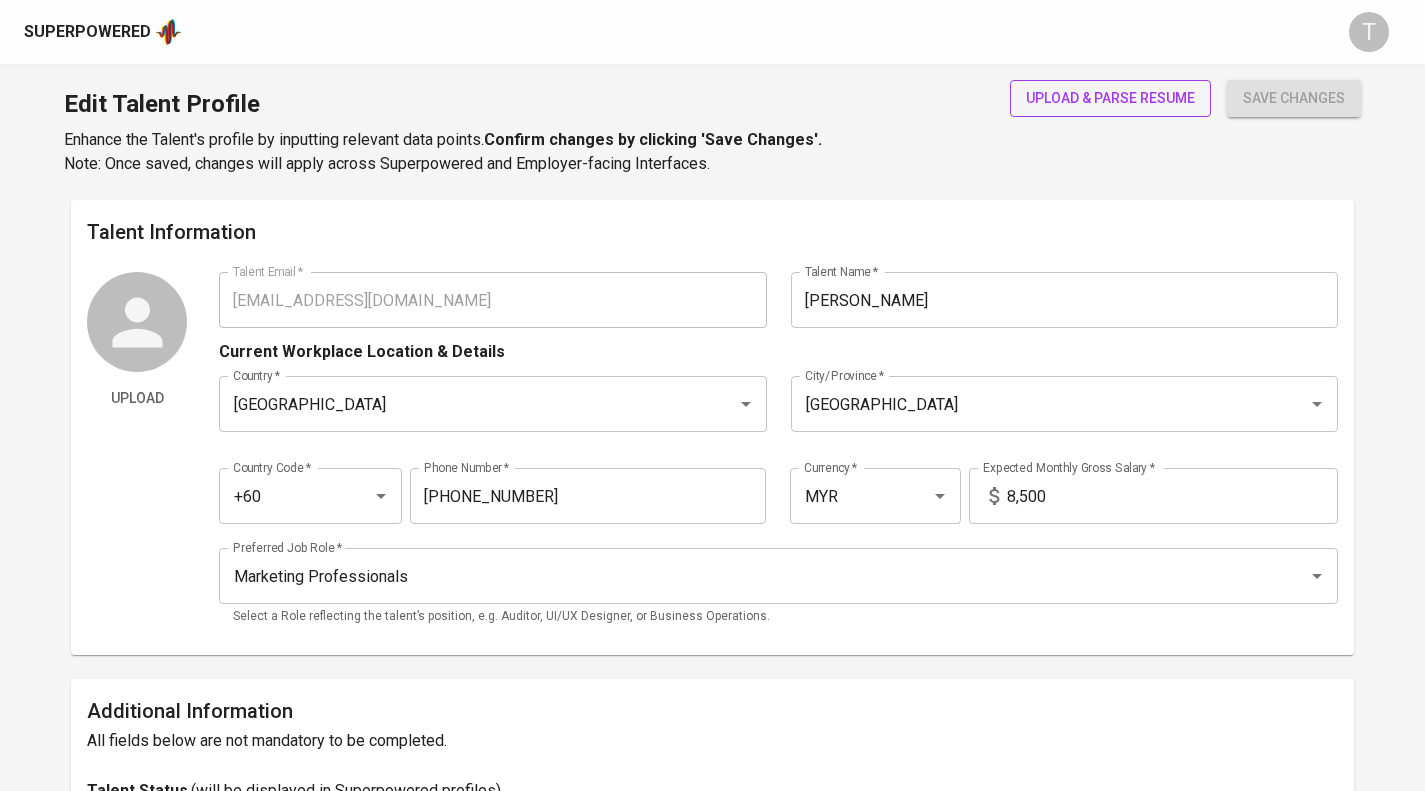 click on "upload & parse resume" at bounding box center [1110, 98] 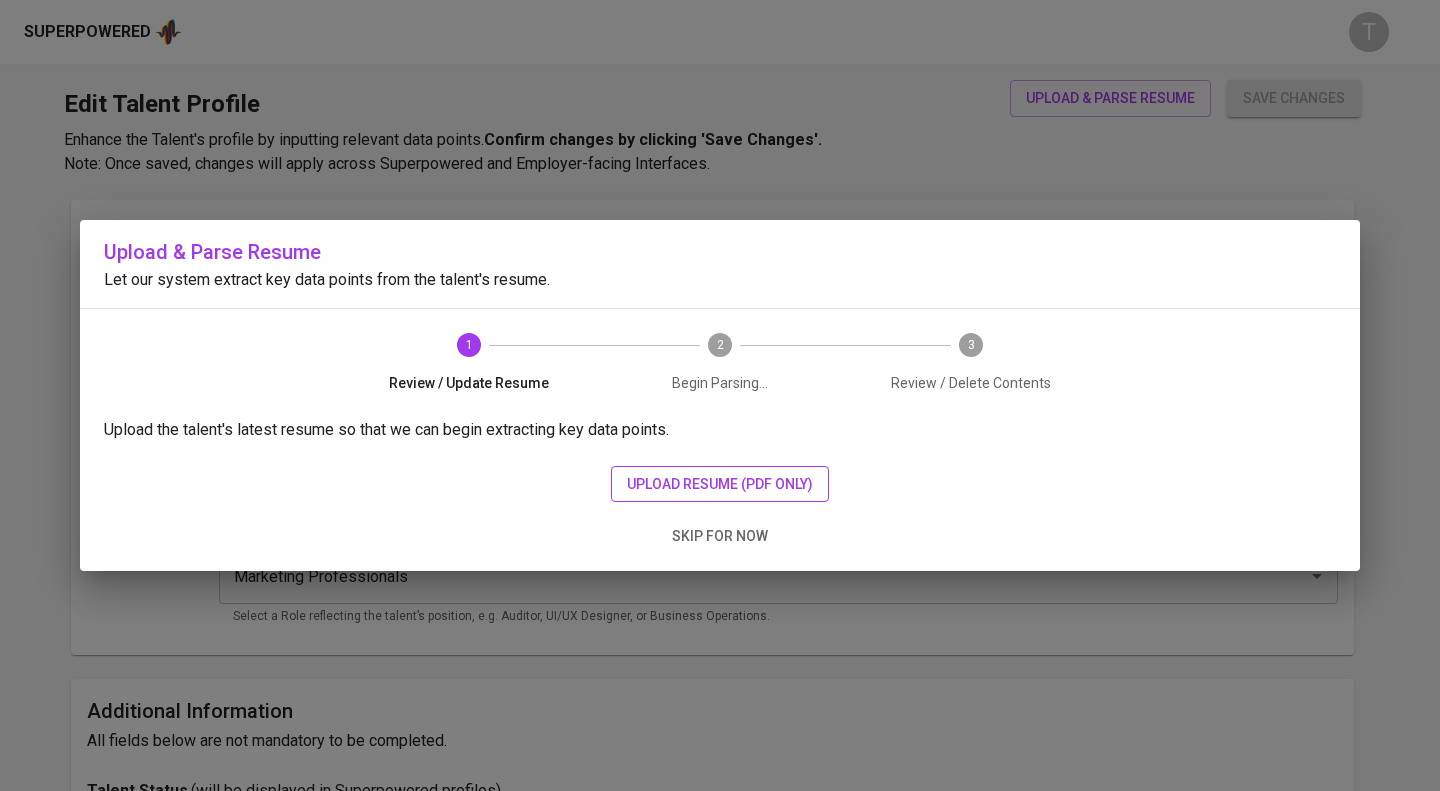 click on "upload resume (pdf only)" at bounding box center (720, 484) 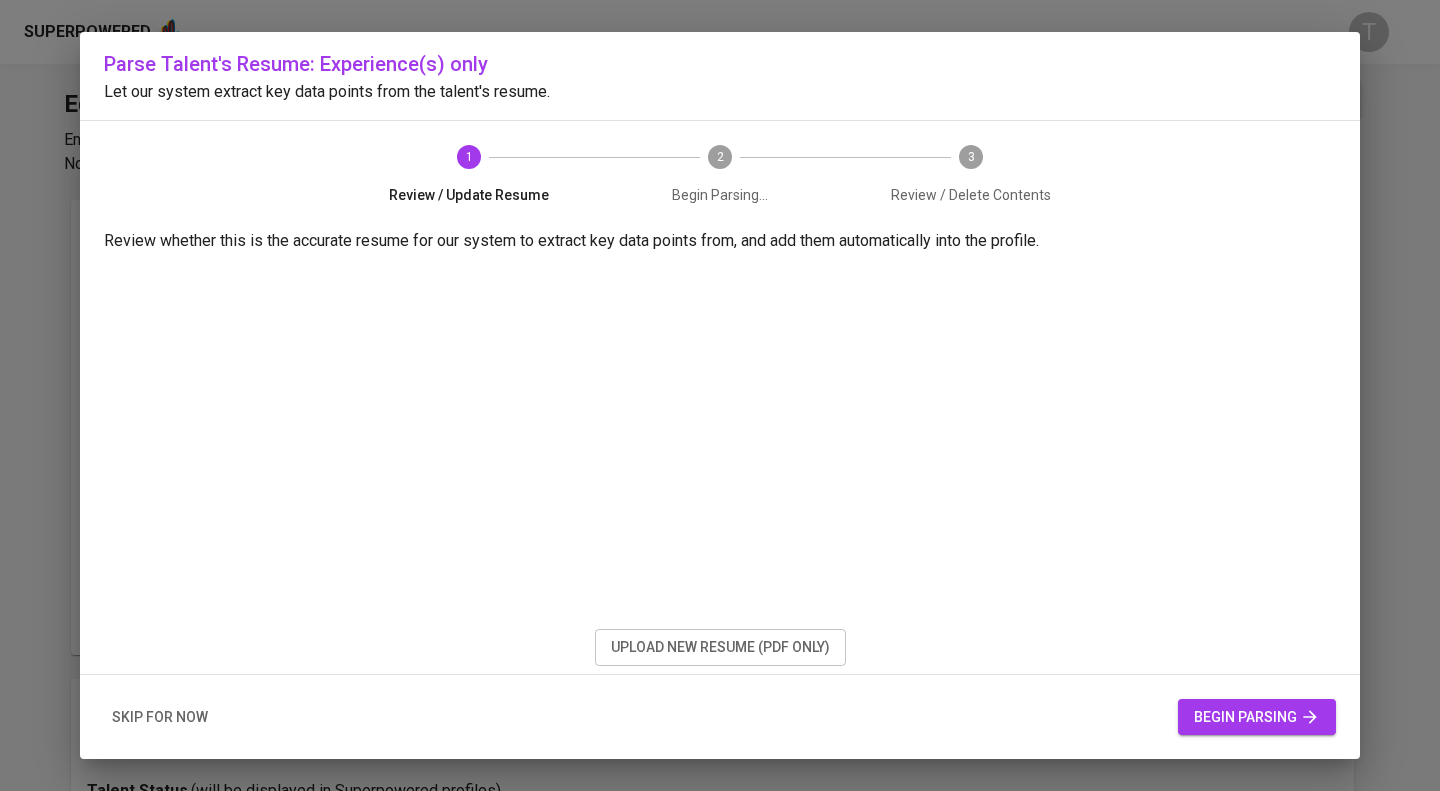 click on "begin parsing" at bounding box center [1257, 717] 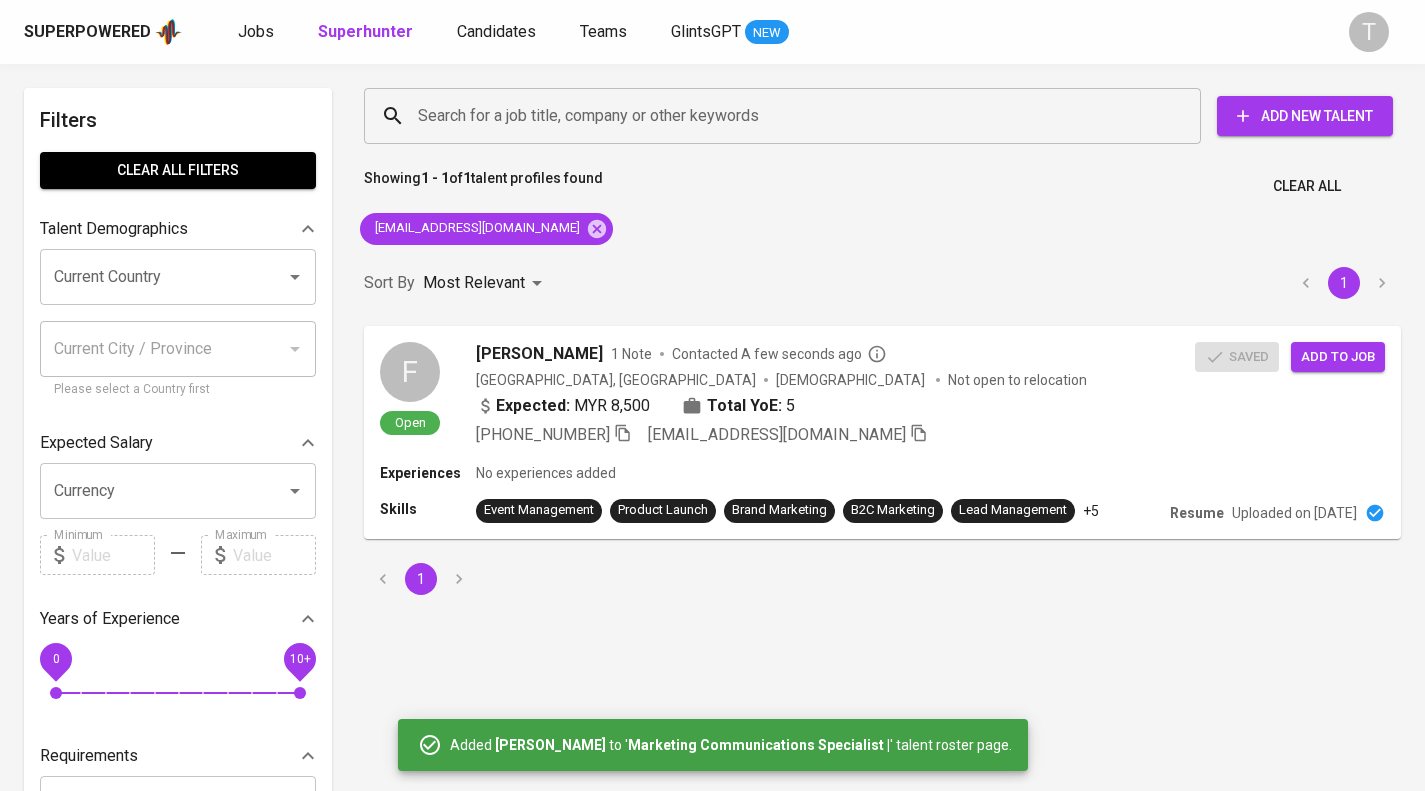 scroll, scrollTop: 71, scrollLeft: 0, axis: vertical 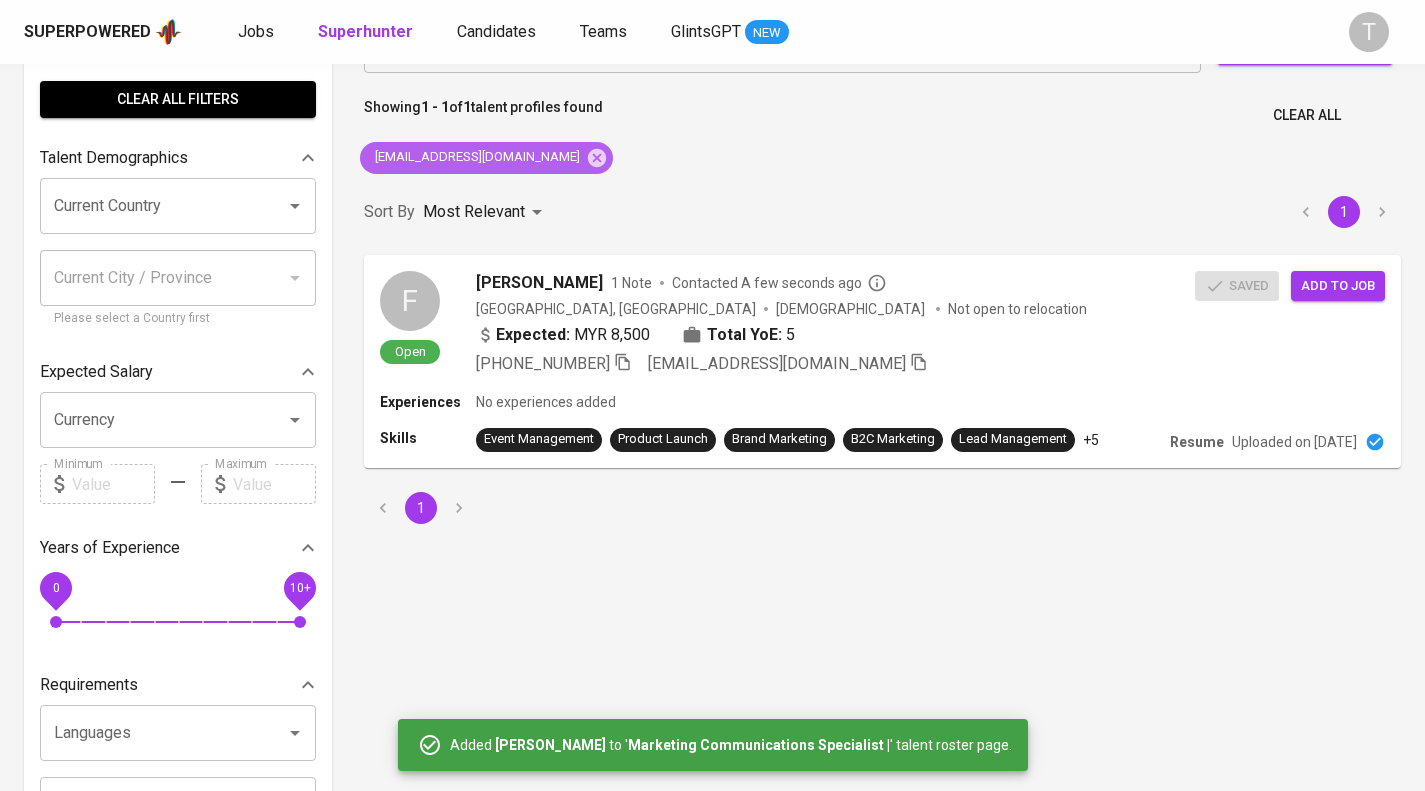 click 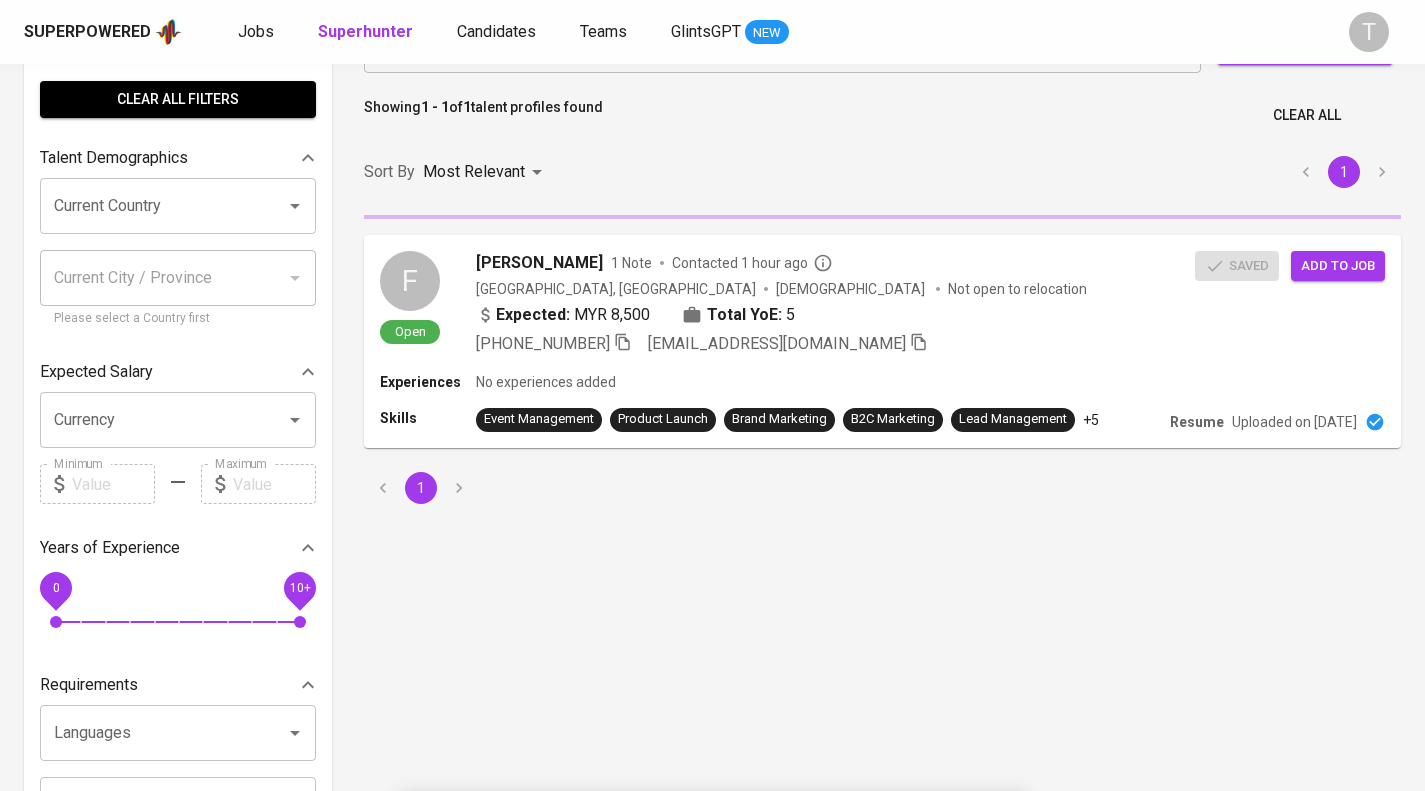 scroll, scrollTop: 0, scrollLeft: 0, axis: both 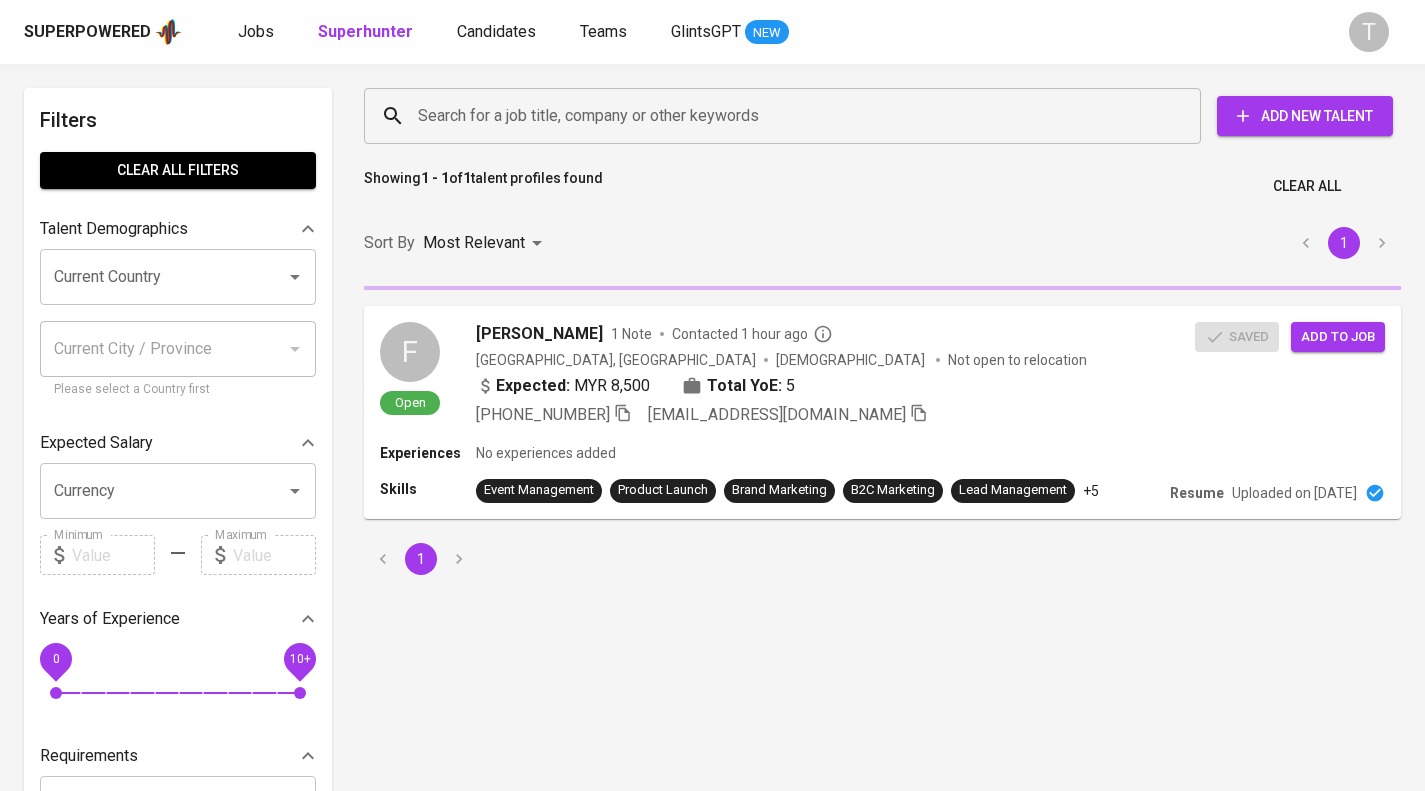 click on "Search for a job title, company or other keywords" at bounding box center [787, 116] 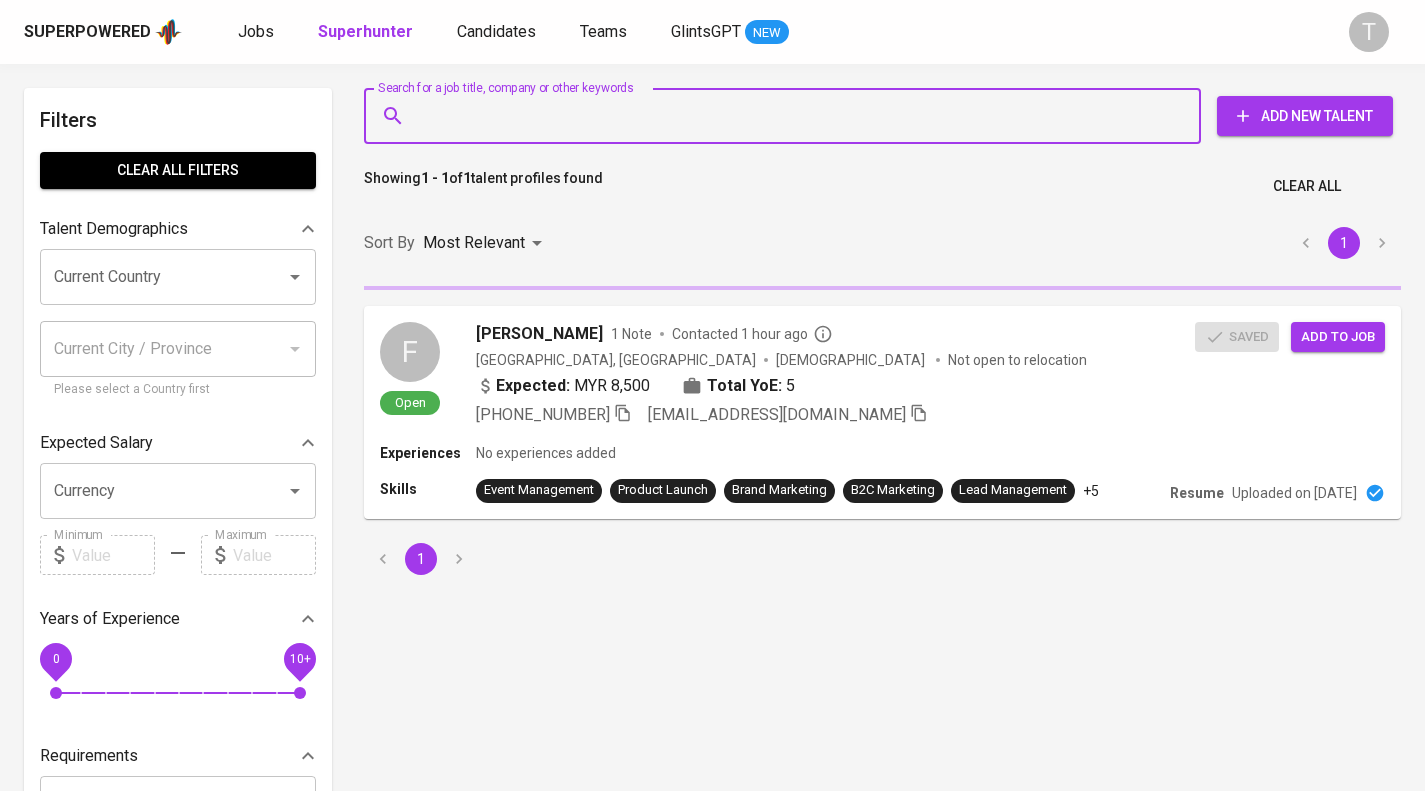 paste on "[EMAIL_ADDRESS][DOMAIN_NAME]" 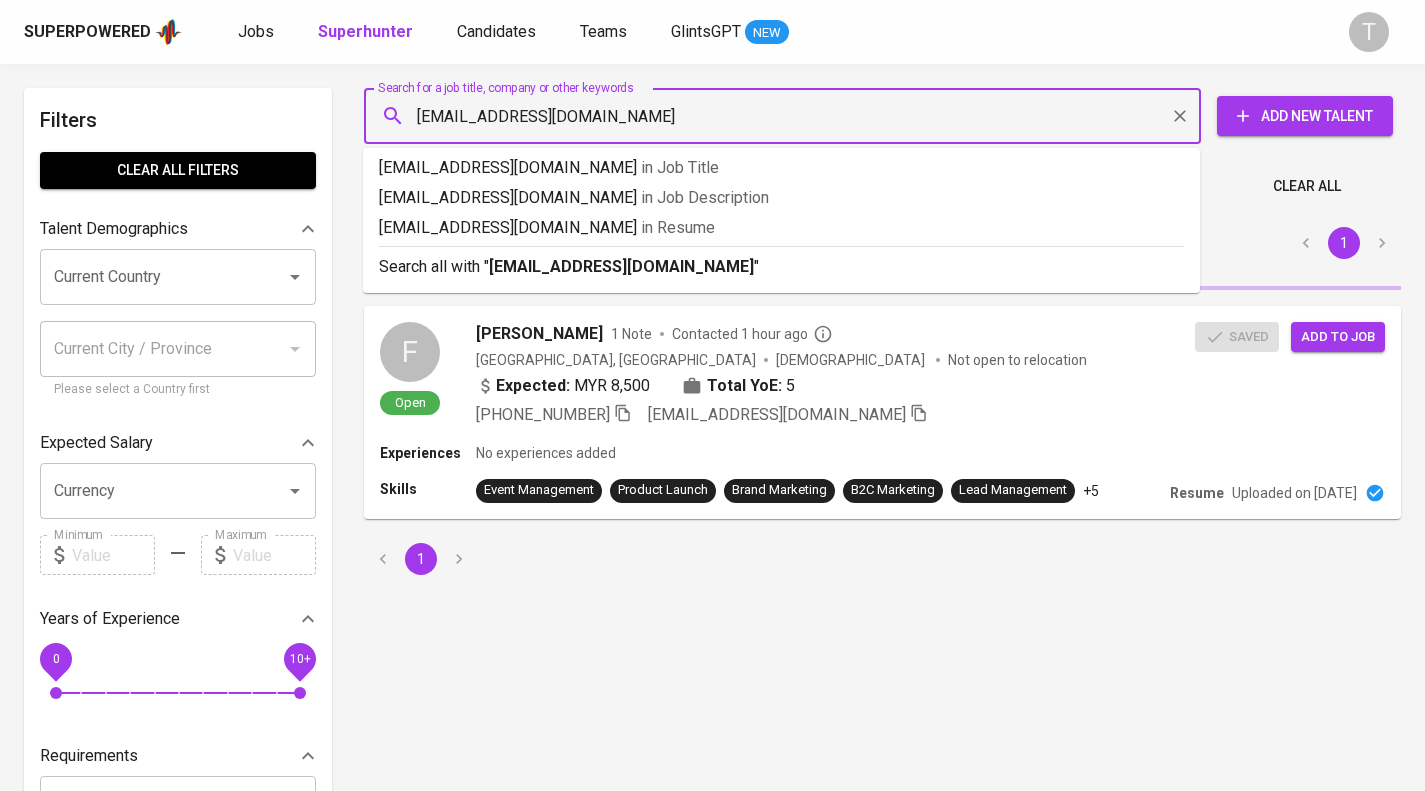 type 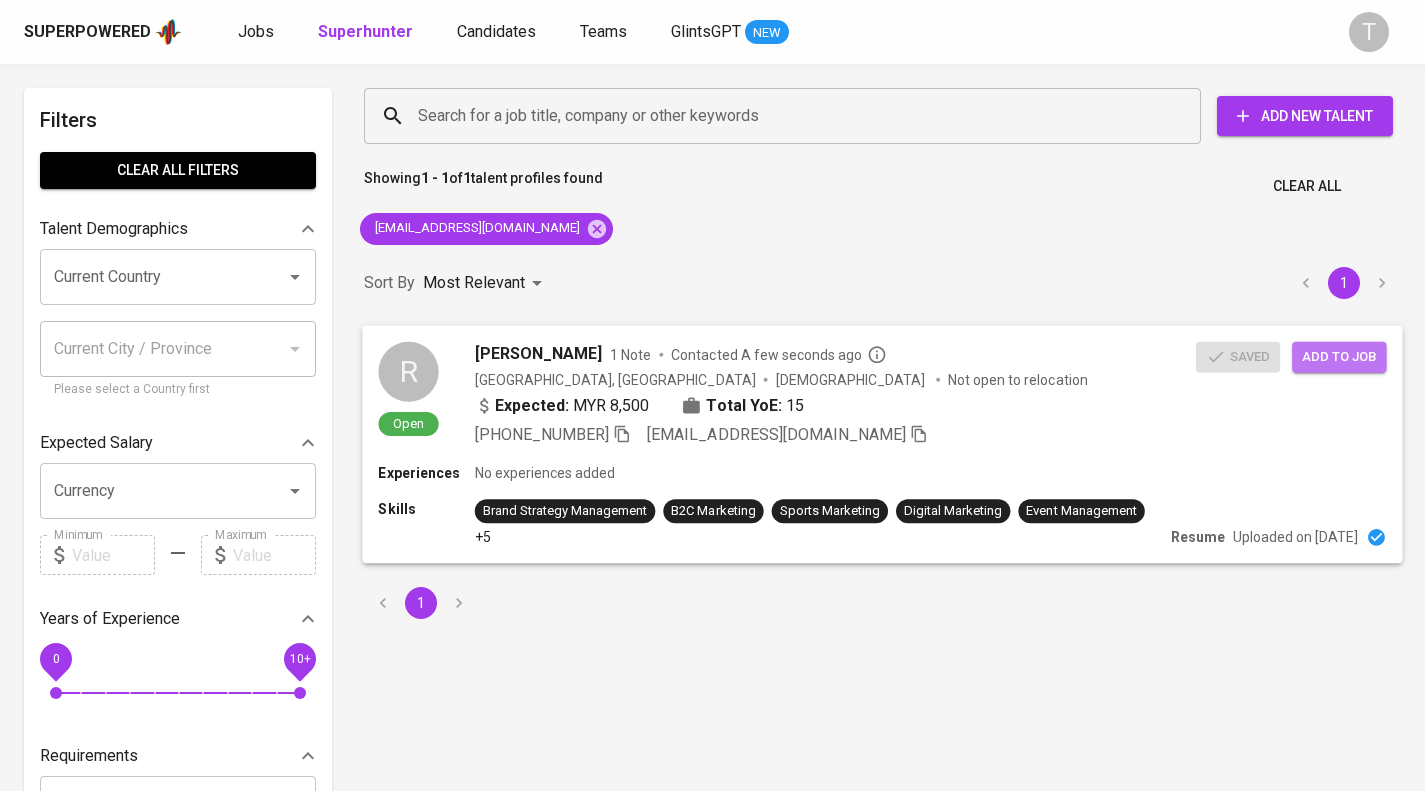 click on "Add to job" at bounding box center (1339, 356) 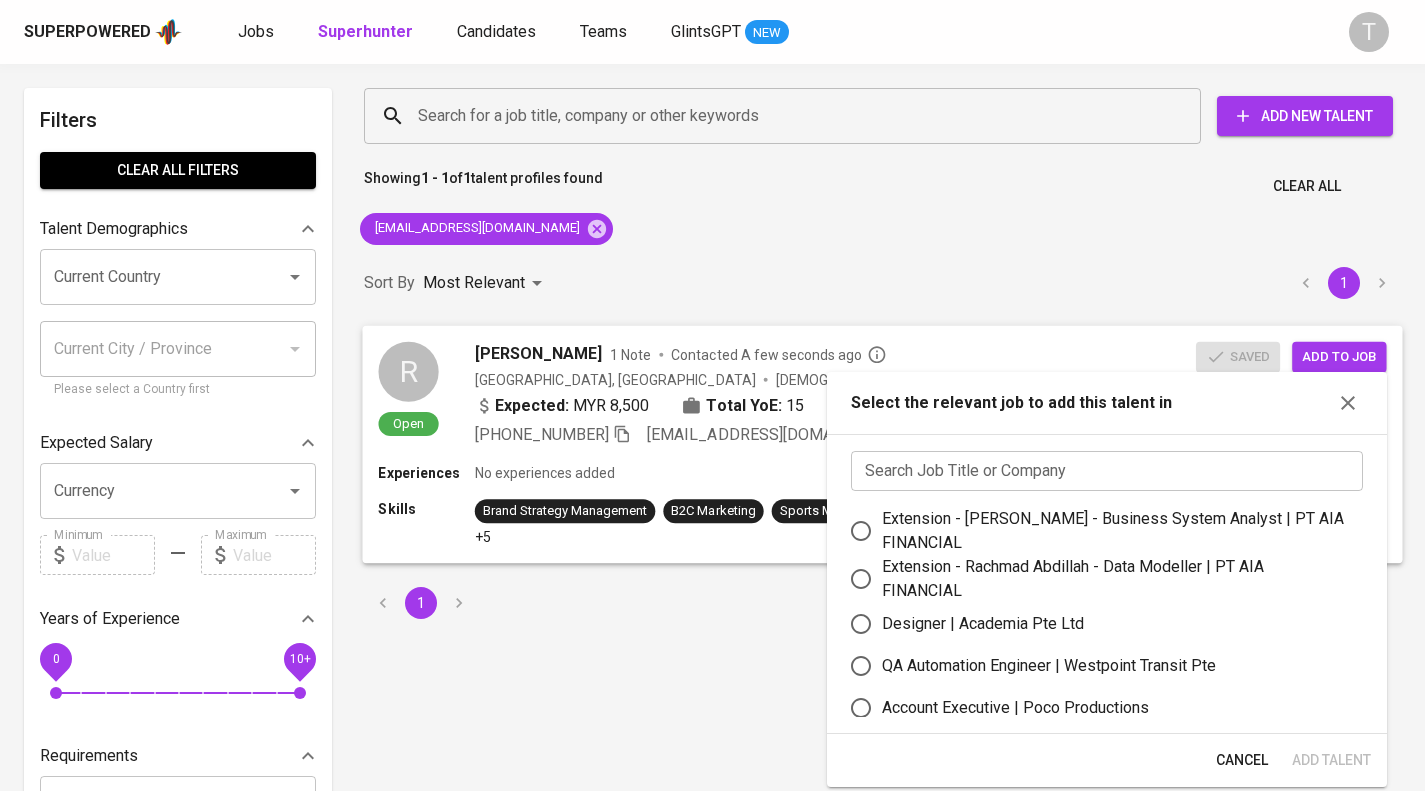 type 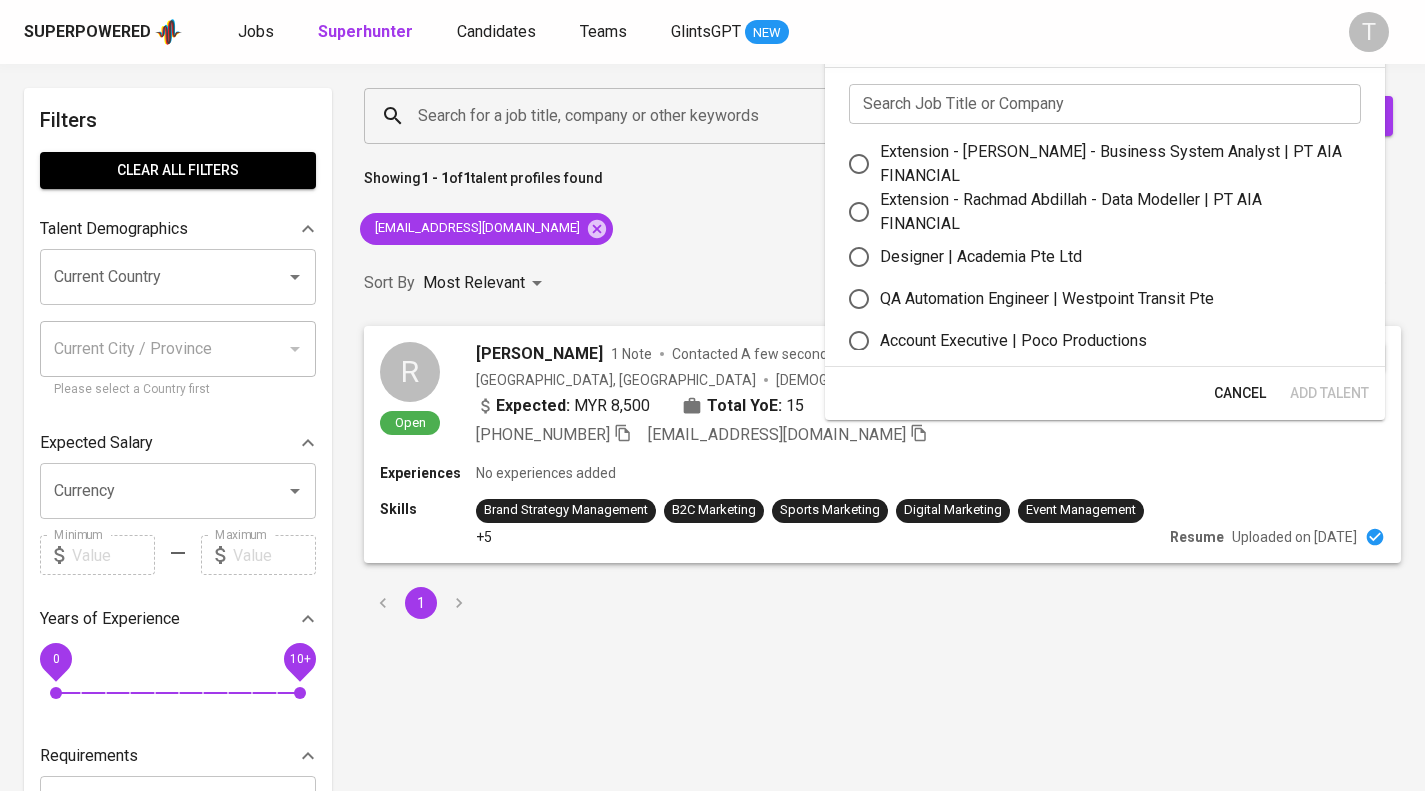 click at bounding box center (1105, 104) 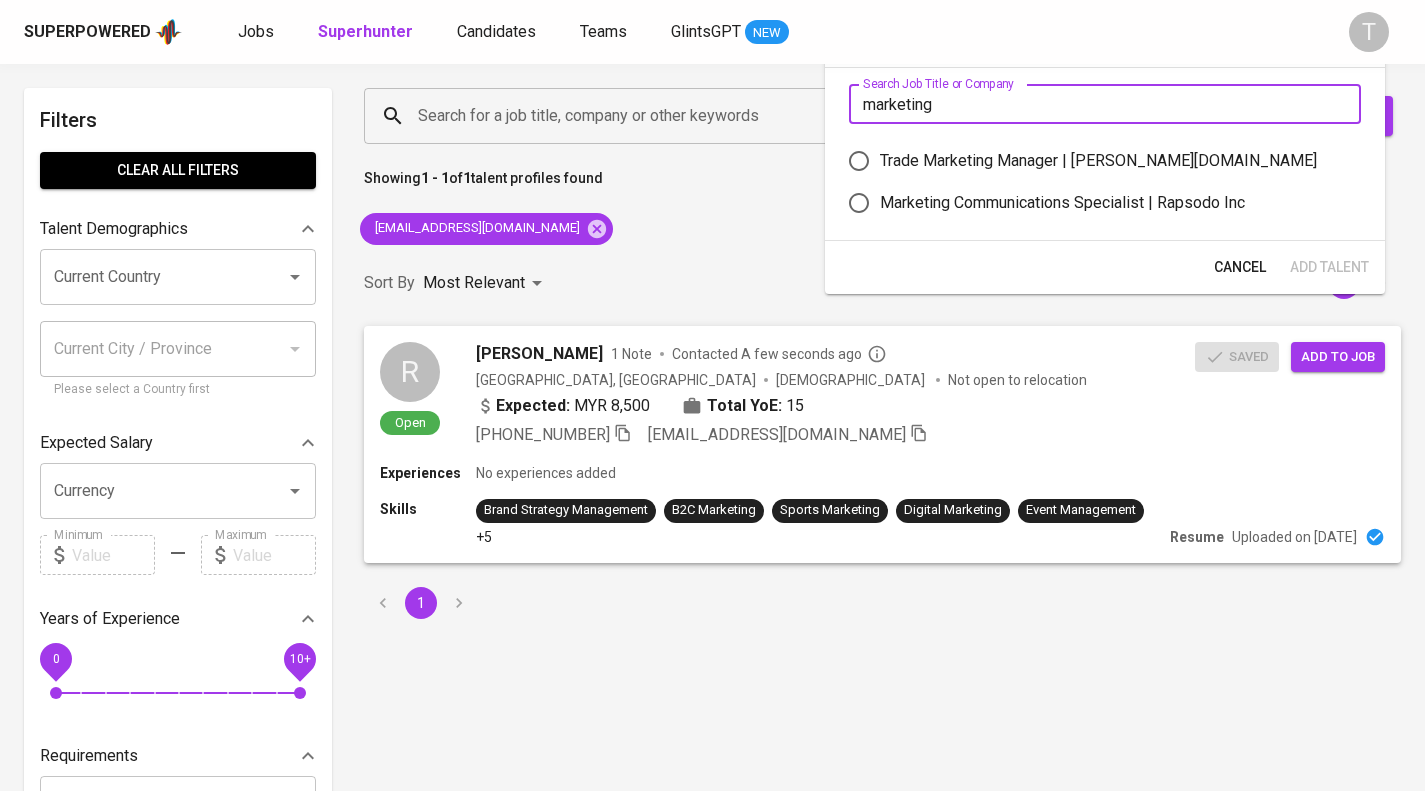 type on "marketing" 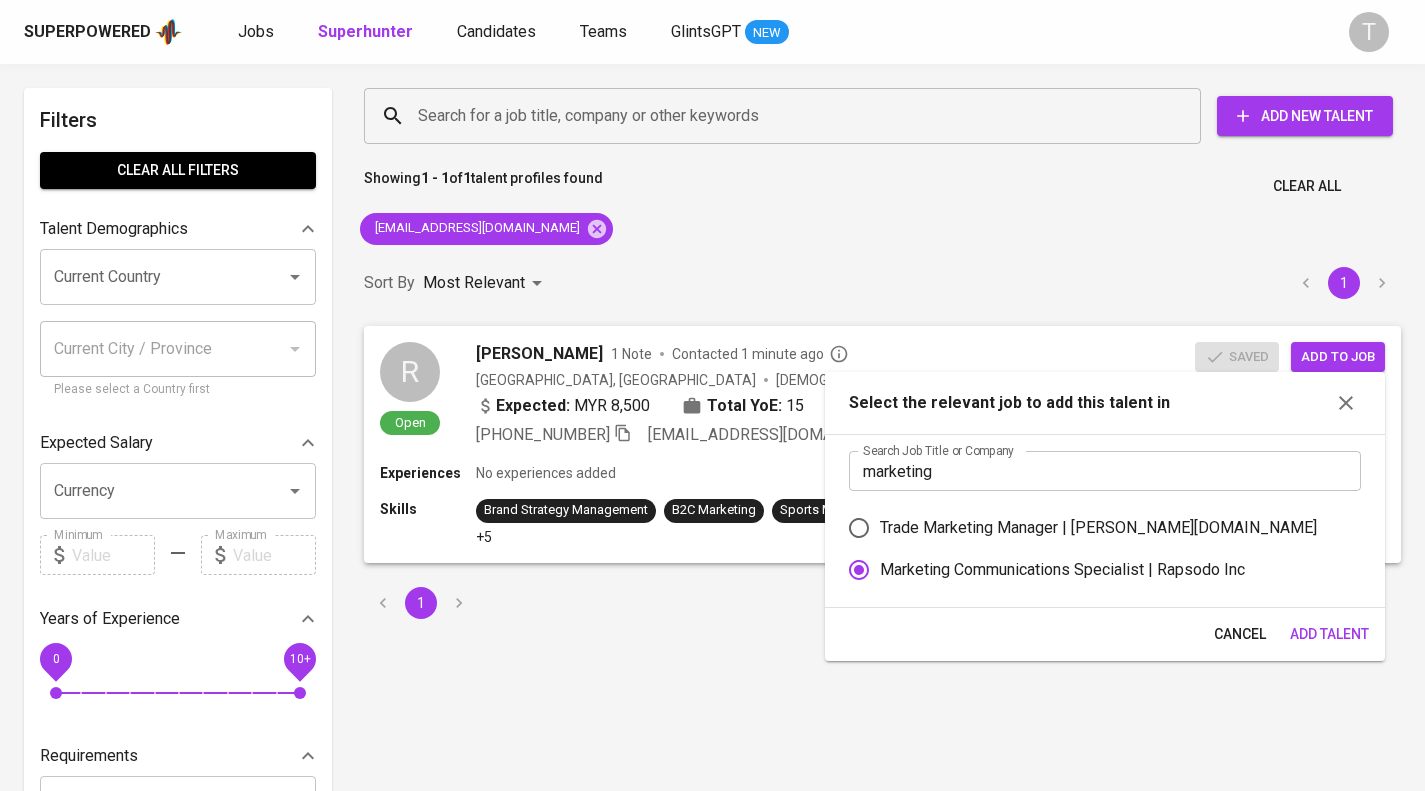 click on "Add Talent" at bounding box center (1329, 634) 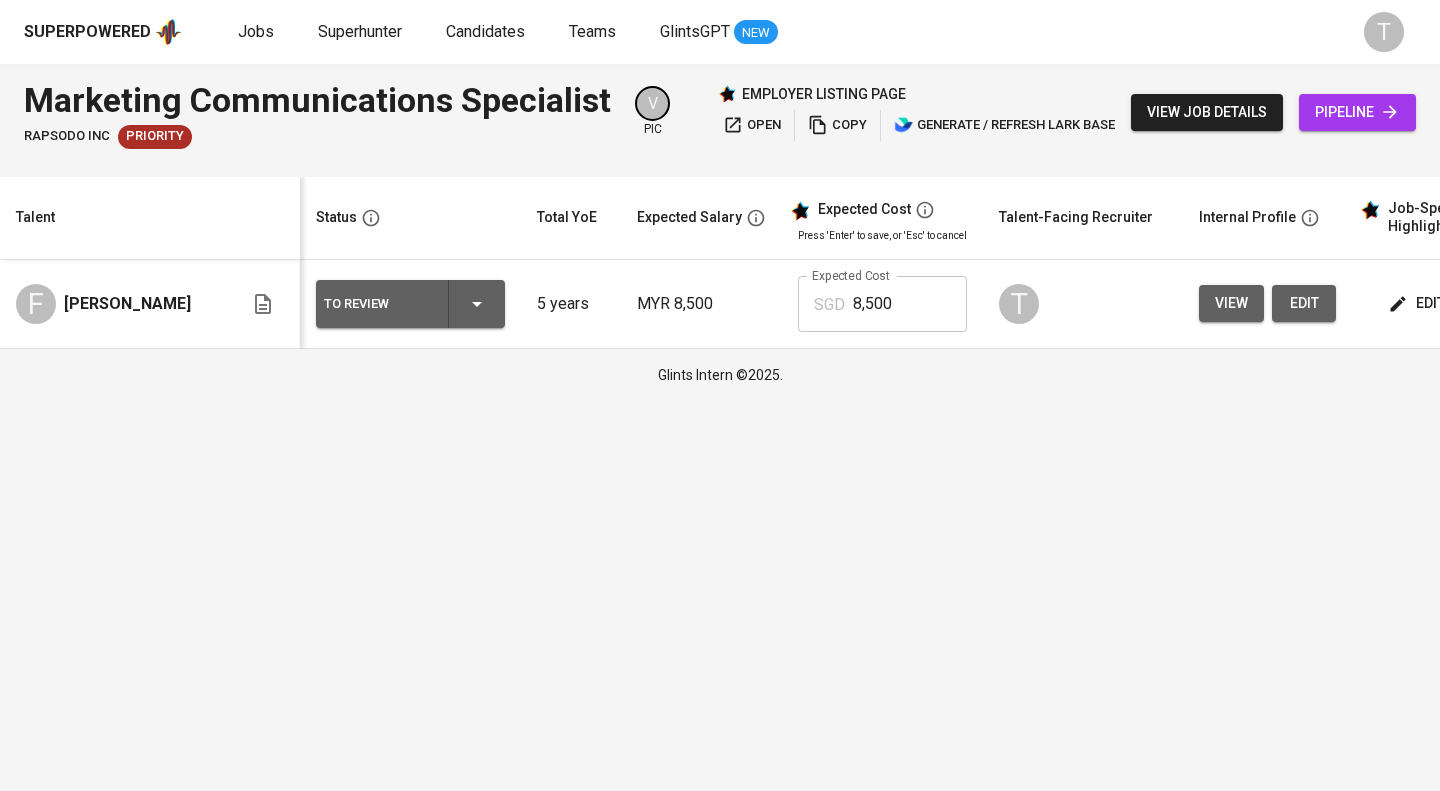 scroll, scrollTop: 0, scrollLeft: 0, axis: both 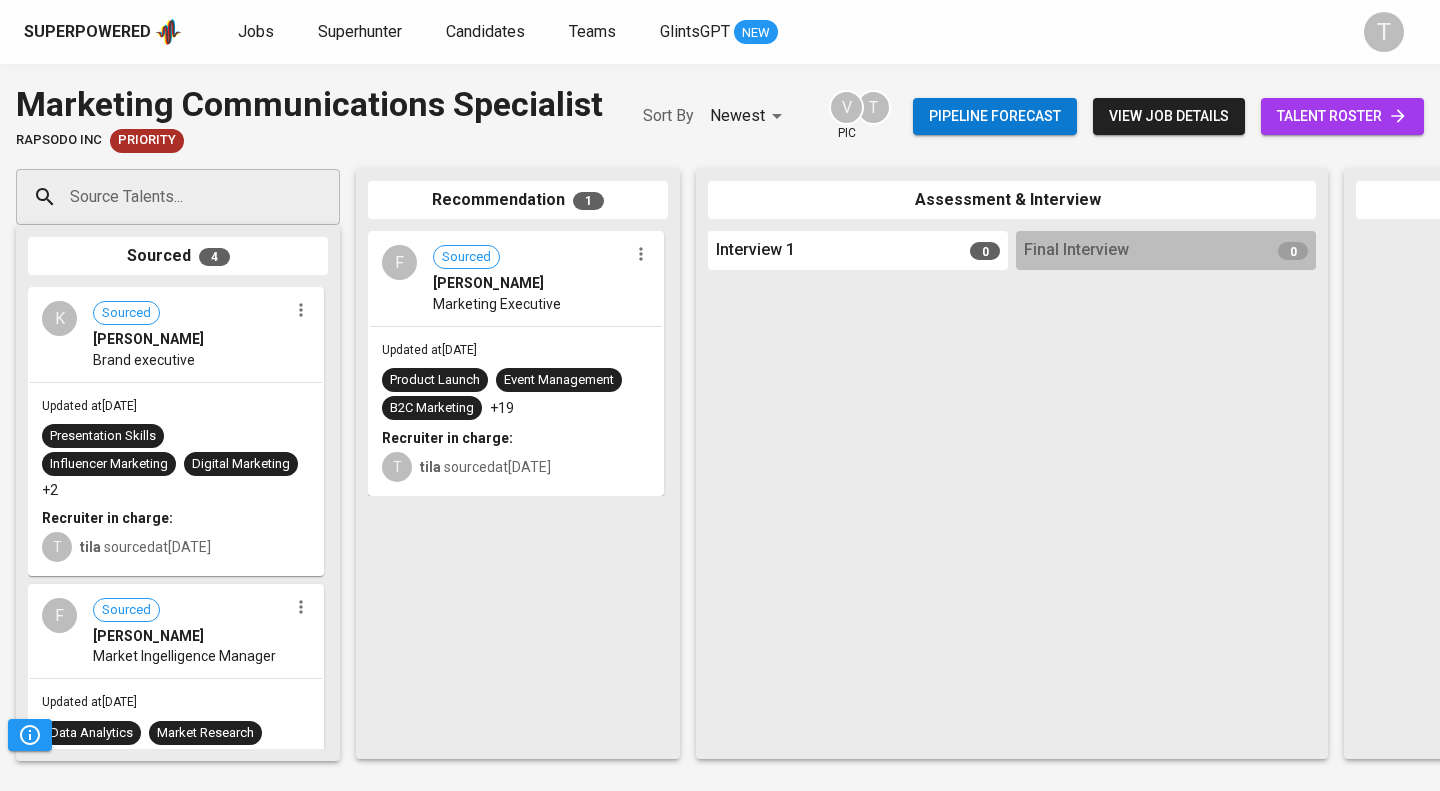 click on "Source Talents..." at bounding box center (170, 197) 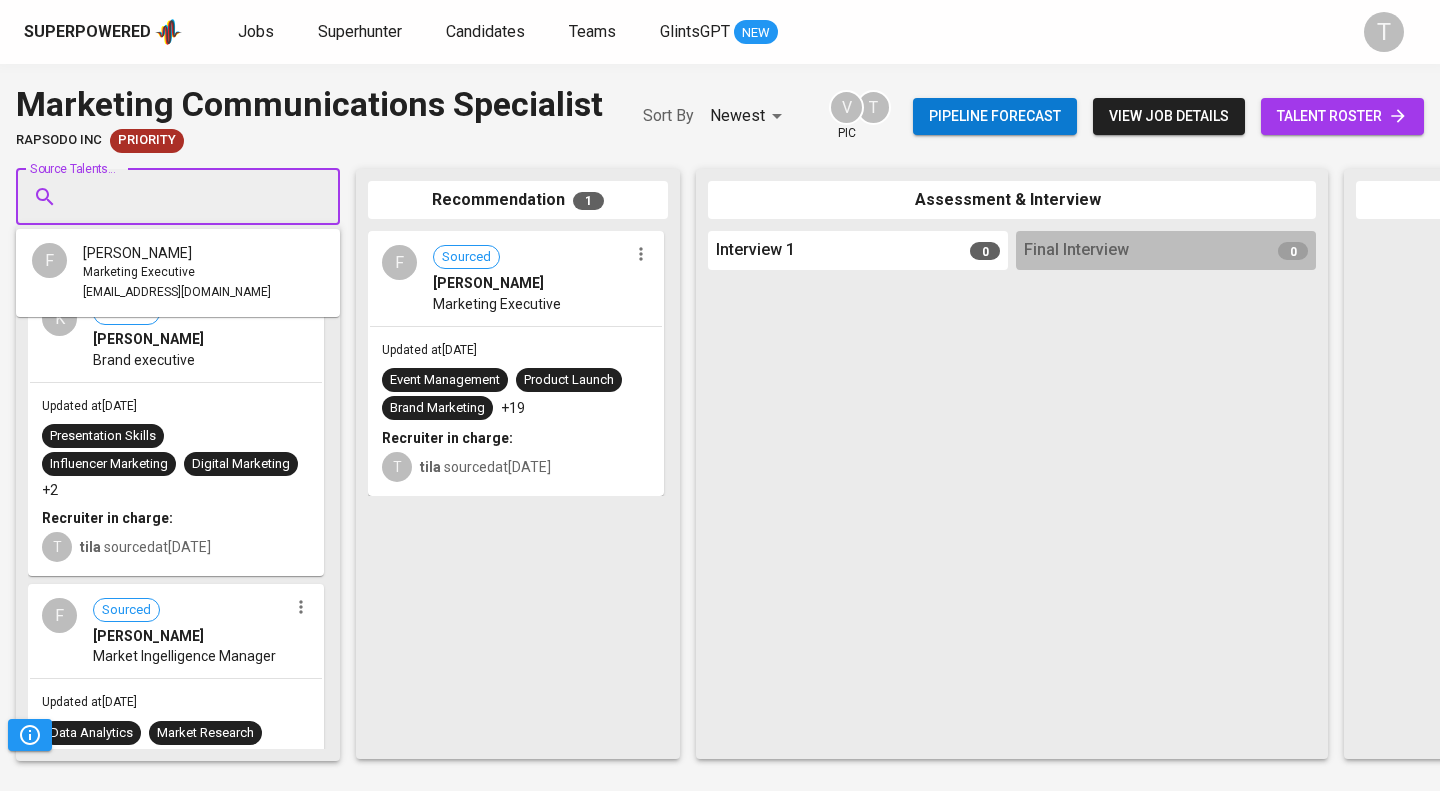 paste on "[EMAIL_ADDRESS][DOMAIN_NAME]" 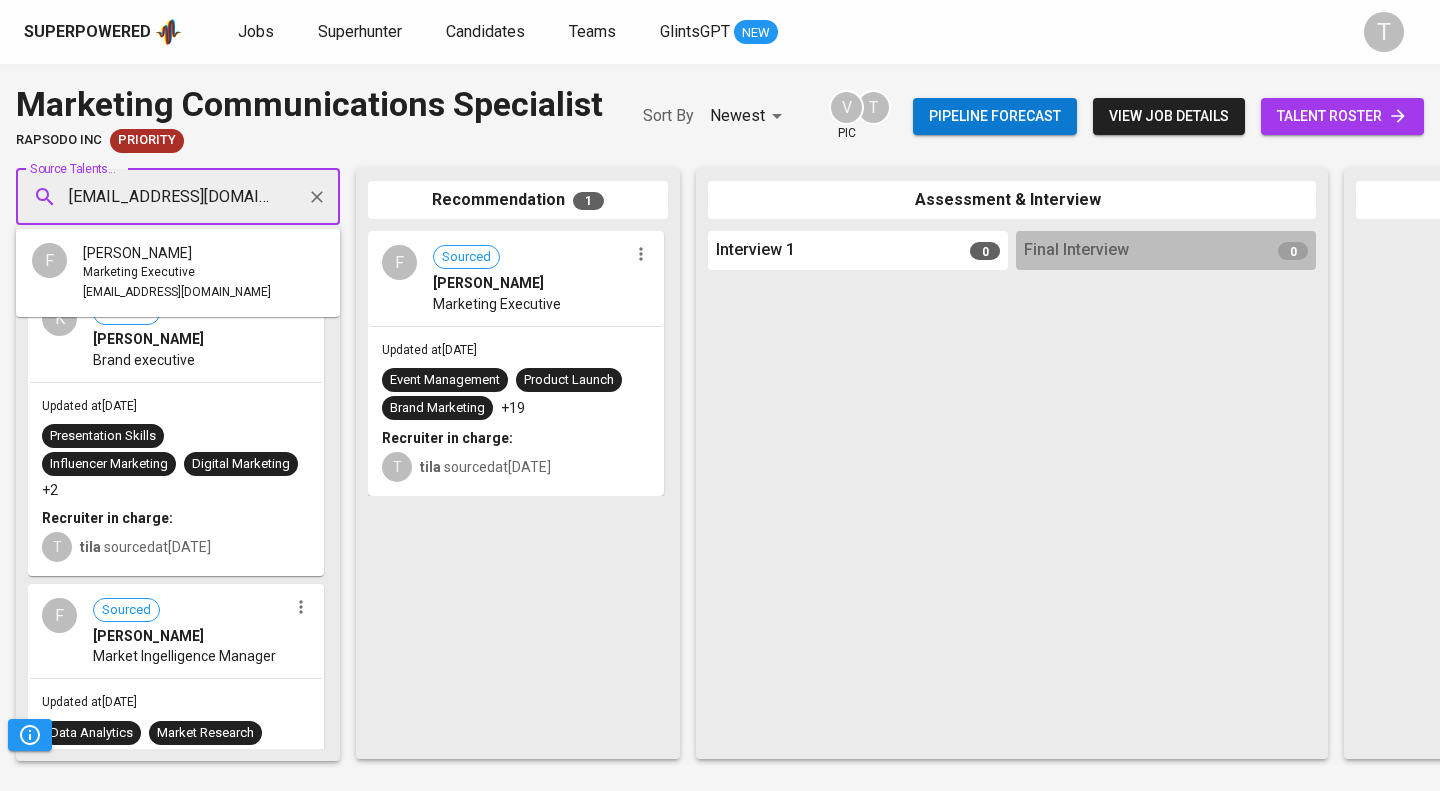 scroll, scrollTop: 0, scrollLeft: 12, axis: horizontal 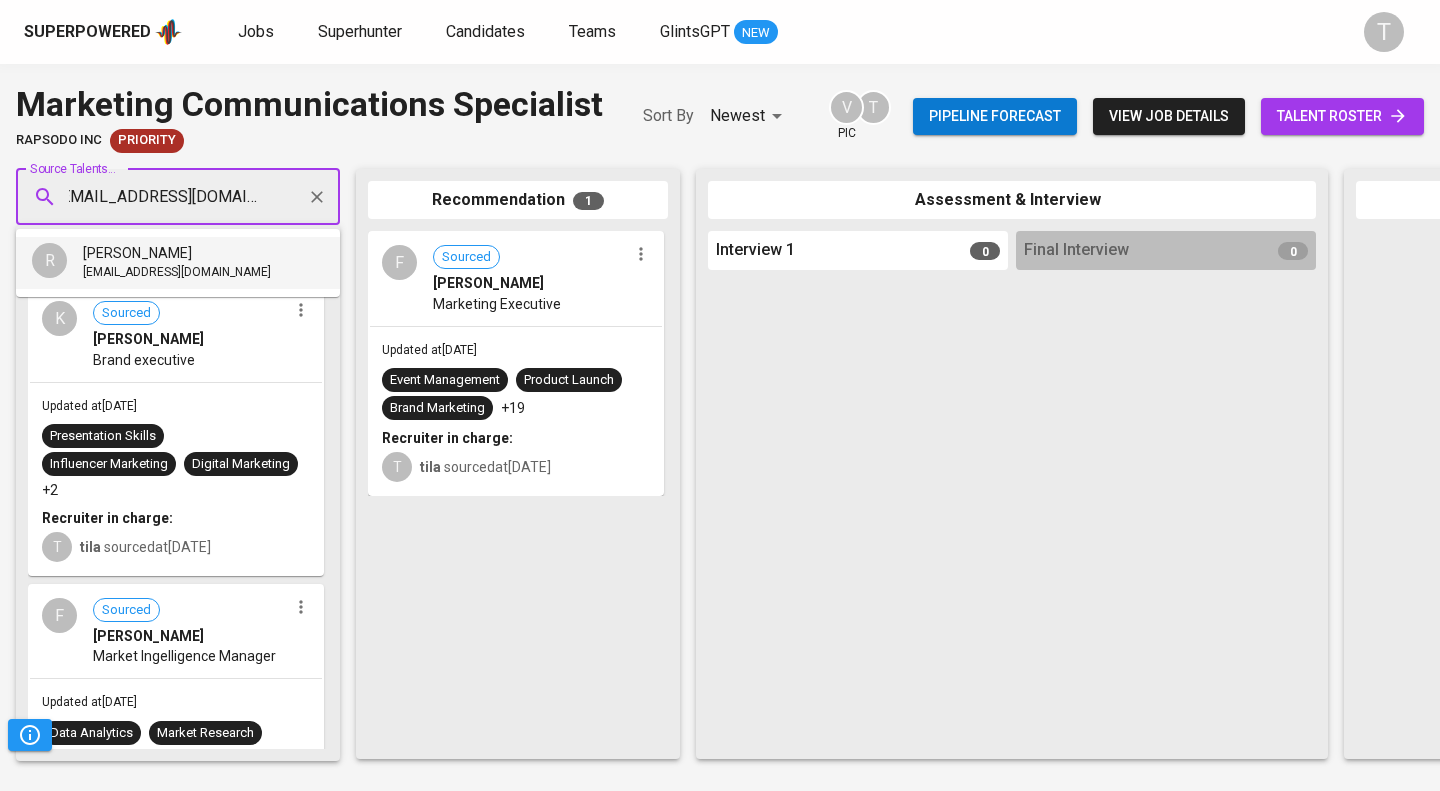 click on "[PERSON_NAME]" at bounding box center [177, 253] 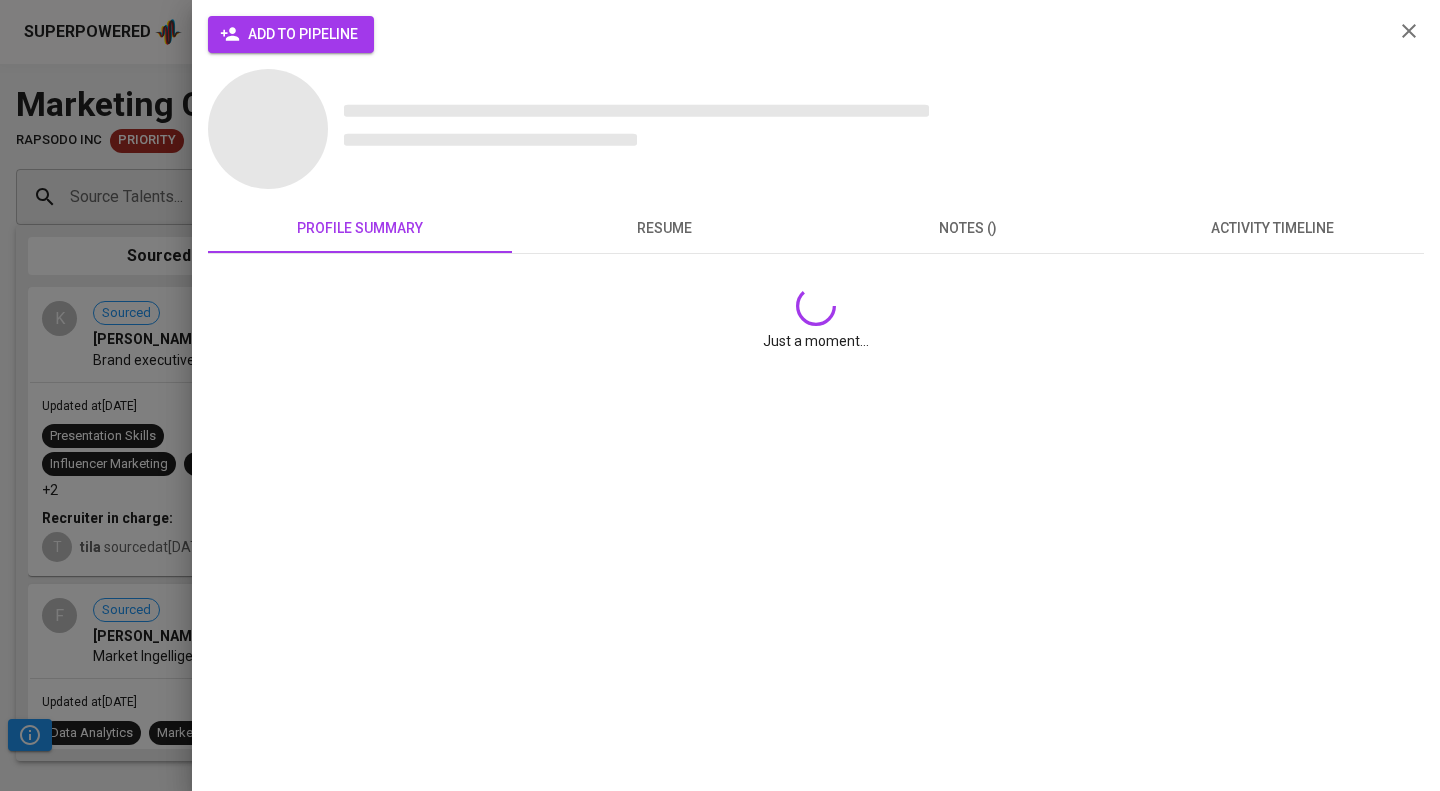 scroll, scrollTop: 0, scrollLeft: 0, axis: both 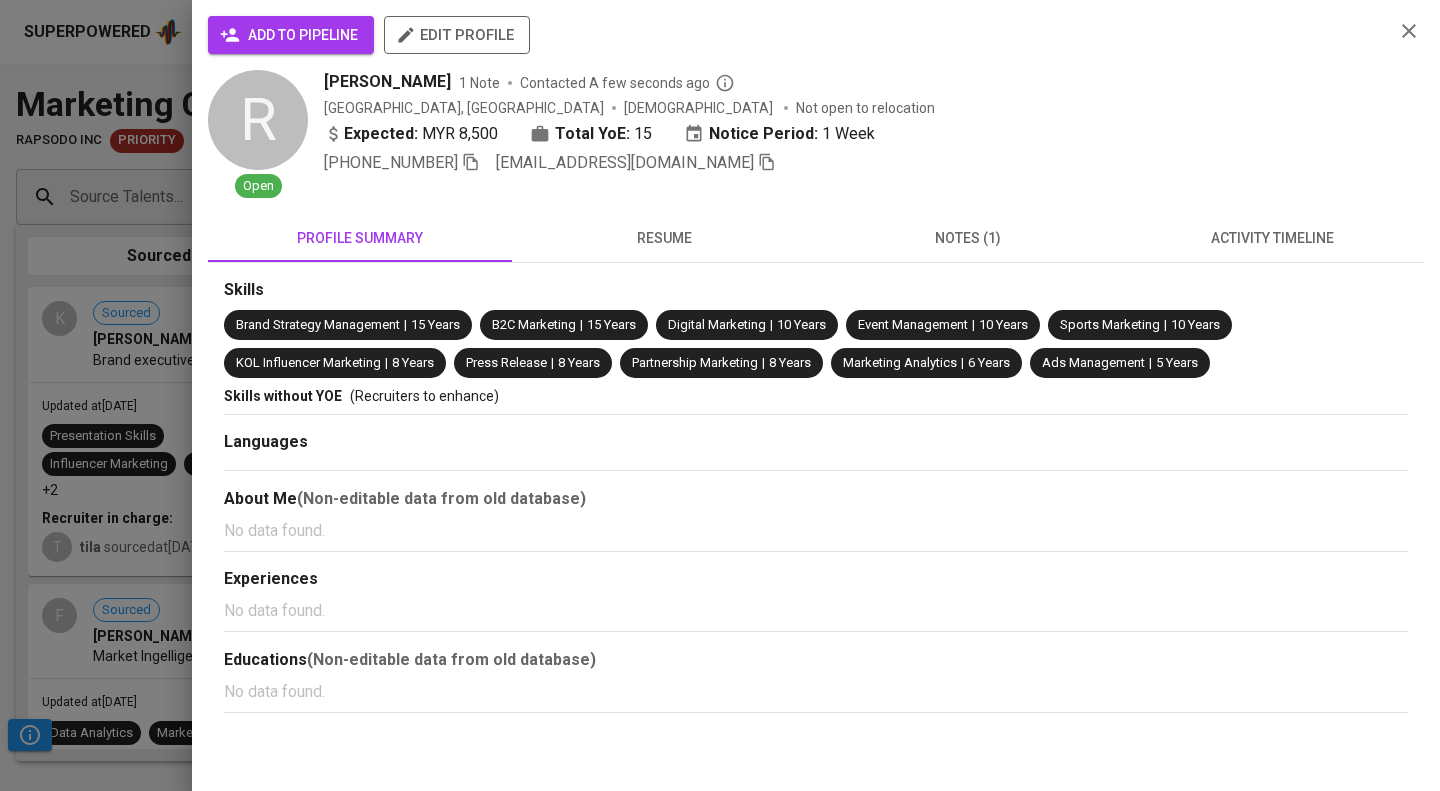 click on "add to pipeline" at bounding box center [291, 35] 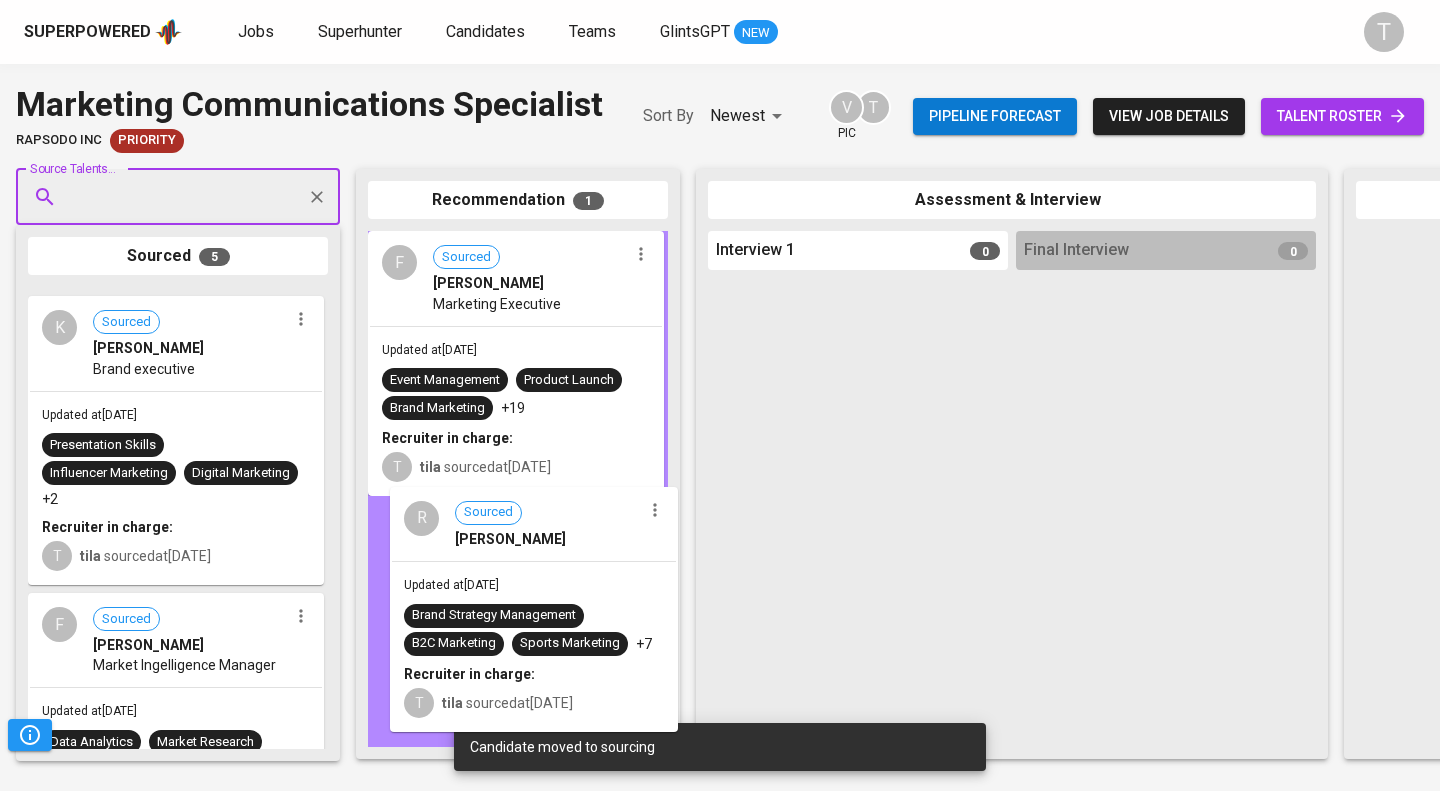 drag, startPoint x: 183, startPoint y: 377, endPoint x: 585, endPoint y: 608, distance: 463.6432 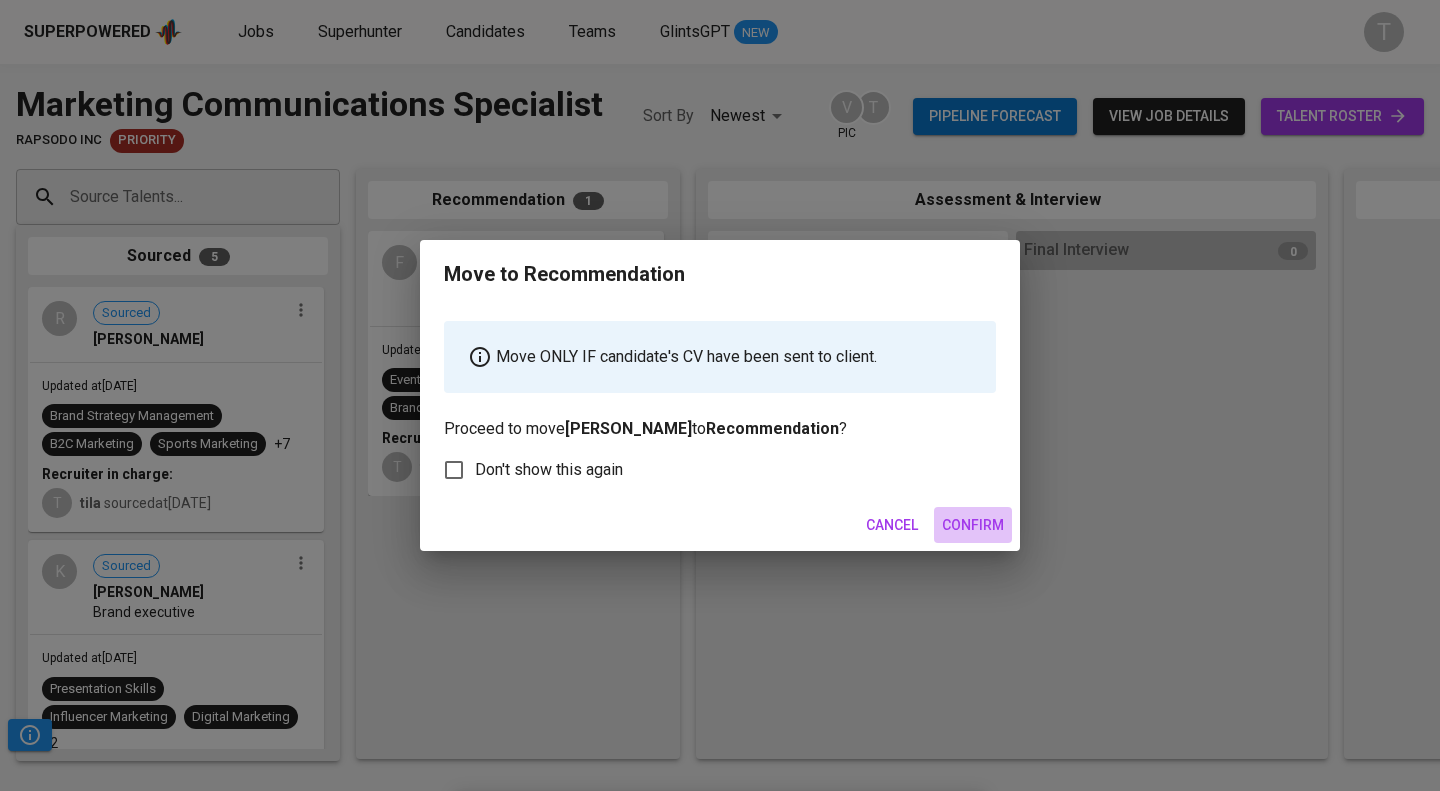 click on "Confirm" at bounding box center [973, 525] 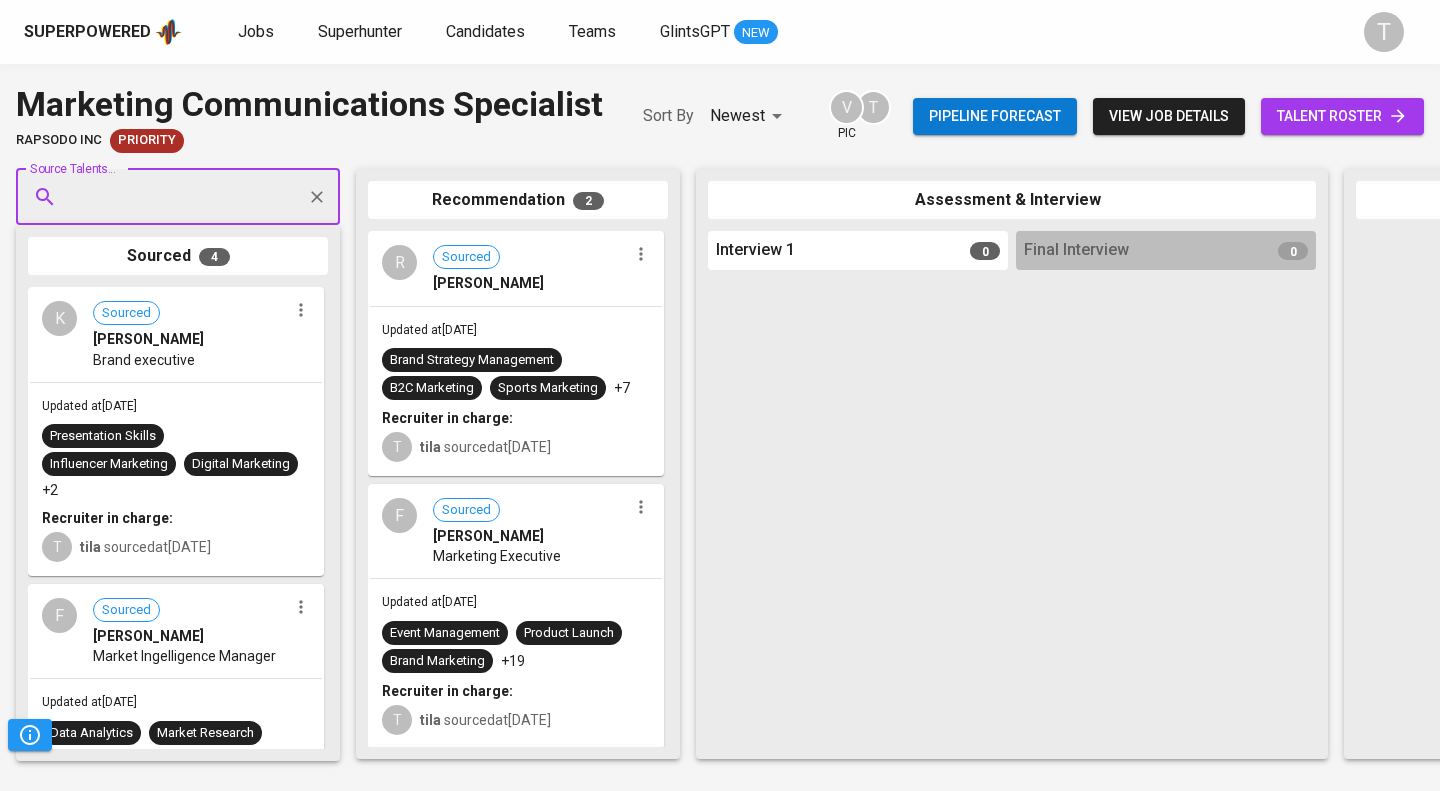 click on "talent roster" at bounding box center [1342, 116] 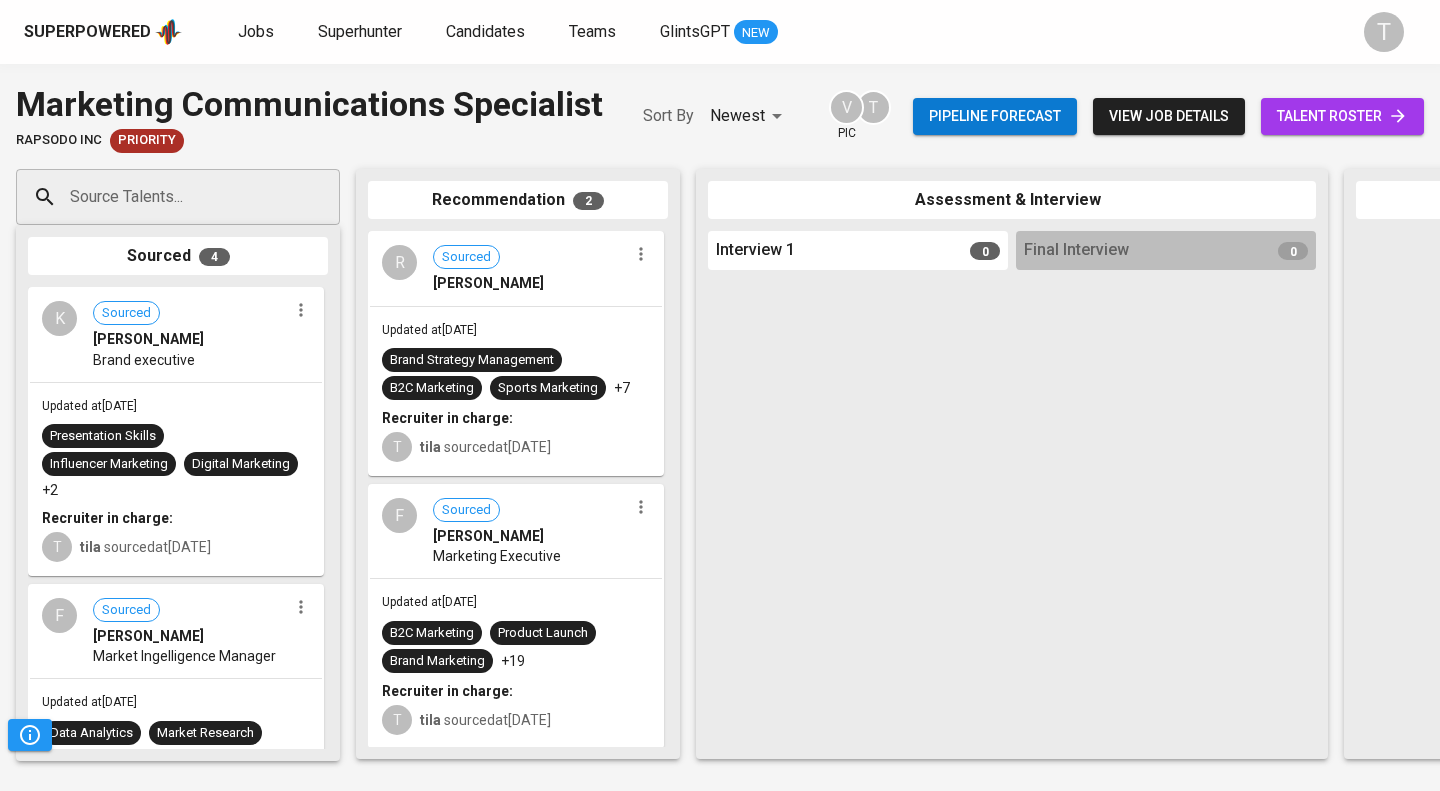 click on "Updated at  Jul 16, 2025 Brand Strategy Management B2C Marketing Sports Marketing +7 Recruiter in charge: T tila   sourced  at  Jul 16, 2025" at bounding box center (516, 391) 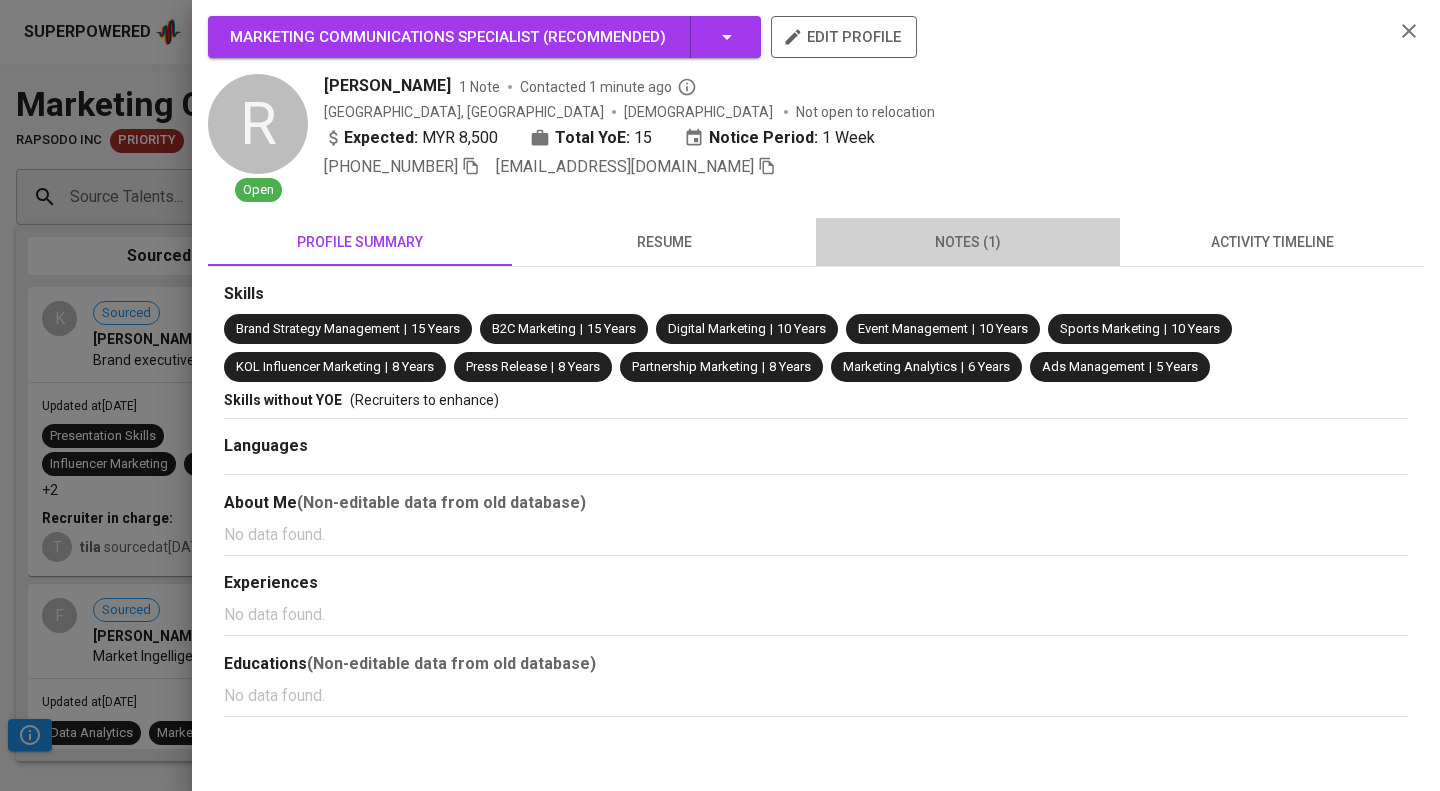 click on "notes (1)" at bounding box center [968, 242] 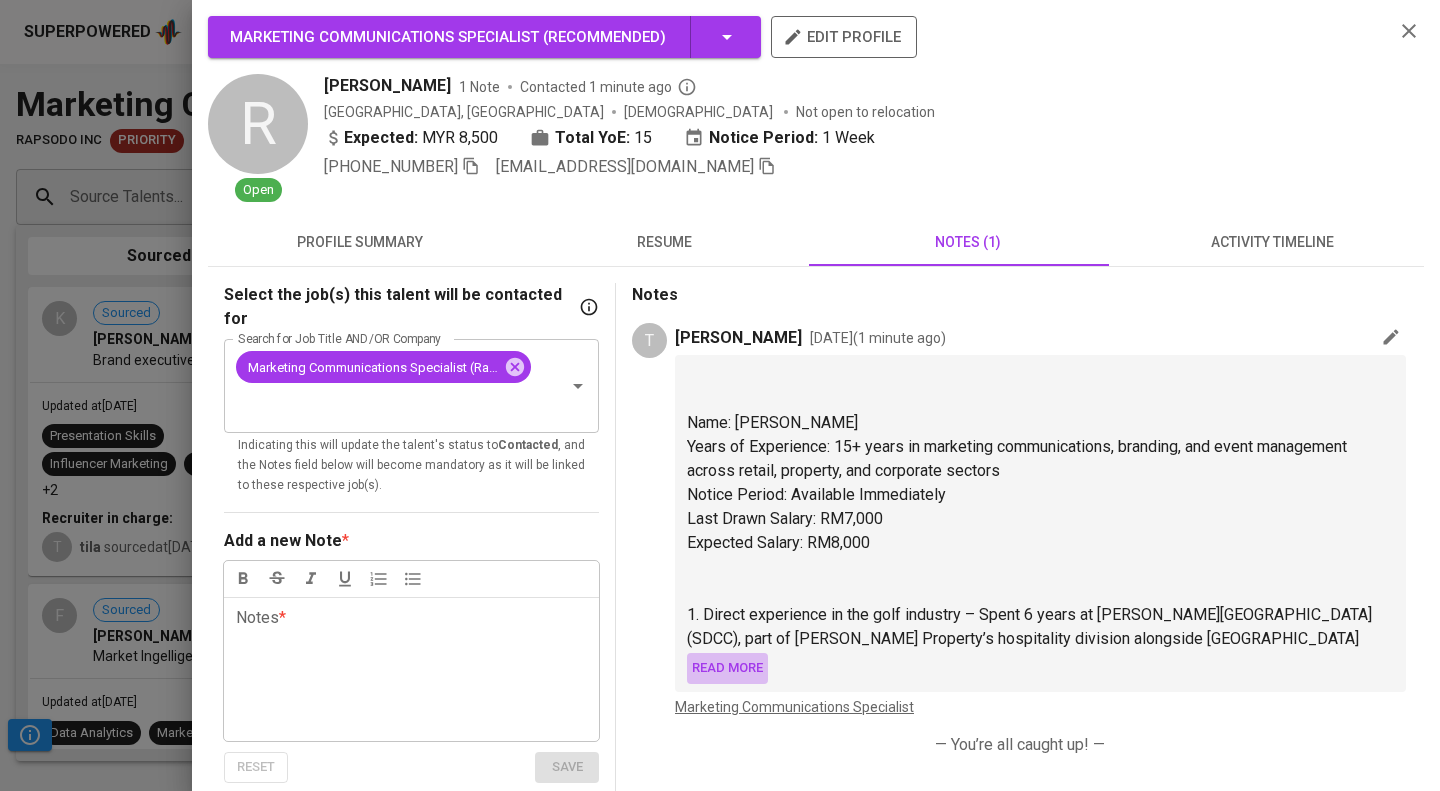 click on "Read more" at bounding box center (727, 668) 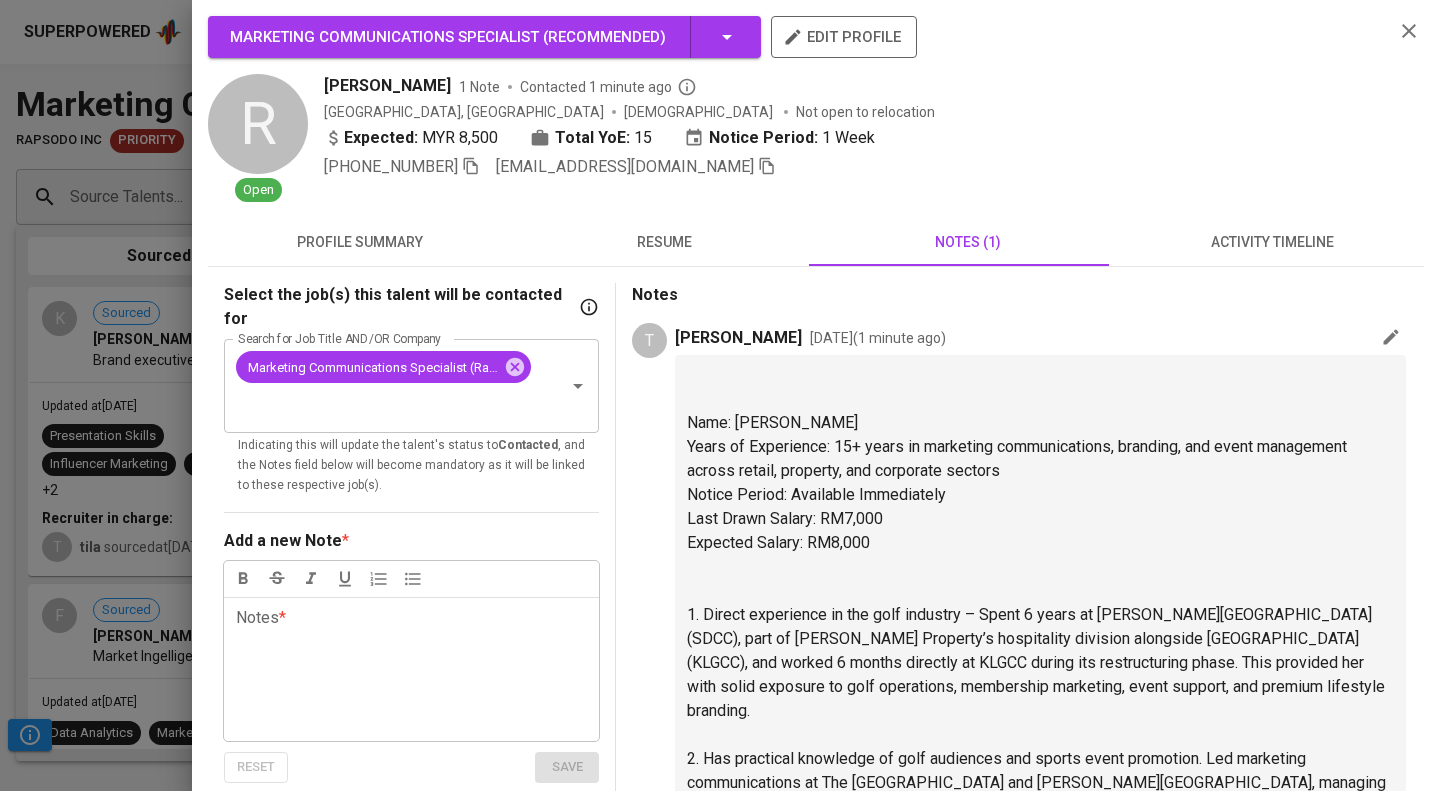 scroll, scrollTop: 190, scrollLeft: 0, axis: vertical 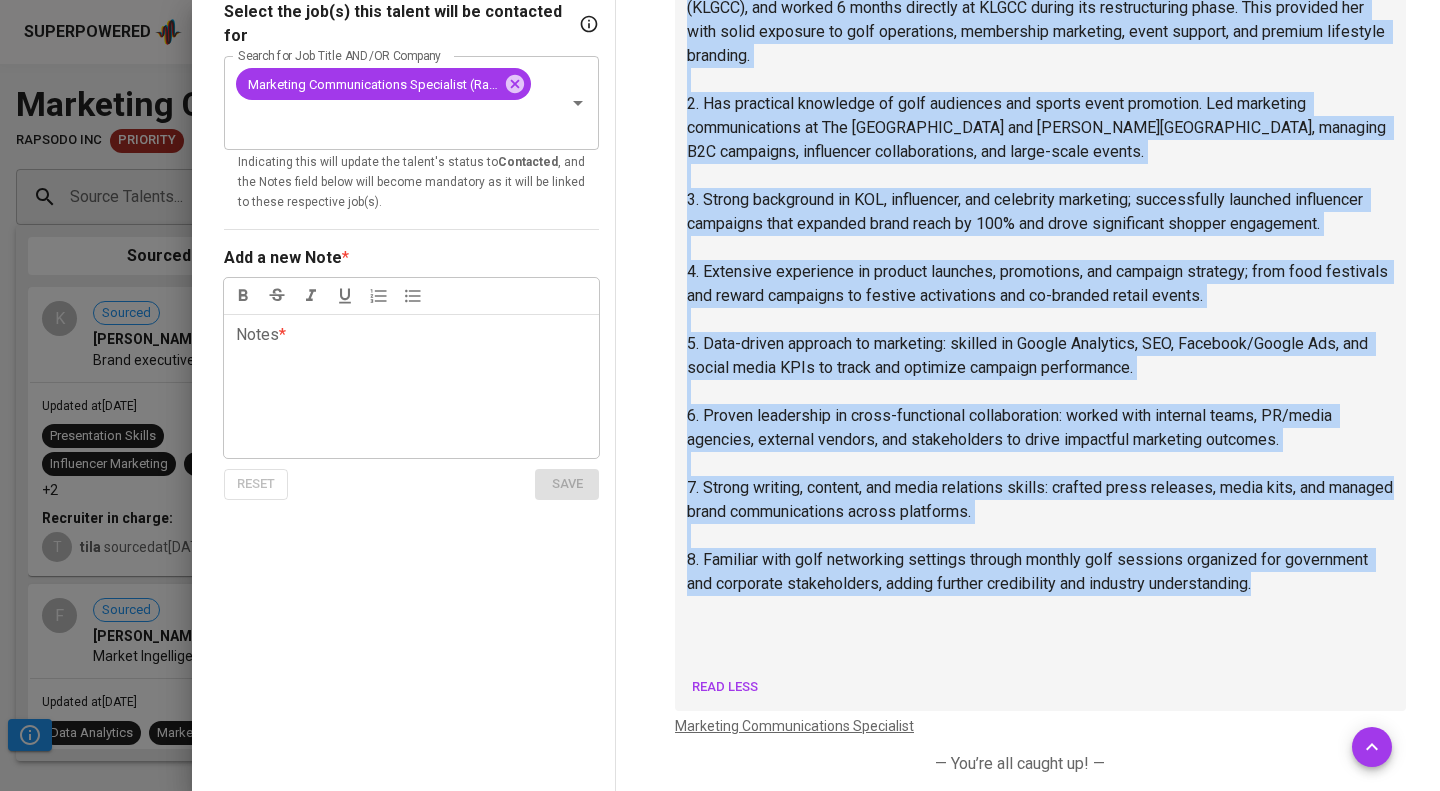 click on "8. Familiar with golf networking settings through monthly golf sessions organized for government and corporate stakeholders, adding further credibility and industry understanding." at bounding box center (1040, 572) 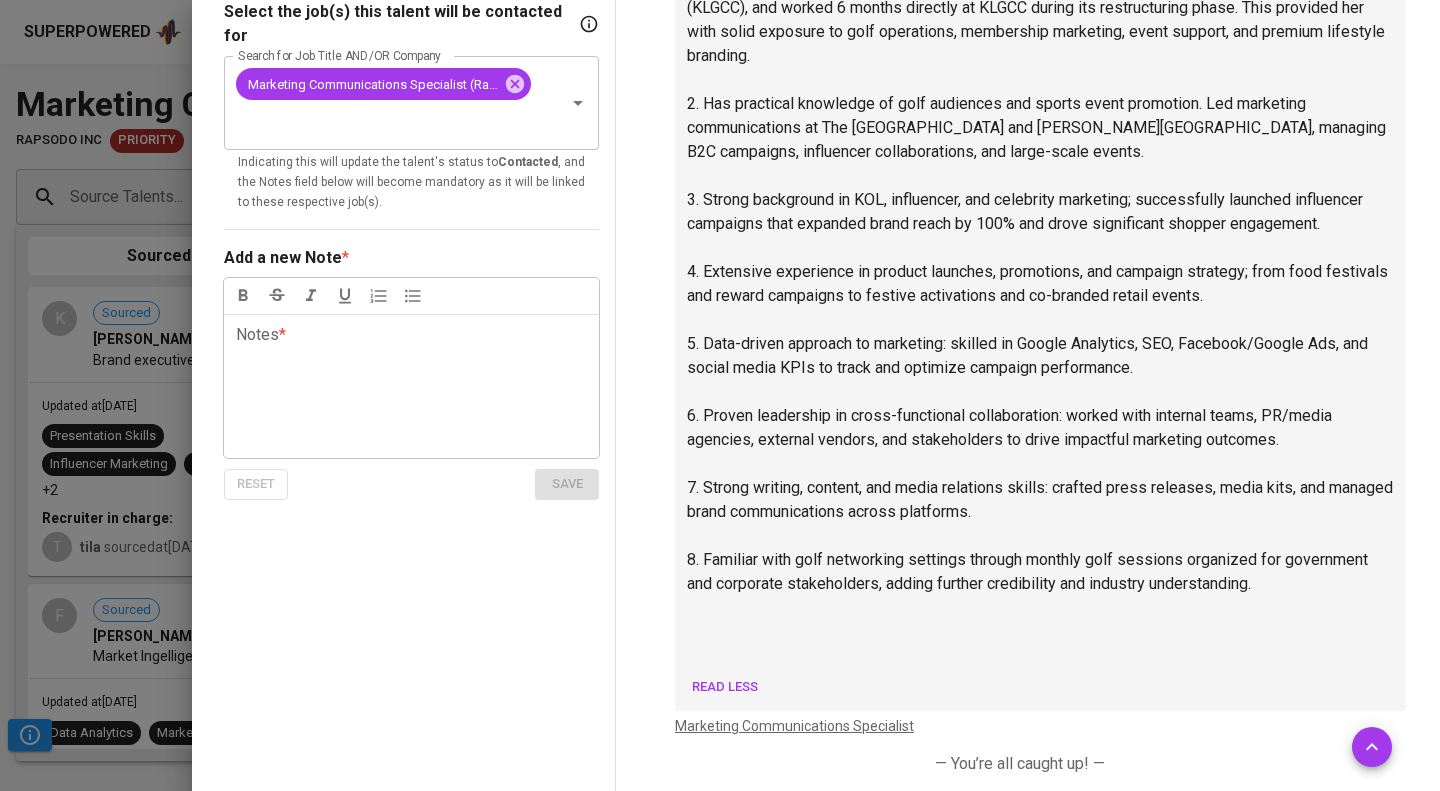 click at bounding box center (720, 395) 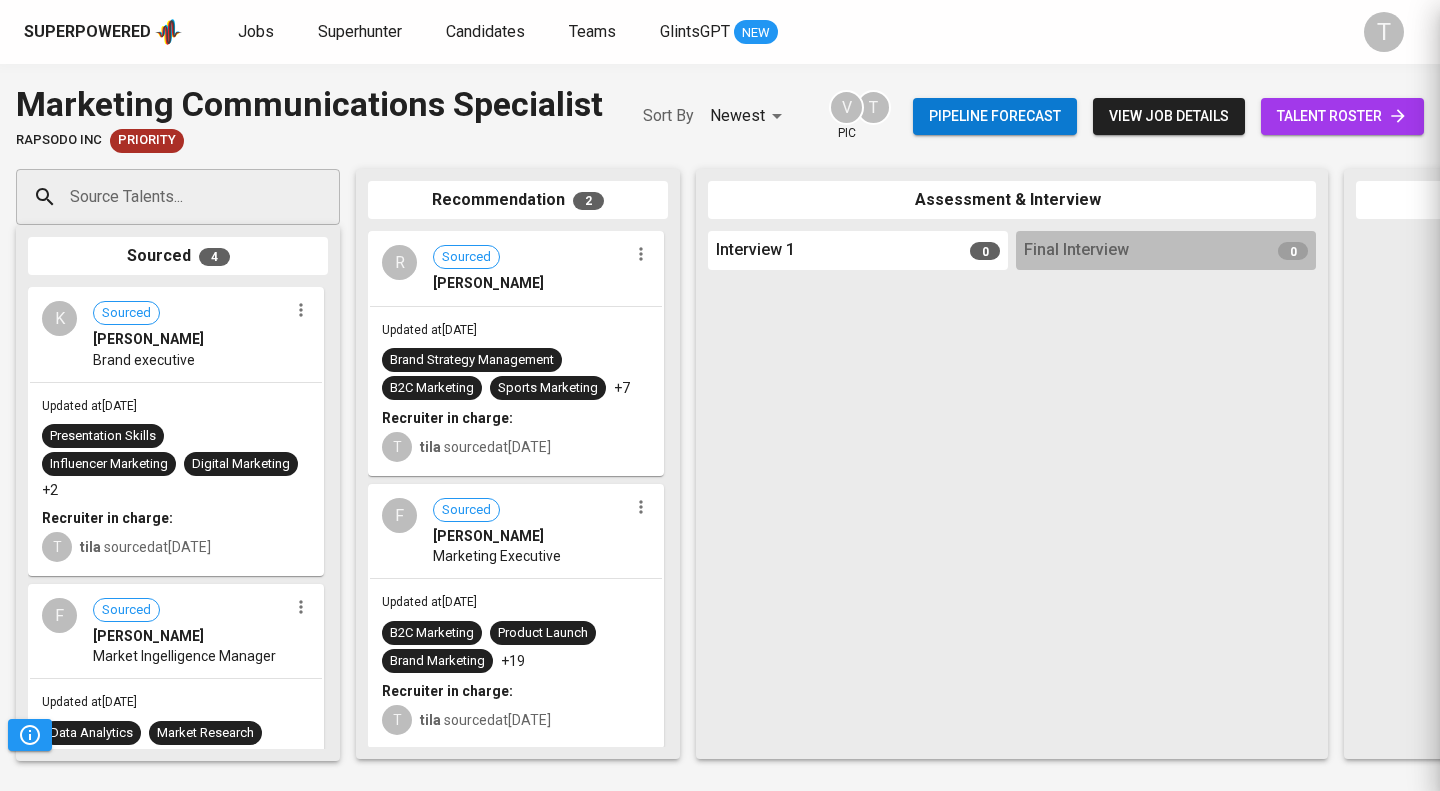 scroll, scrollTop: 0, scrollLeft: 0, axis: both 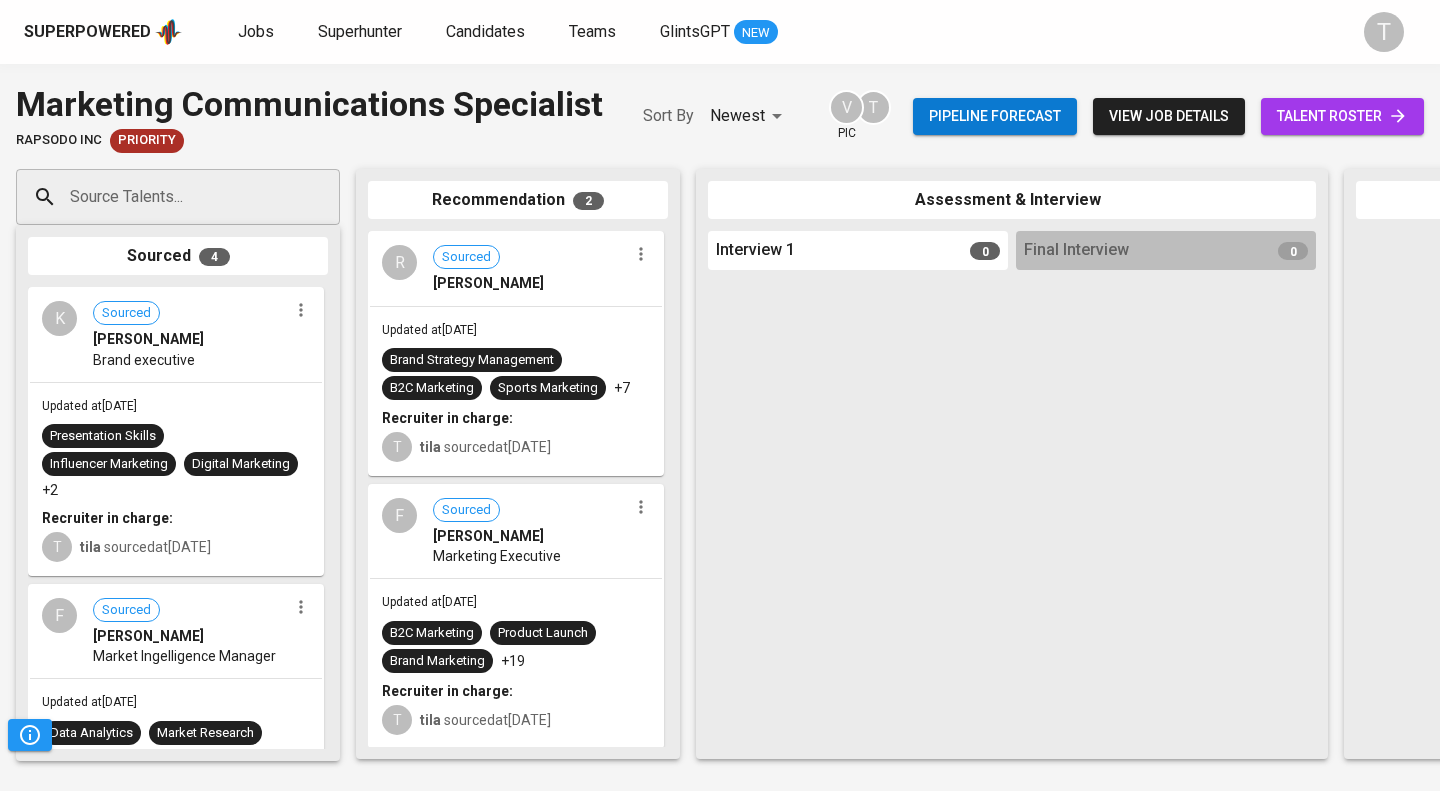 click on "talent roster" at bounding box center [1342, 116] 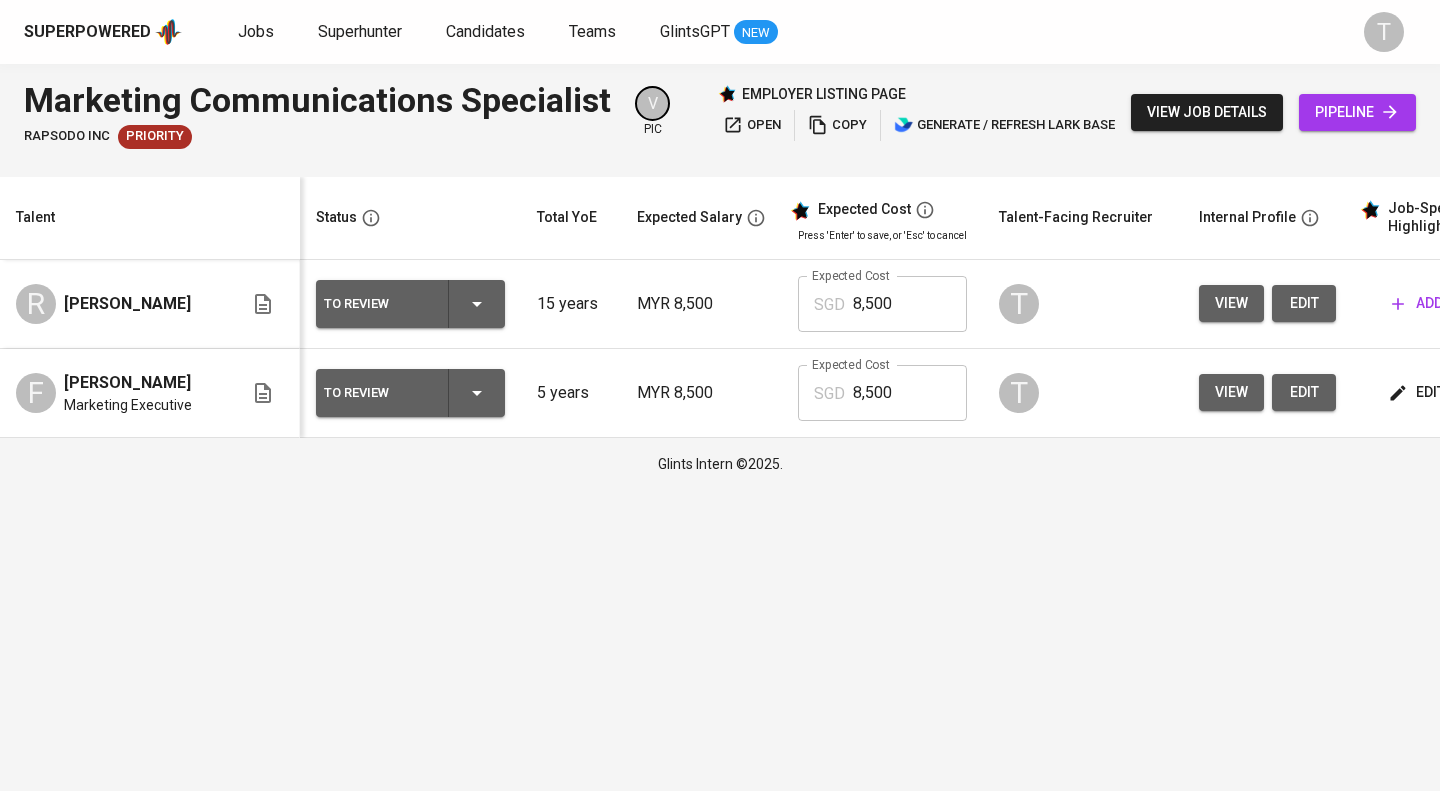 scroll, scrollTop: 0, scrollLeft: 272, axis: horizontal 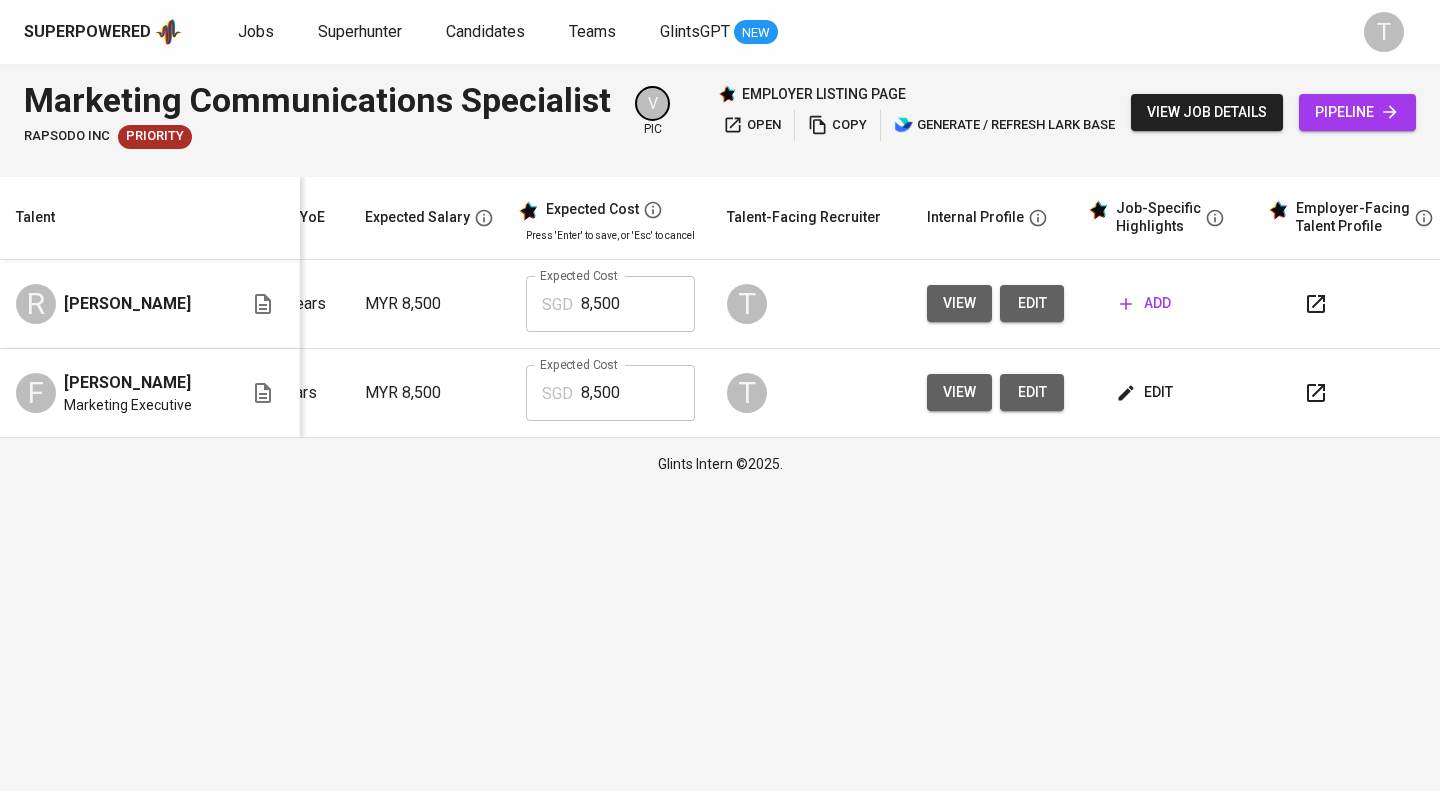 click on "add" at bounding box center (1145, 303) 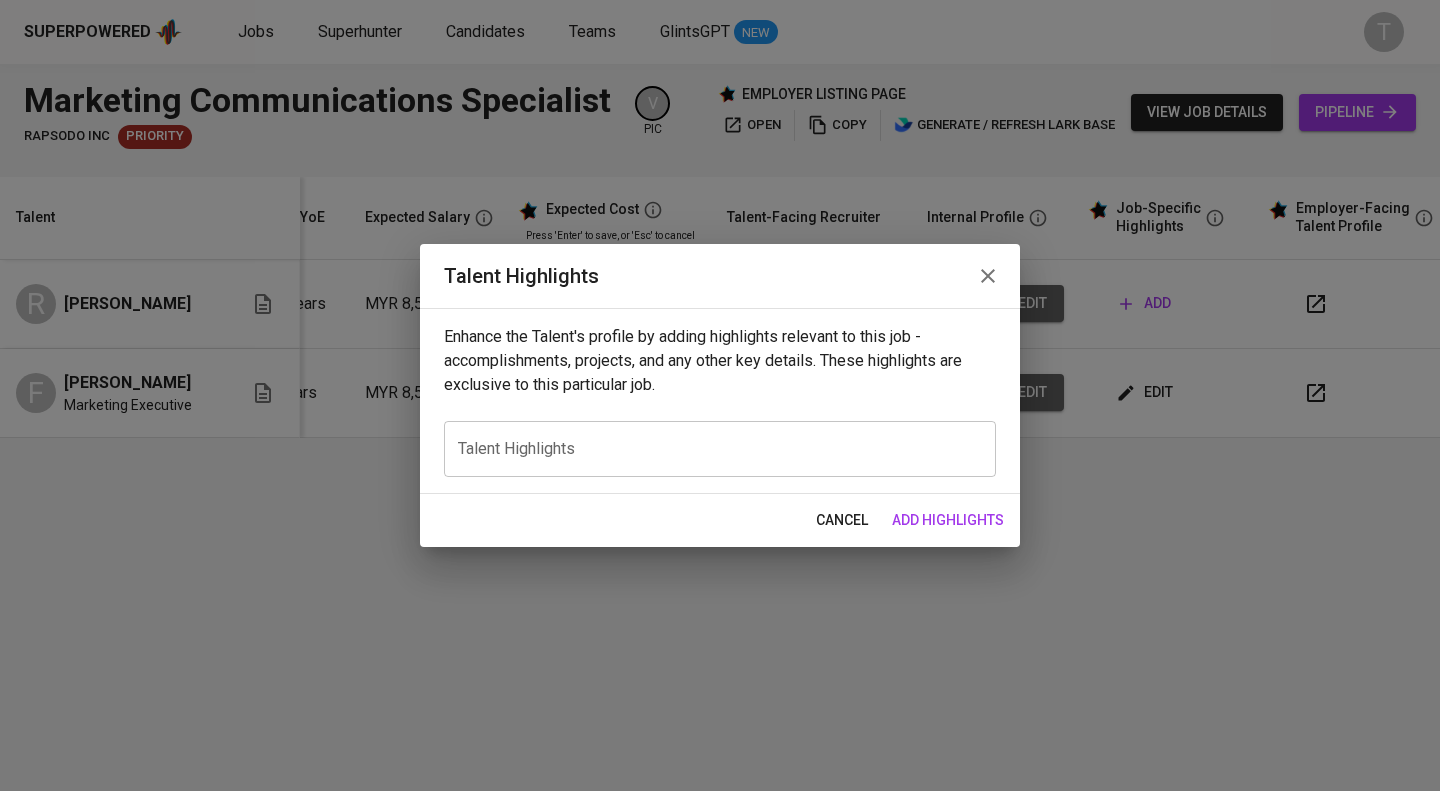 click at bounding box center (720, 449) 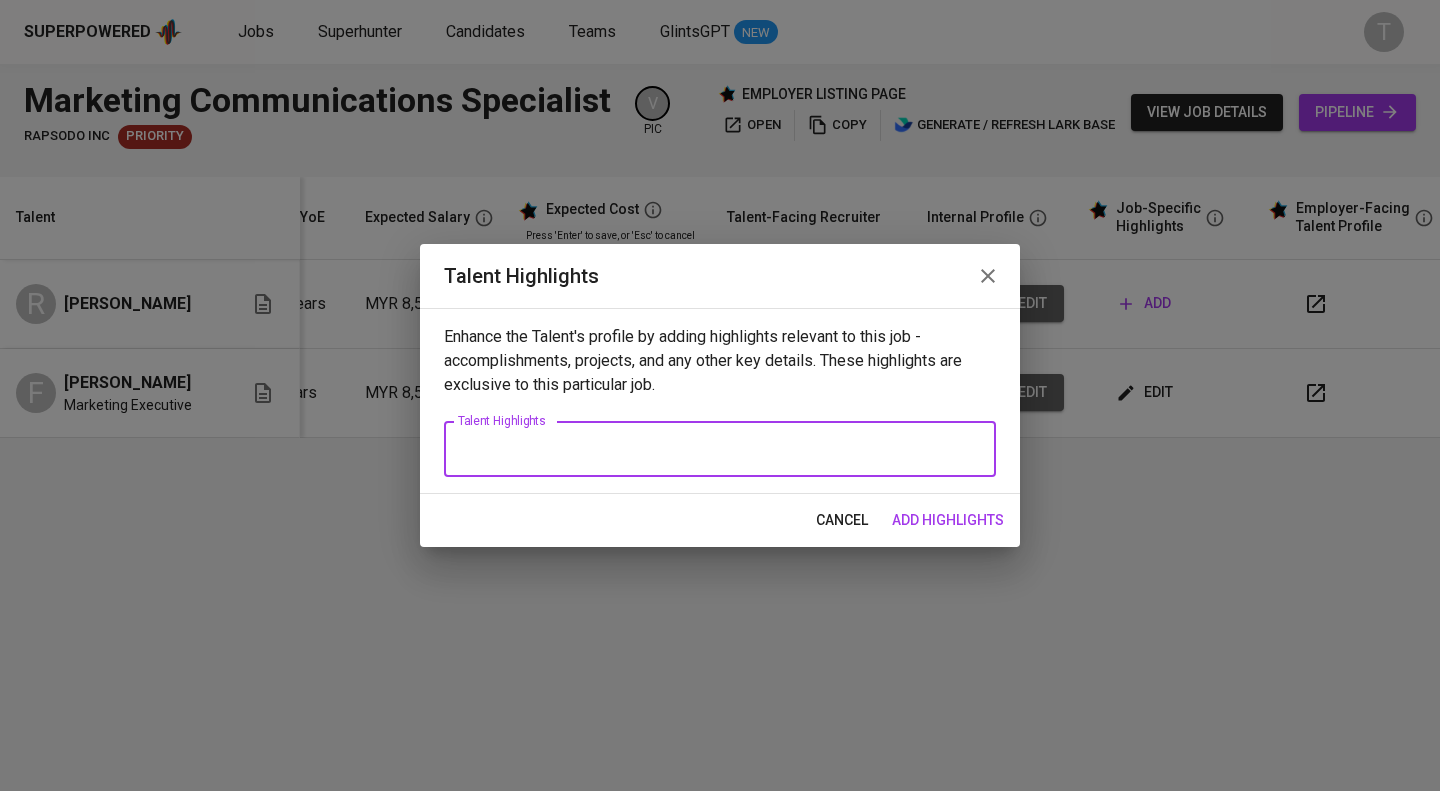 paste on "[EMAIL_ADDRESS][DOMAIN_NAME]" 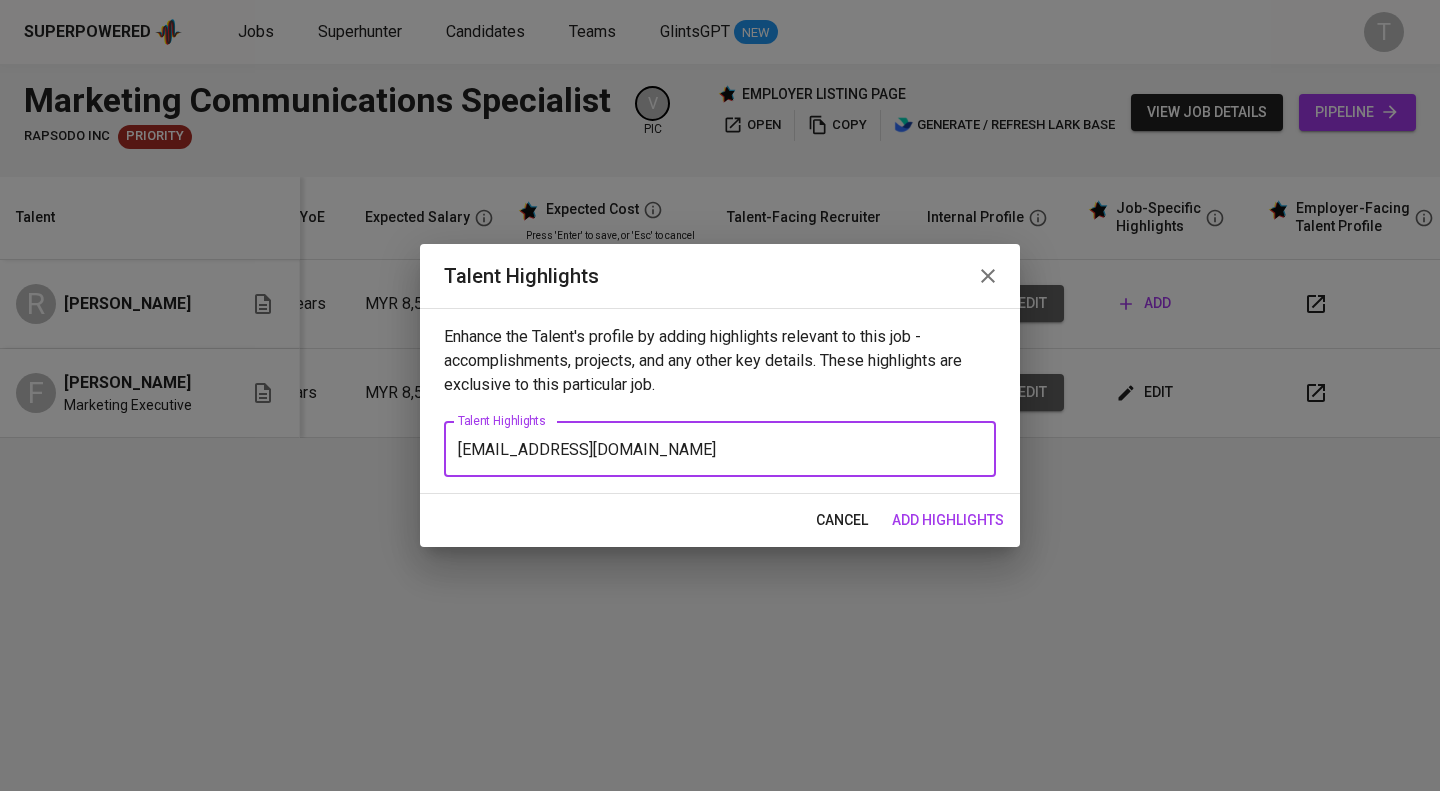 type 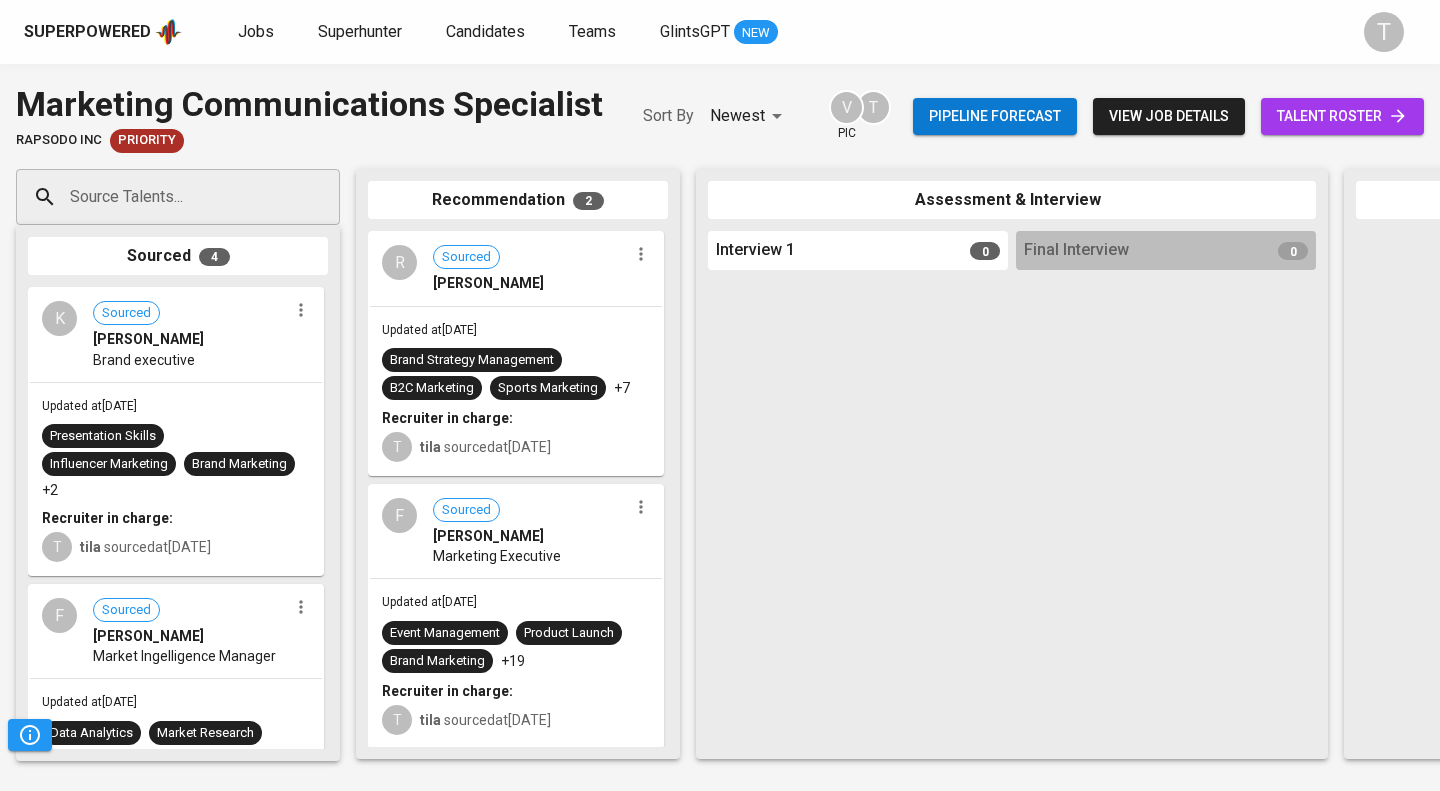 scroll, scrollTop: 0, scrollLeft: 0, axis: both 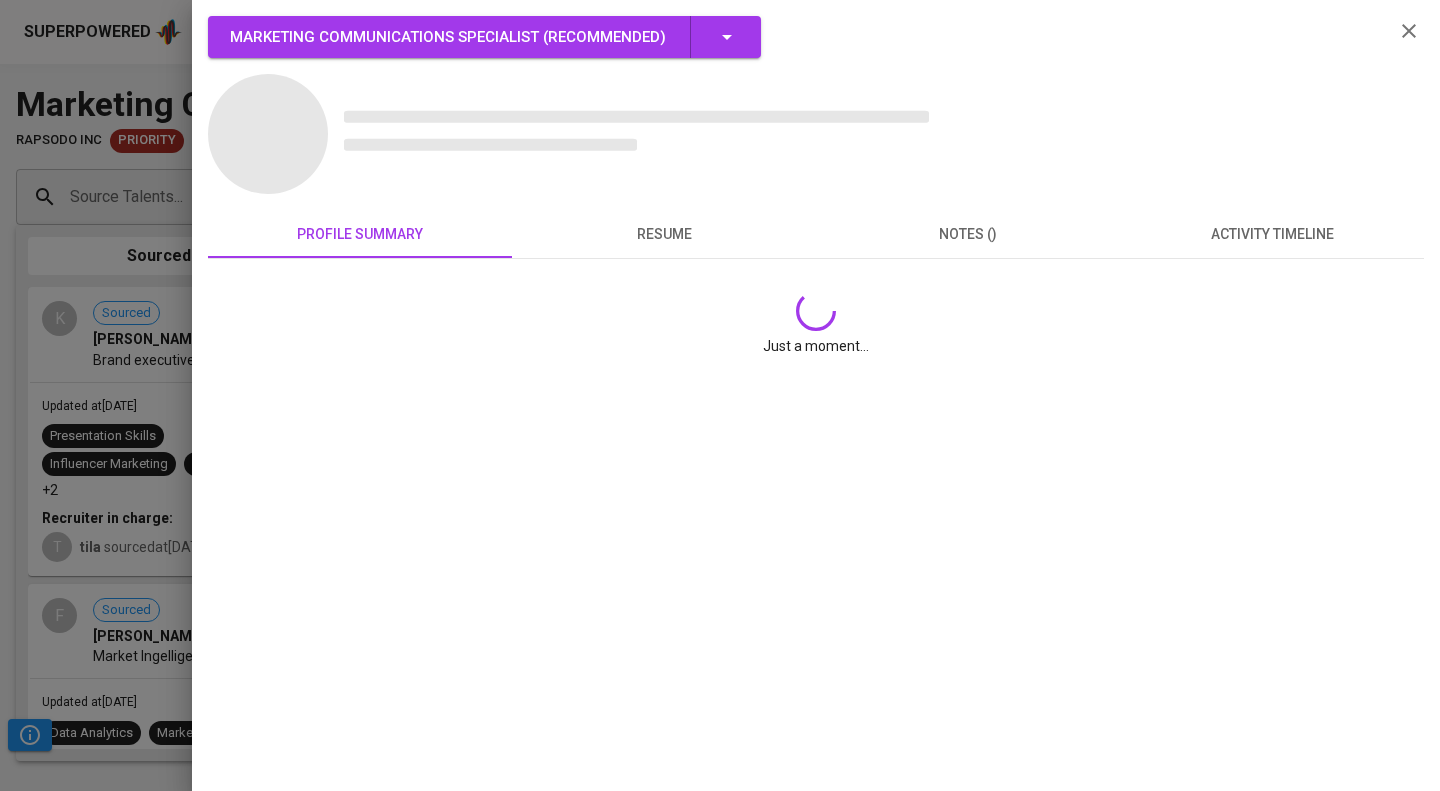 click on "profile summary resume notes () activity timeline" at bounding box center [816, 234] 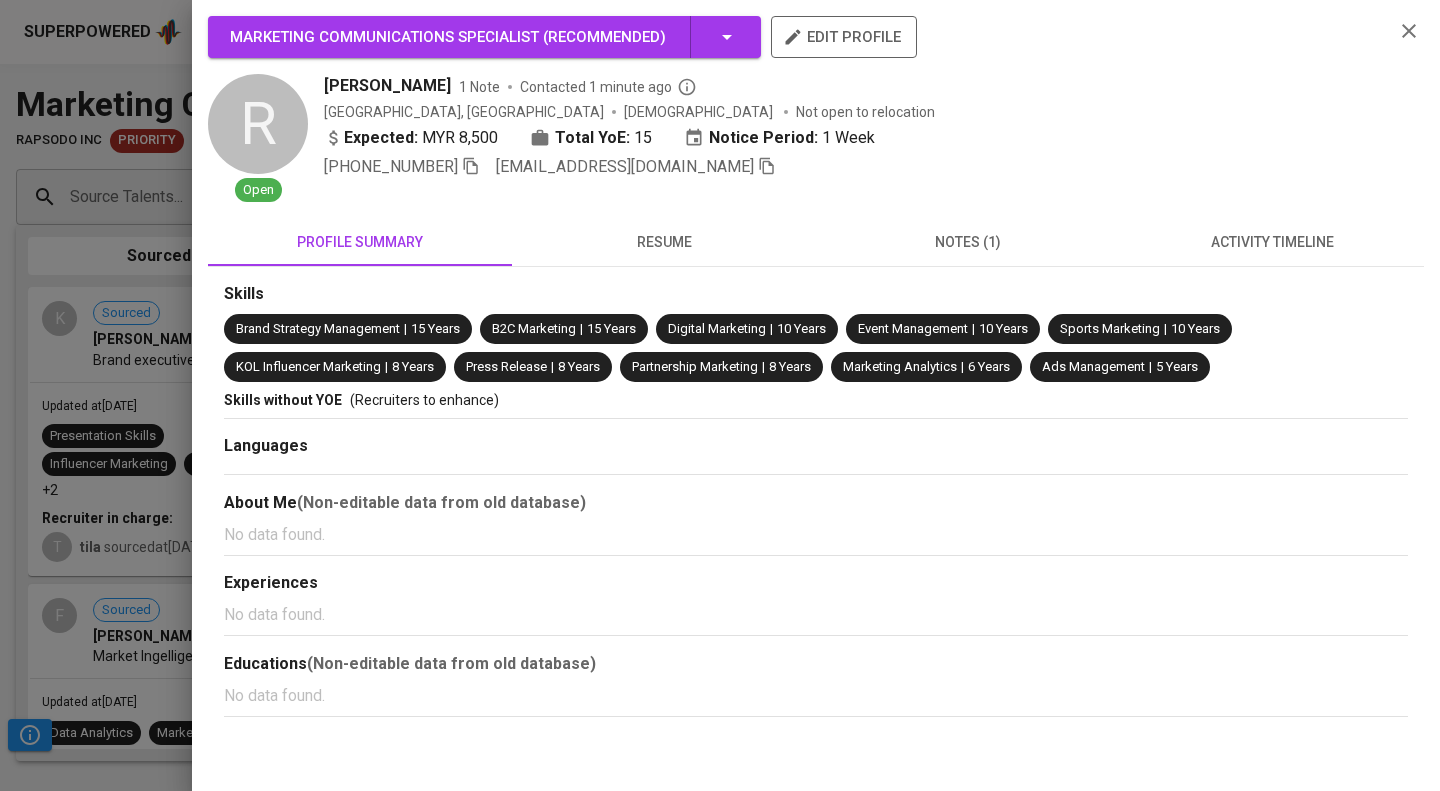 click on "notes (1)" at bounding box center (968, 242) 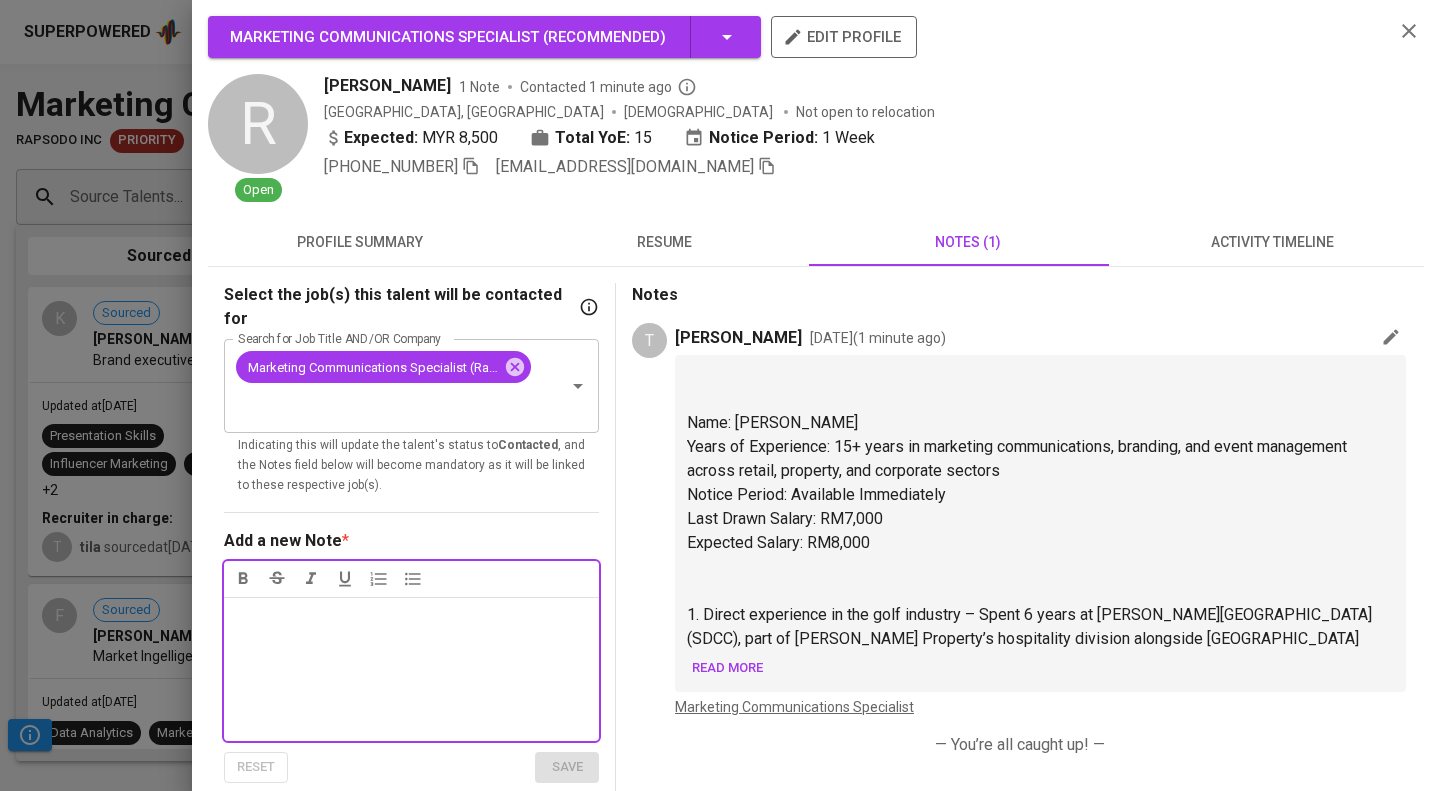 click on "Read more" at bounding box center [727, 668] 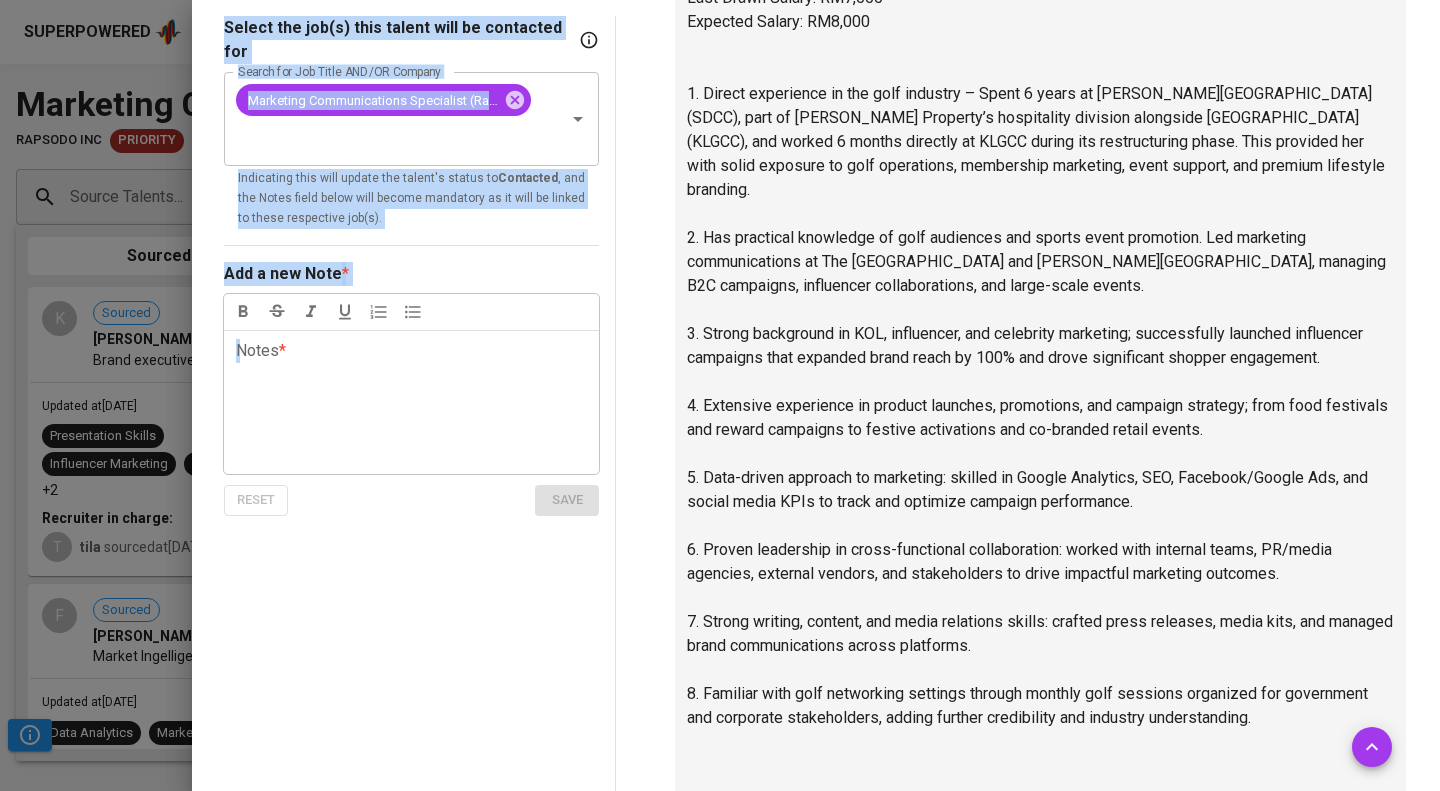 scroll, scrollTop: 655, scrollLeft: 0, axis: vertical 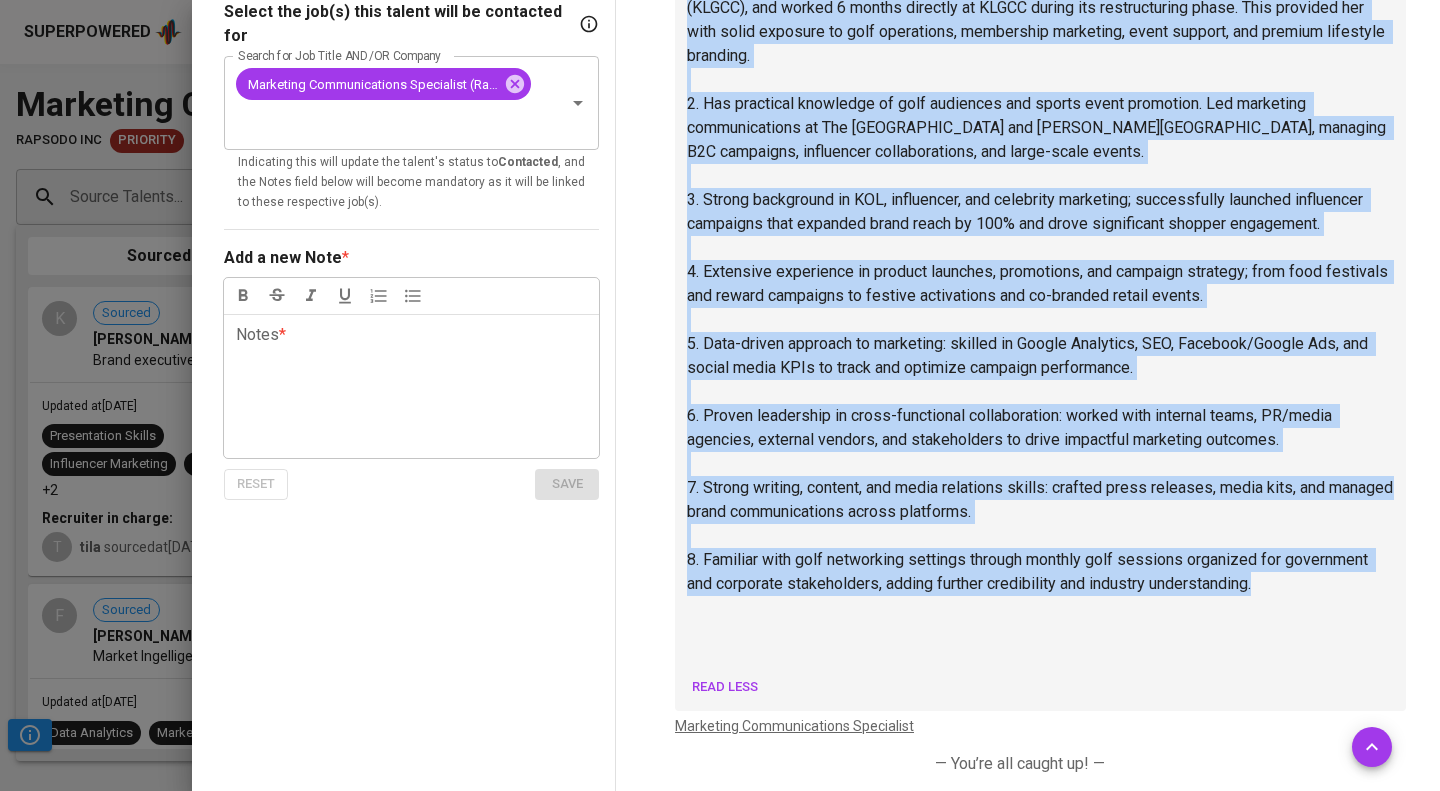 drag, startPoint x: 692, startPoint y: 416, endPoint x: 1285, endPoint y: 601, distance: 621.18756 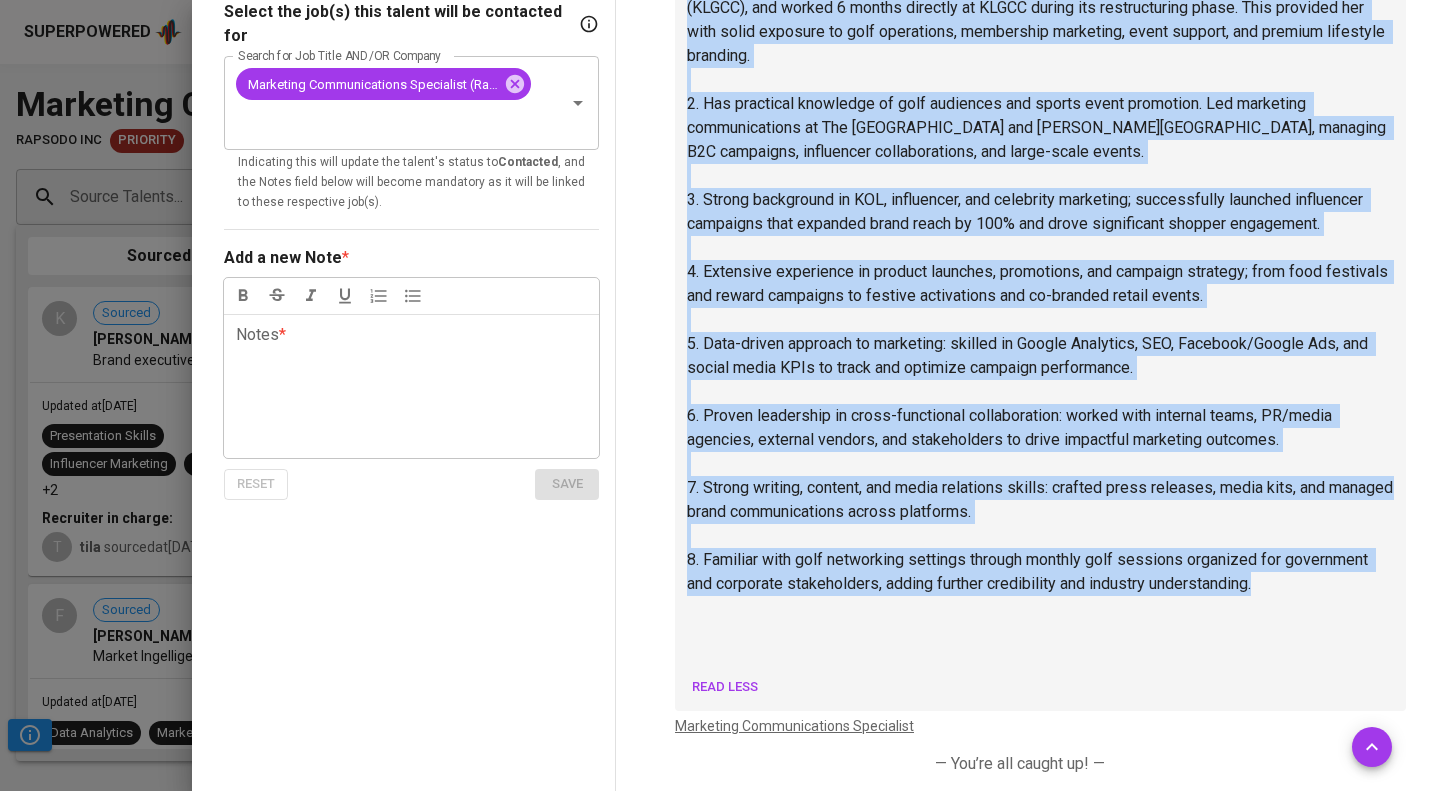 click on "Name: Rozlina Baharuddin Years of Experience: 15+ years in marketing communications, branding, and event management across retail, property, and corporate sectors Notice Period: Available Immediately Last Drawn Salary: RM7,000 Expected Salary: RM8,000 ﻿ ﻿ 1. Direct experience in the golf industry – Spent 6 years at Sime Darby Convention Centre (SDCC), part of Sime Darby Property’s hospitality division alongside Kuala Lumpur Golf Country Club (KLGCC), and worked 6 months directly at KLGCC during its restructuring phase. This provided her with solid exposure to golf operations, membership marketing, event support, and premium lifestyle branding. ﻿ 2. Has practical knowledge of golf audiences and sports event promotion. Led marketing communications at The Curve Shopping Mall and Sime Darby Convention Centre, managing B2C campaigns, influencer collaborations, and large-scale events. ﻿ ﻿ ﻿ ﻿ ﻿ ﻿" at bounding box center [1040, 188] 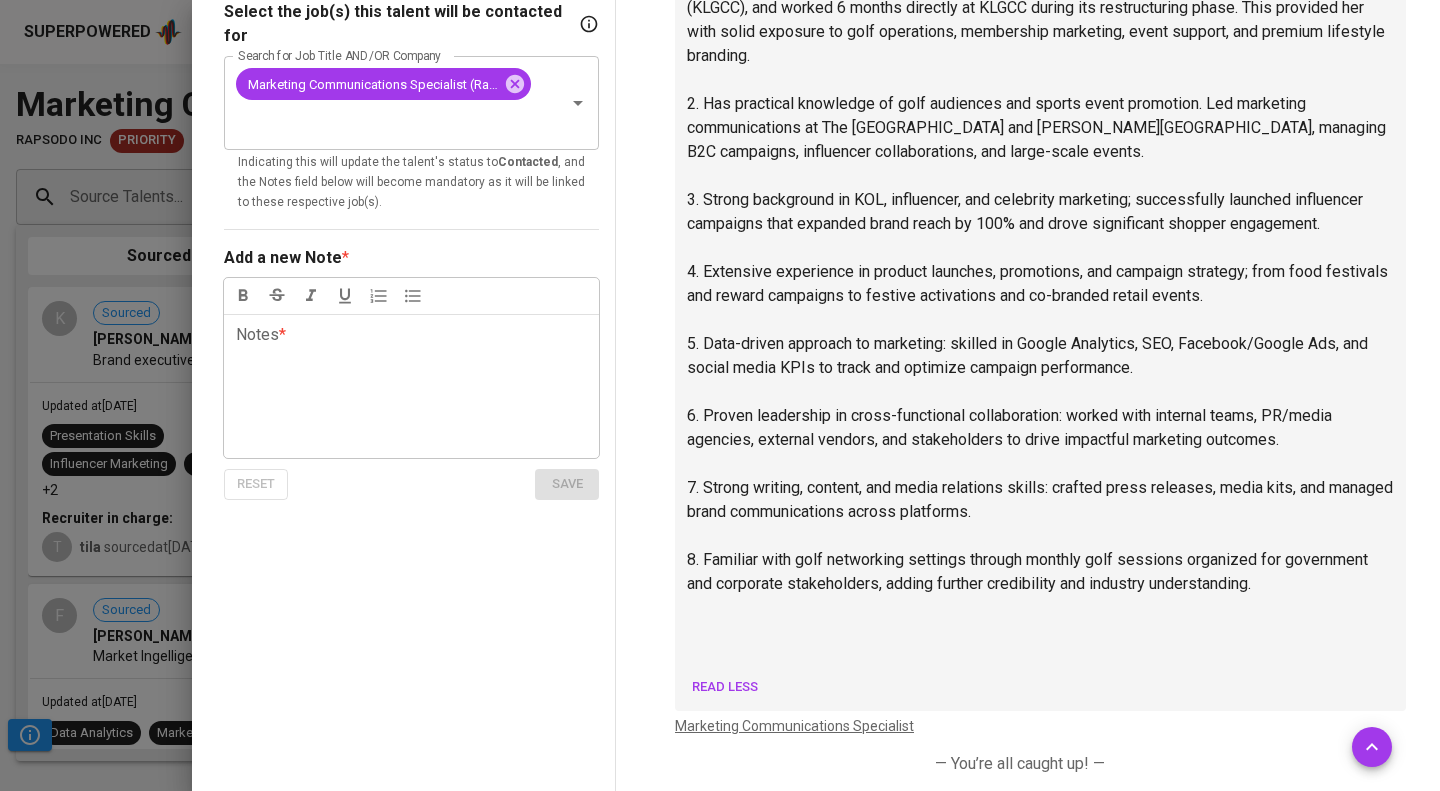 click at bounding box center [720, 395] 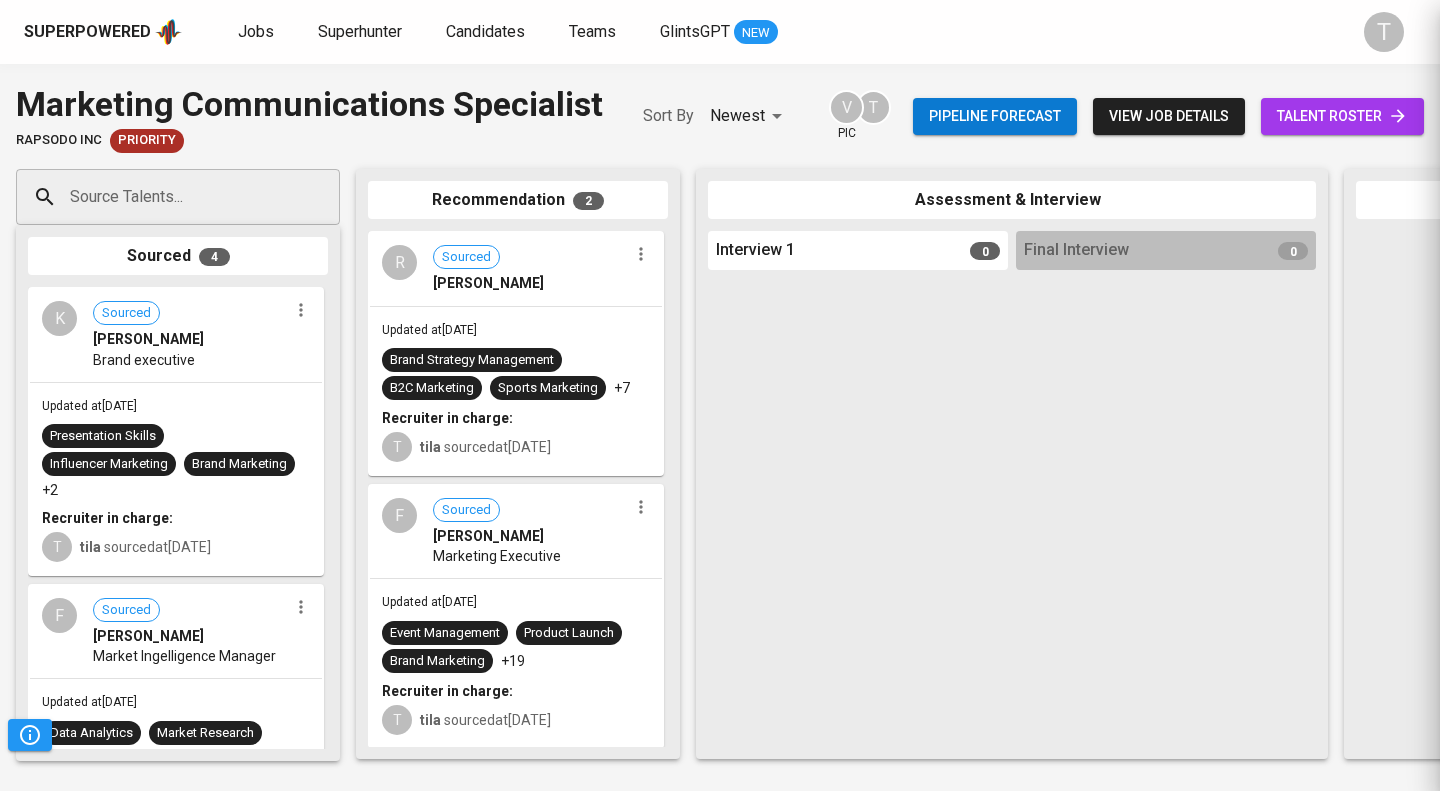 scroll, scrollTop: 0, scrollLeft: 0, axis: both 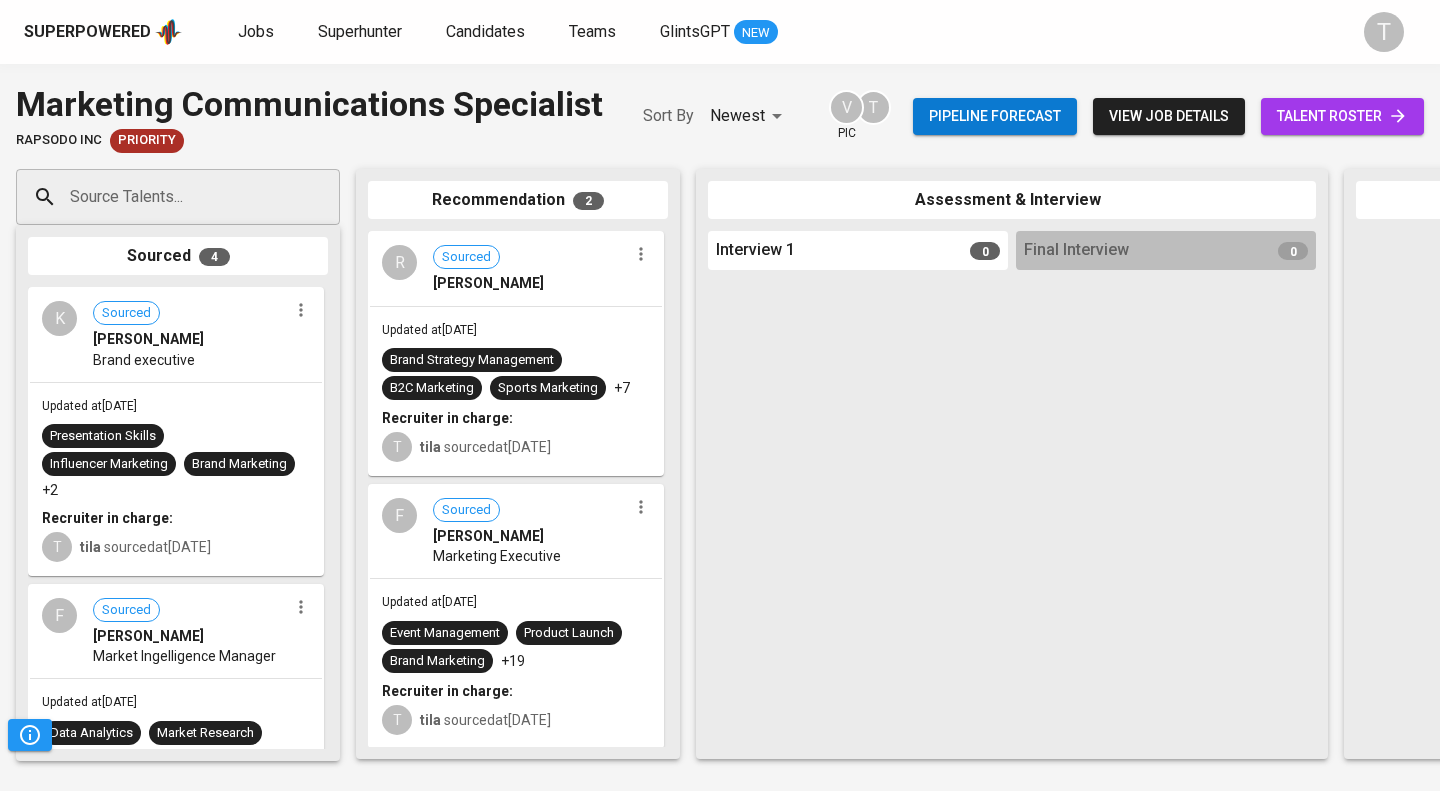 click on "talent roster" at bounding box center [1342, 116] 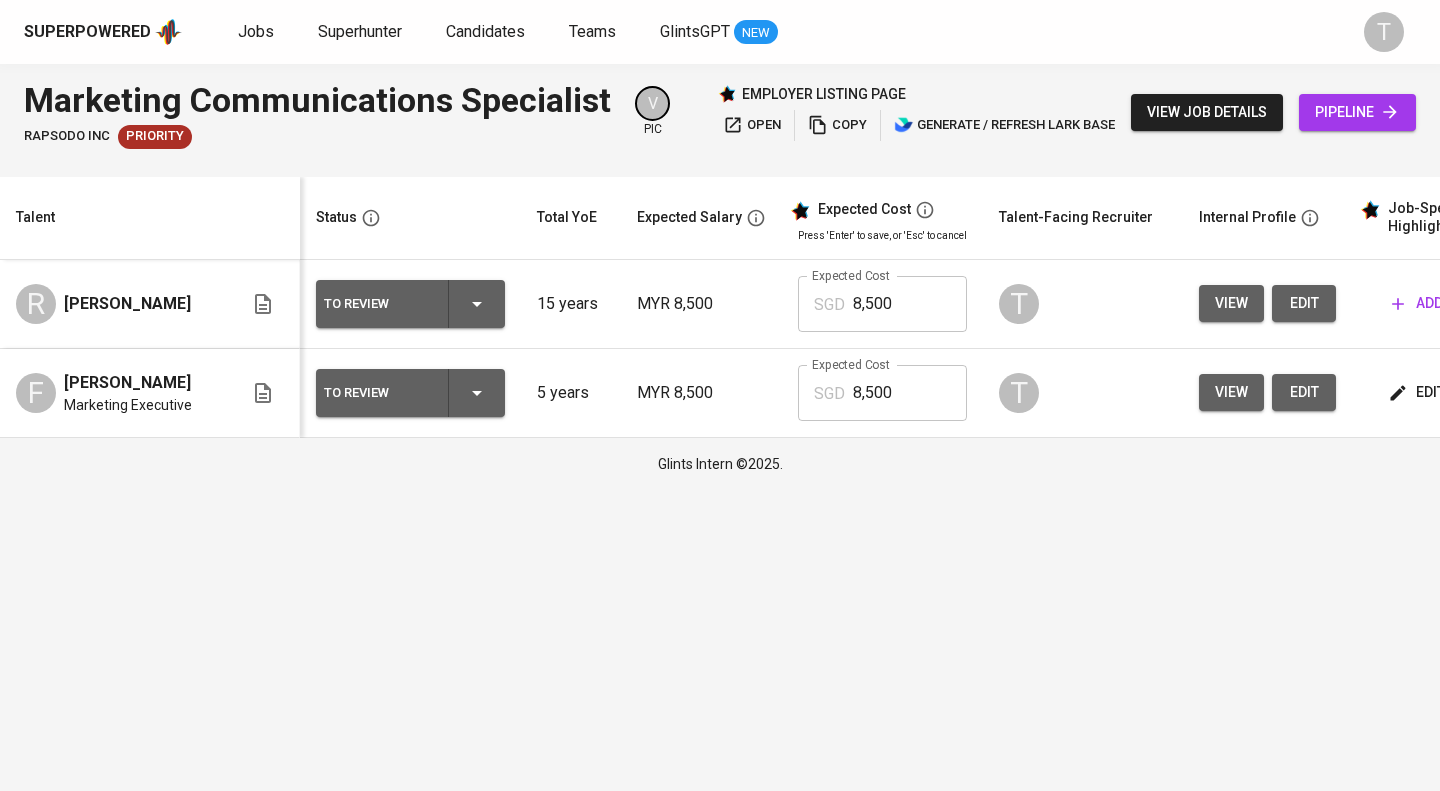 click 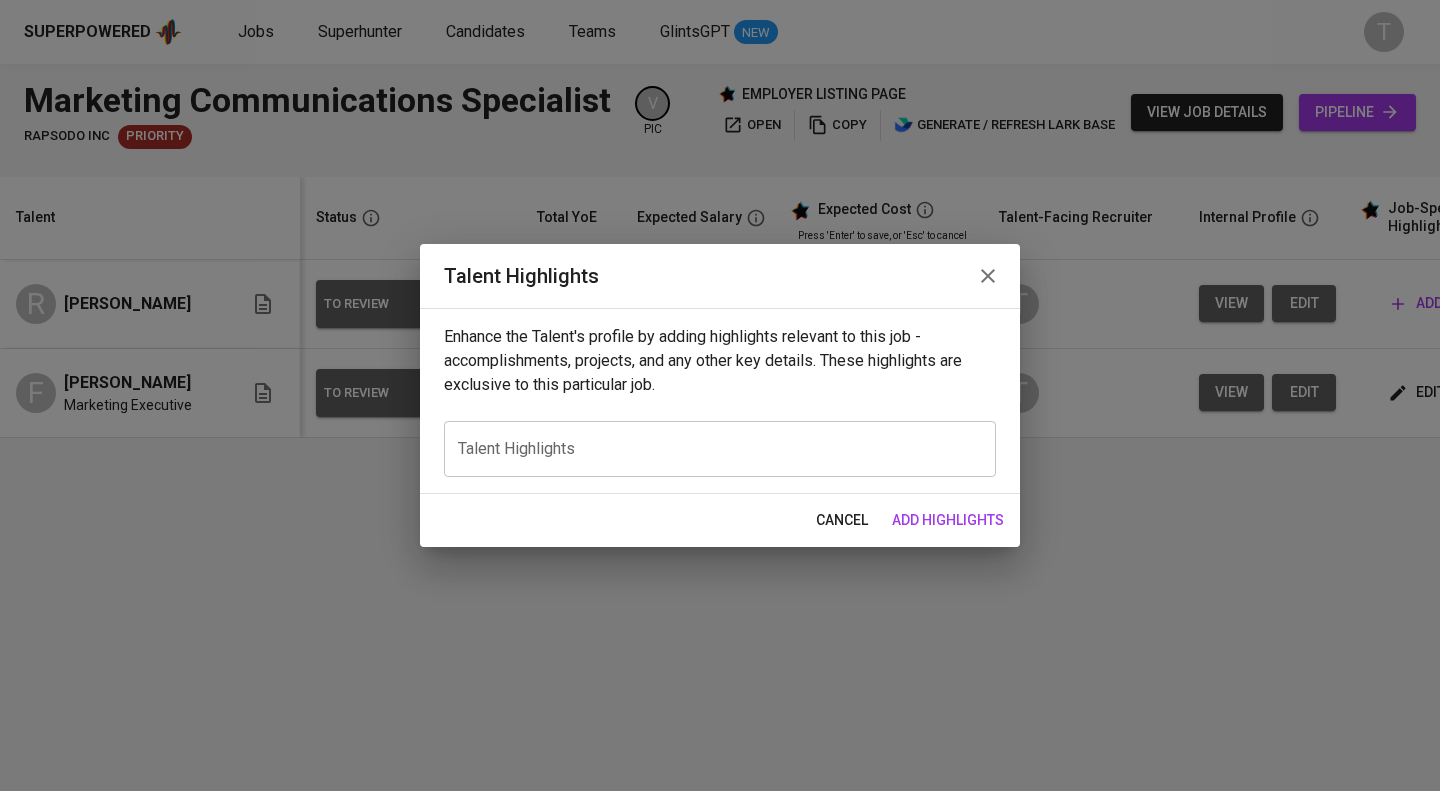 click on "x Talent Highlights" at bounding box center (720, 449) 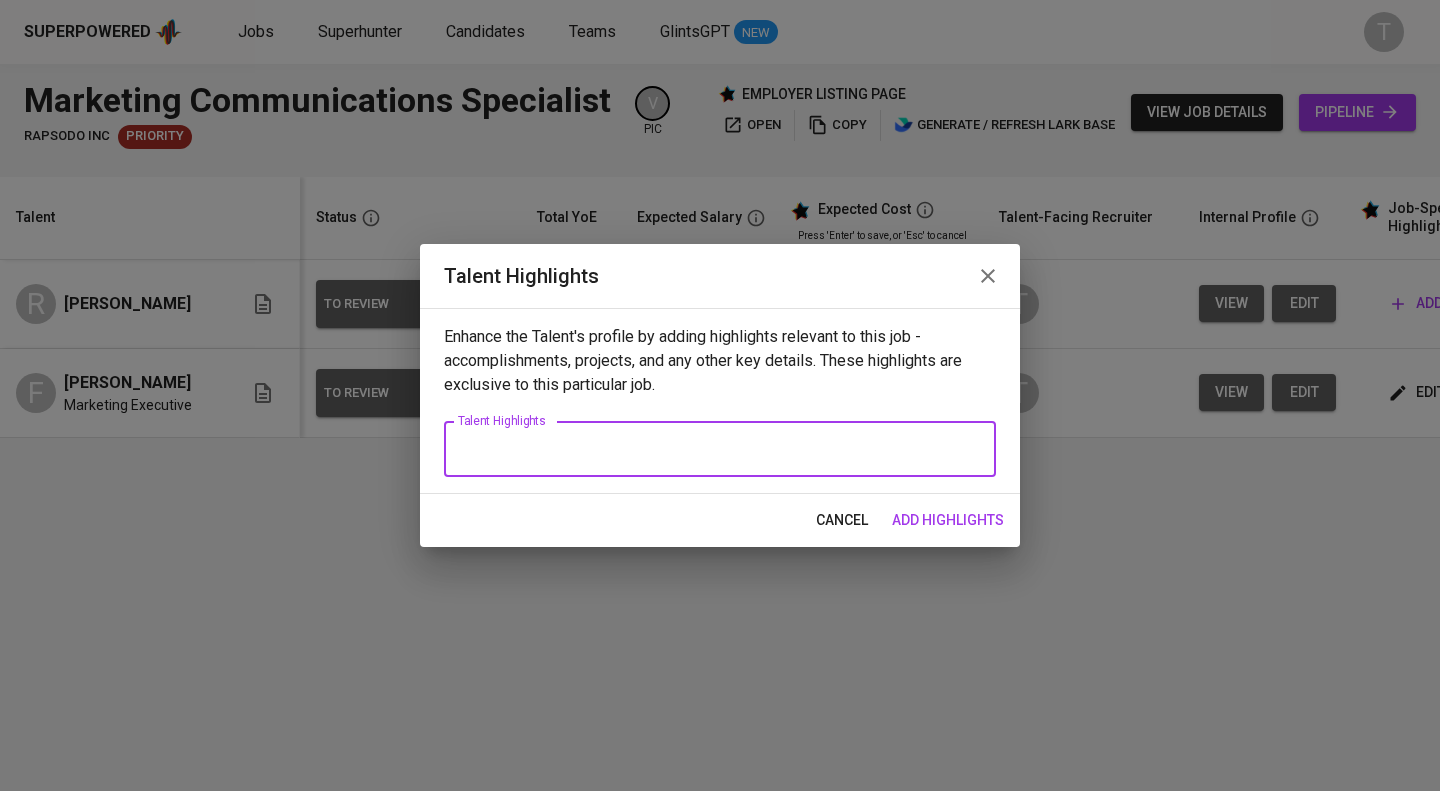 paste on "Name: Rozlina Baharuddin
Years of Experience: 15+ years in marketing communications, branding, and event management across retail, property, and corporate sectors
Notice Period: Available Immediately
Last Drawn Salary: RM7,000
Expected Salary: RM8,000
1. Direct experience in the golf industry – Spent 6 years at Sime Darby Convention Centre (SDCC), part of Sime Darby Property’s hospitality division alongside Kuala Lumpur Golf Country Club (KLGCC), and worked 6 months directly at KLGCC during its restructuring phase. This provided her with solid exposure to golf operations, membership marketing, event support, and premium lifestyle branding.
2. Has practical knowledge of golf audiences and sports event promotion. Led marketing communications at The Curve Shopping Mall and Sime Darby Convention Centre, managing B2C campaigns, influencer collaborations, and large-scale events.
3. Strong background in KOL, influencer, and celebrity marketing; successfully launched influencer campaigns that expanded bran..." 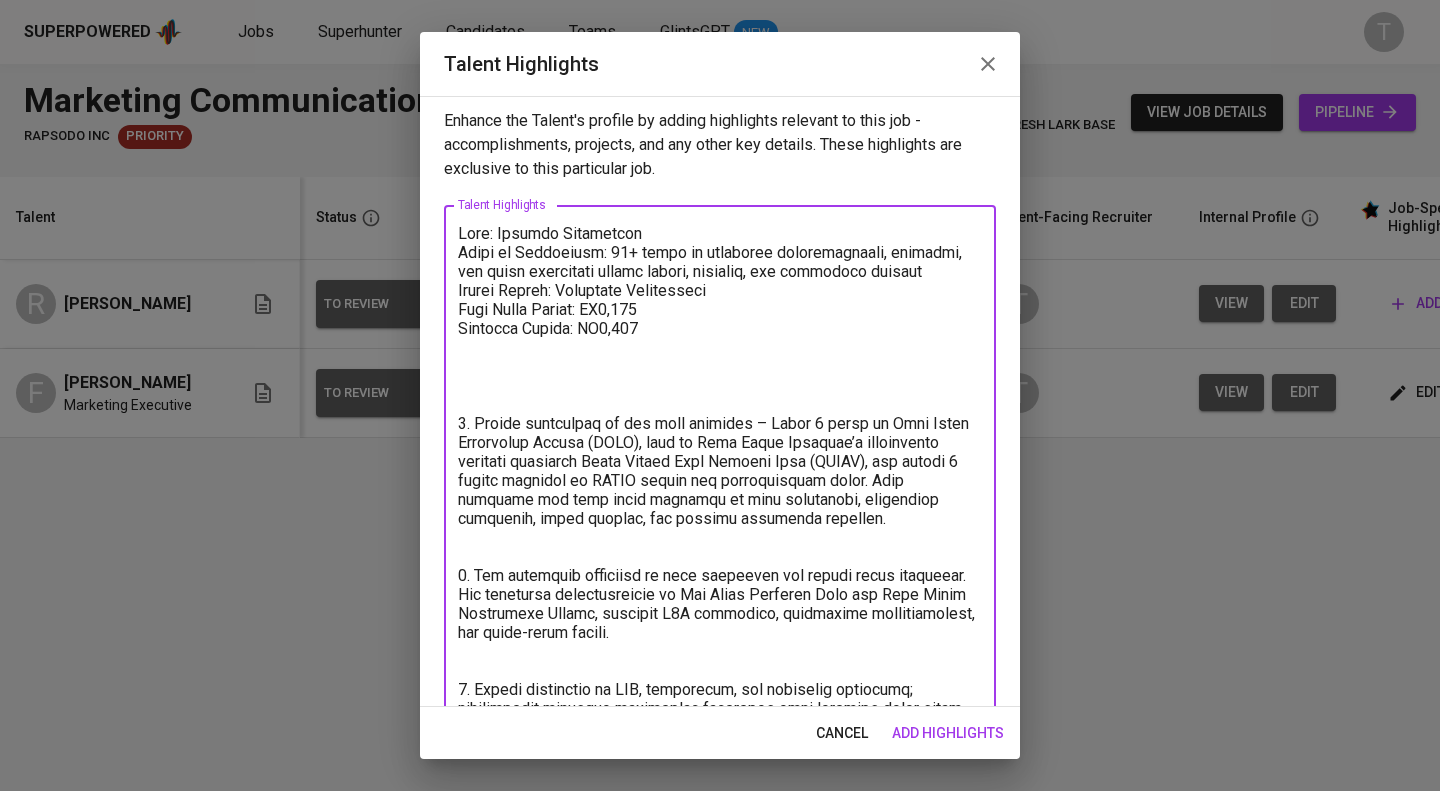 scroll, scrollTop: 0, scrollLeft: 0, axis: both 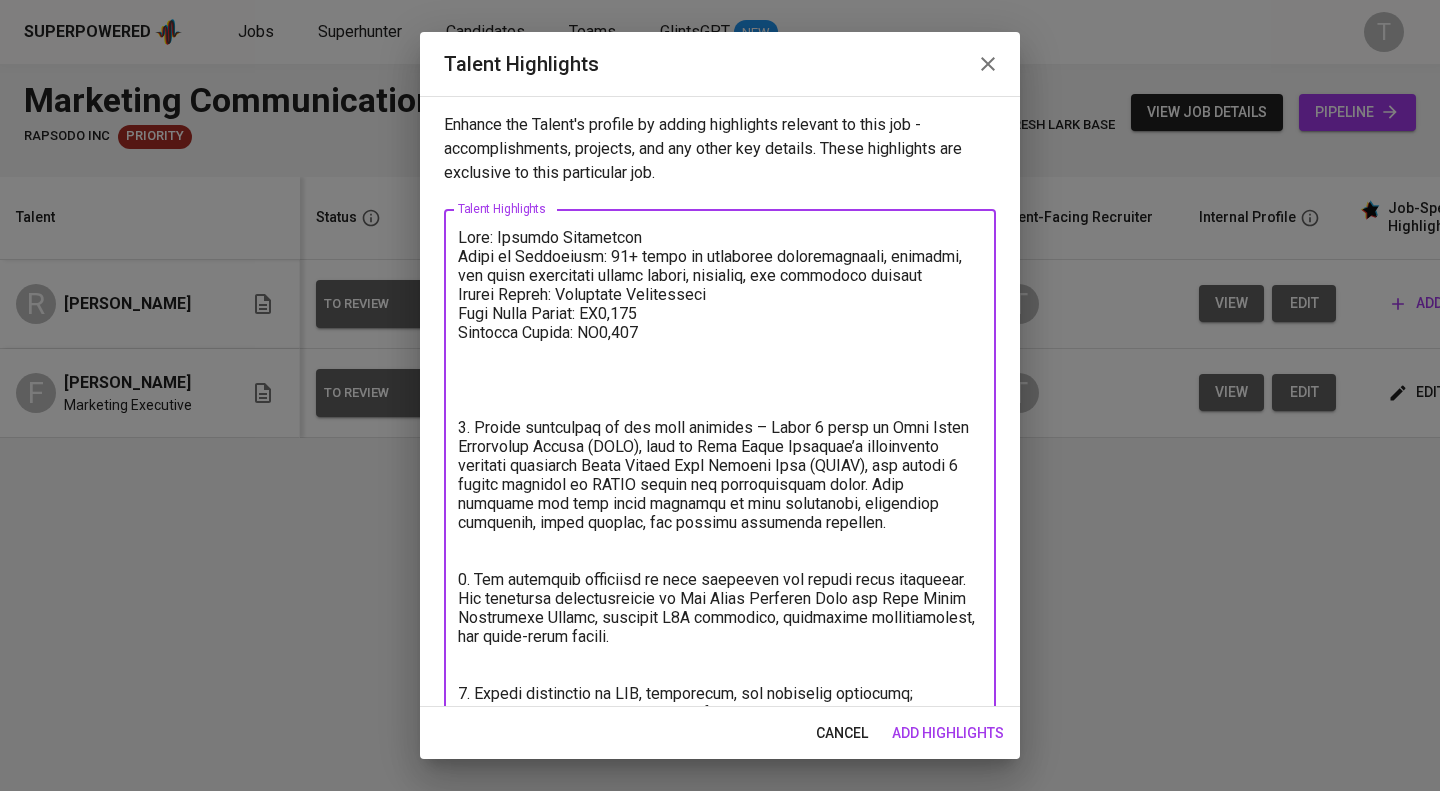 drag, startPoint x: 734, startPoint y: 313, endPoint x: 441, endPoint y: 320, distance: 293.08362 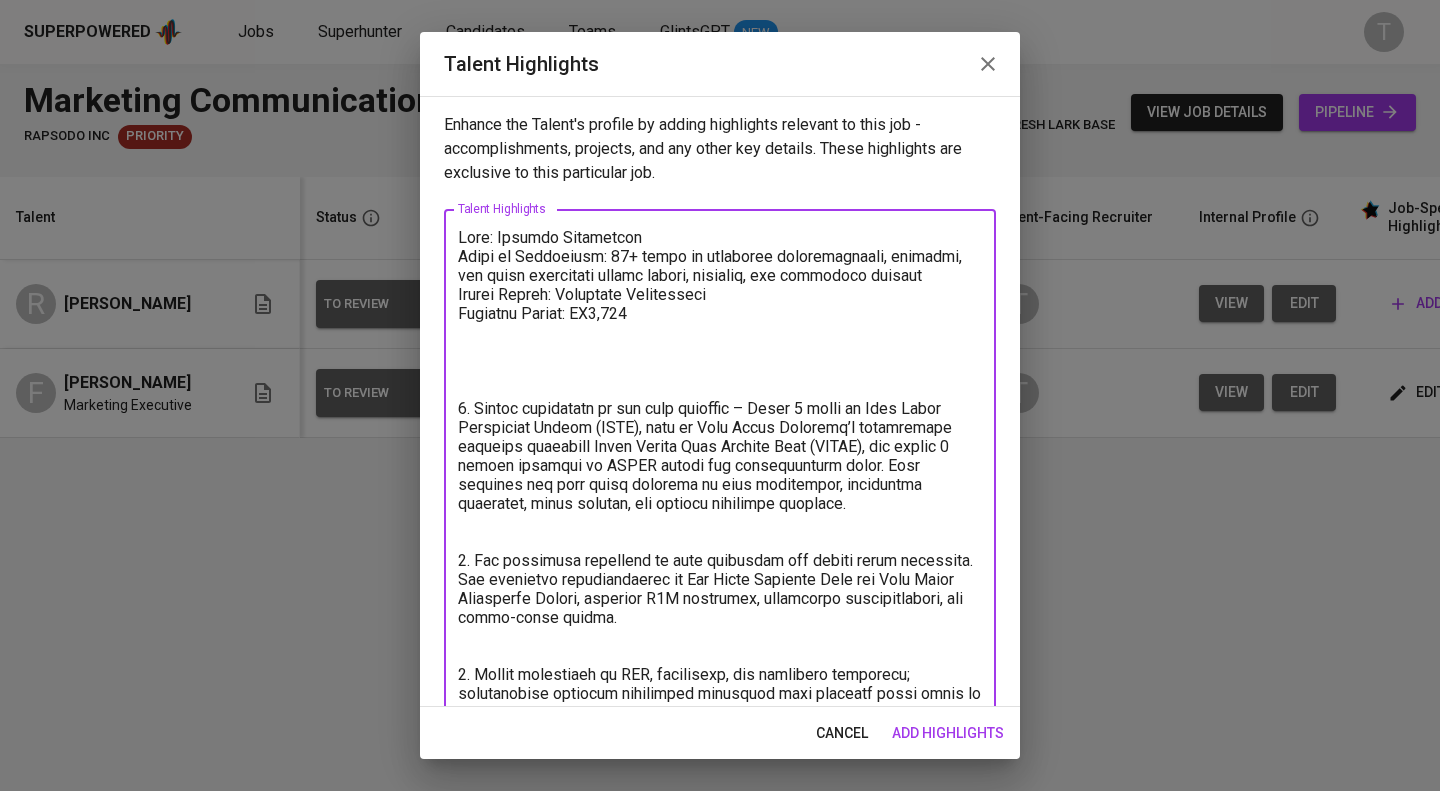 click at bounding box center [720, 731] 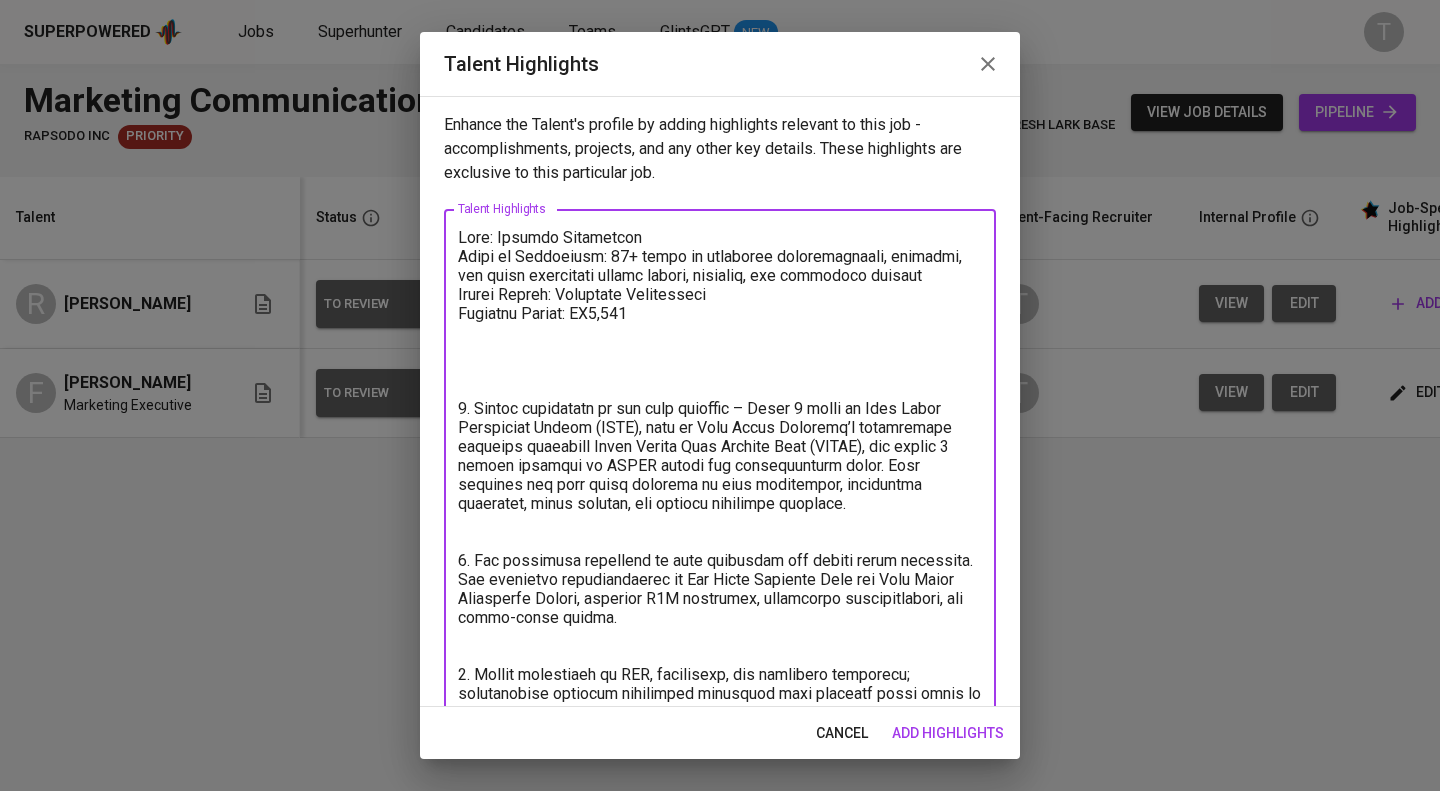 click at bounding box center [720, 731] 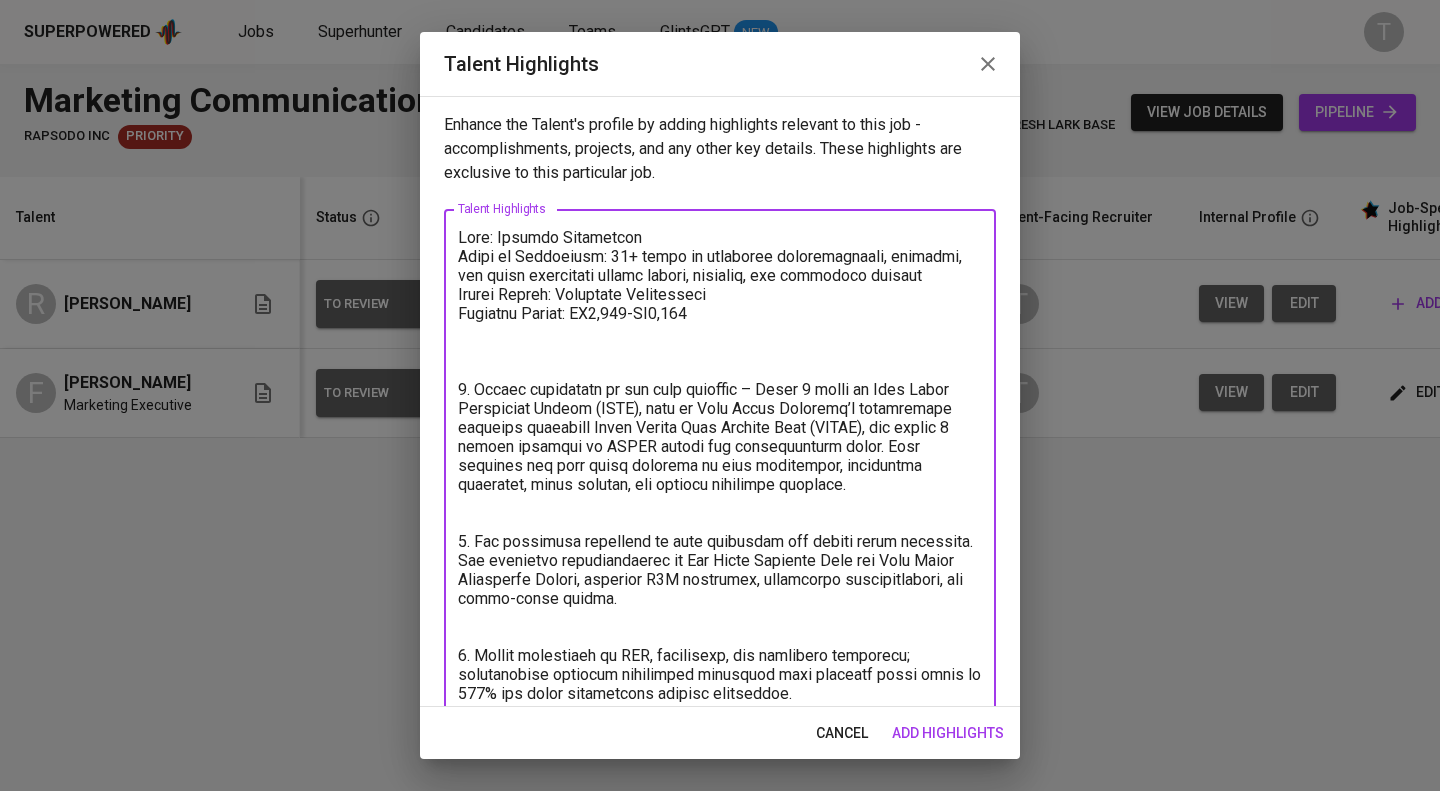 type on "Name: Rozlina Baharuddin
Years of Experience: 15+ years in marketing communications, branding, and event management across retail, property, and corporate sectors
Notice Period: Available Immediately
Expected Salary: RM8,500-RM9,000
1. Direct experience in the golf industry – Spent 6 years at Sime Darby Convention Centre (SDCC), part of Sime Darby Property’s hospitality division alongside Kuala Lumpur Golf Country Club (KLGCC), and worked 6 months directly at KLGCC during its restructuring phase. This provided her with solid exposure to golf operations, membership marketing, event support, and premium lifestyle branding.
2. Has practical knowledge of golf audiences and sports event promotion. Led marketing communications at The Curve Shopping Mall and Sime Darby Convention Centre, managing B2C campaigns, influencer collaborations, and large-scale events.
3. Strong background in KOL, influencer, and celebrity marketing; successfully launched influencer campaigns that expanded brand reach by 100% and ..." 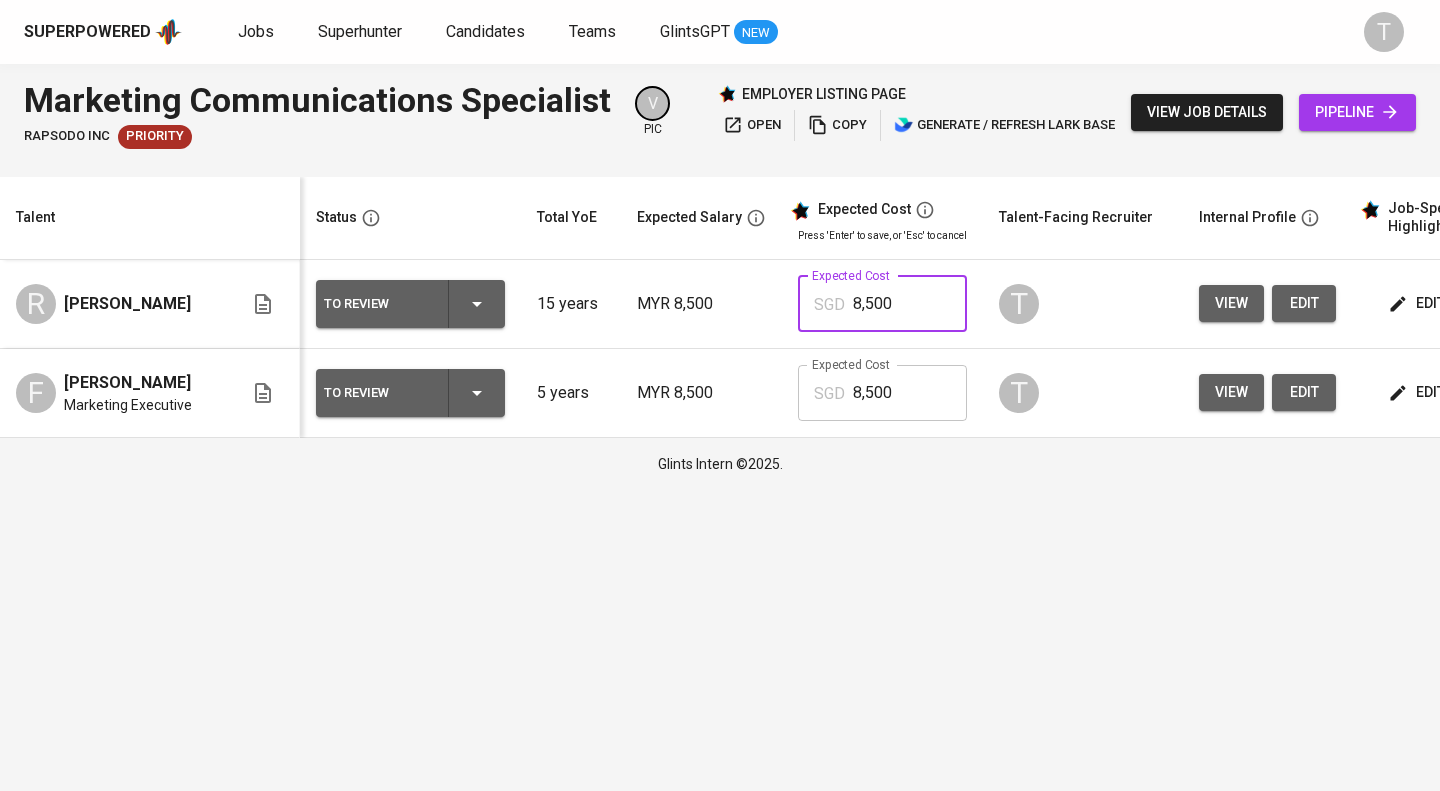 click on "8,500" at bounding box center (910, 304) 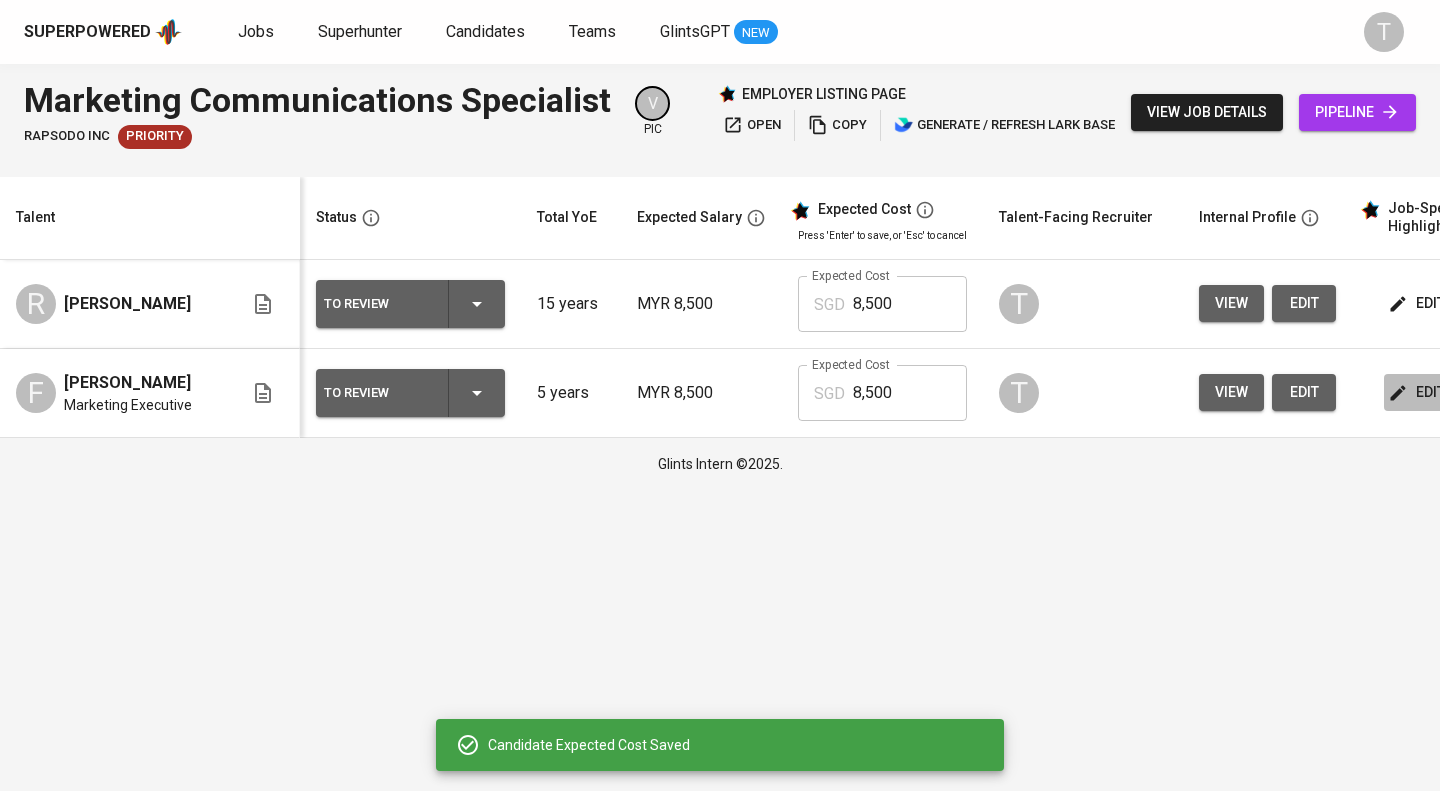 click on "edit" at bounding box center [1418, 392] 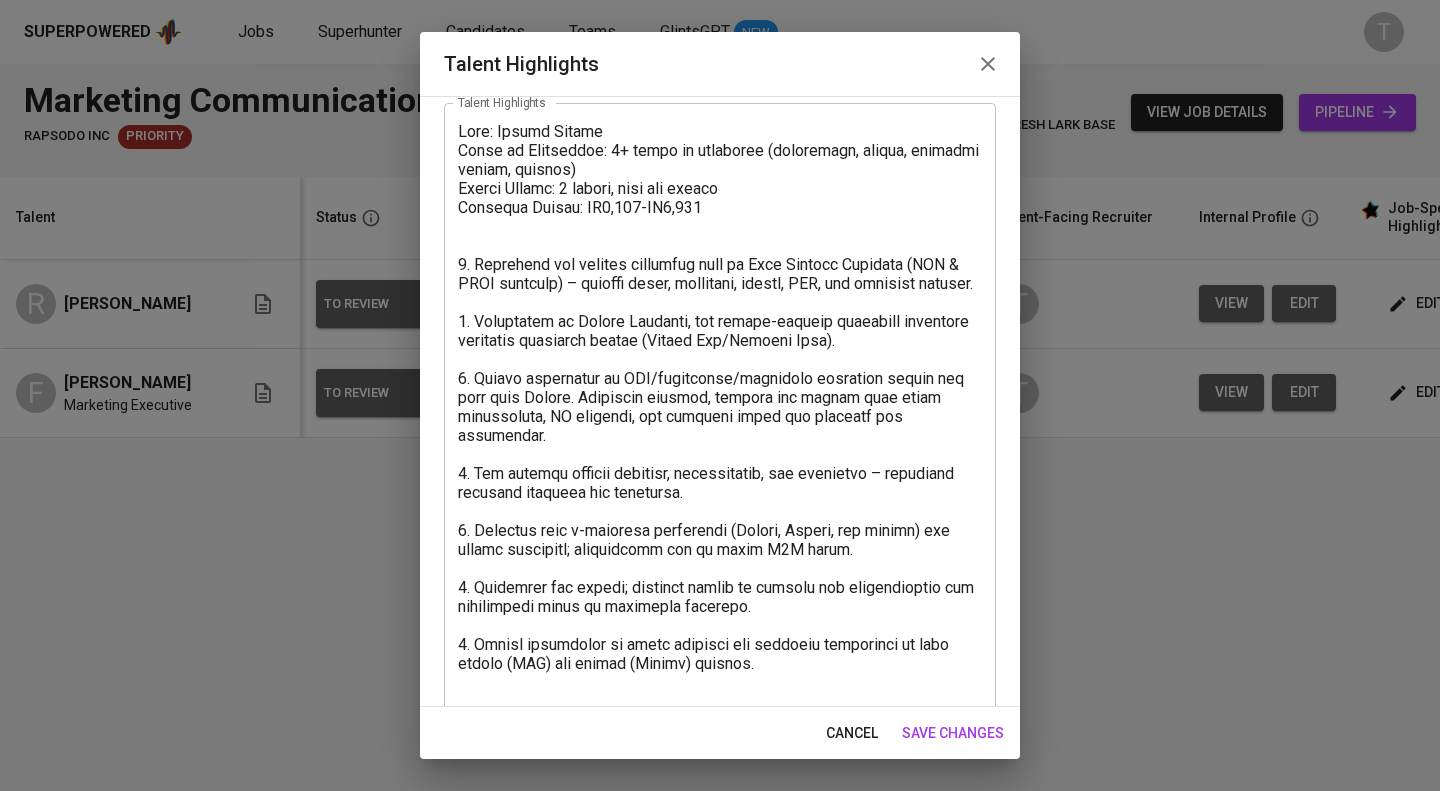scroll, scrollTop: 103, scrollLeft: 0, axis: vertical 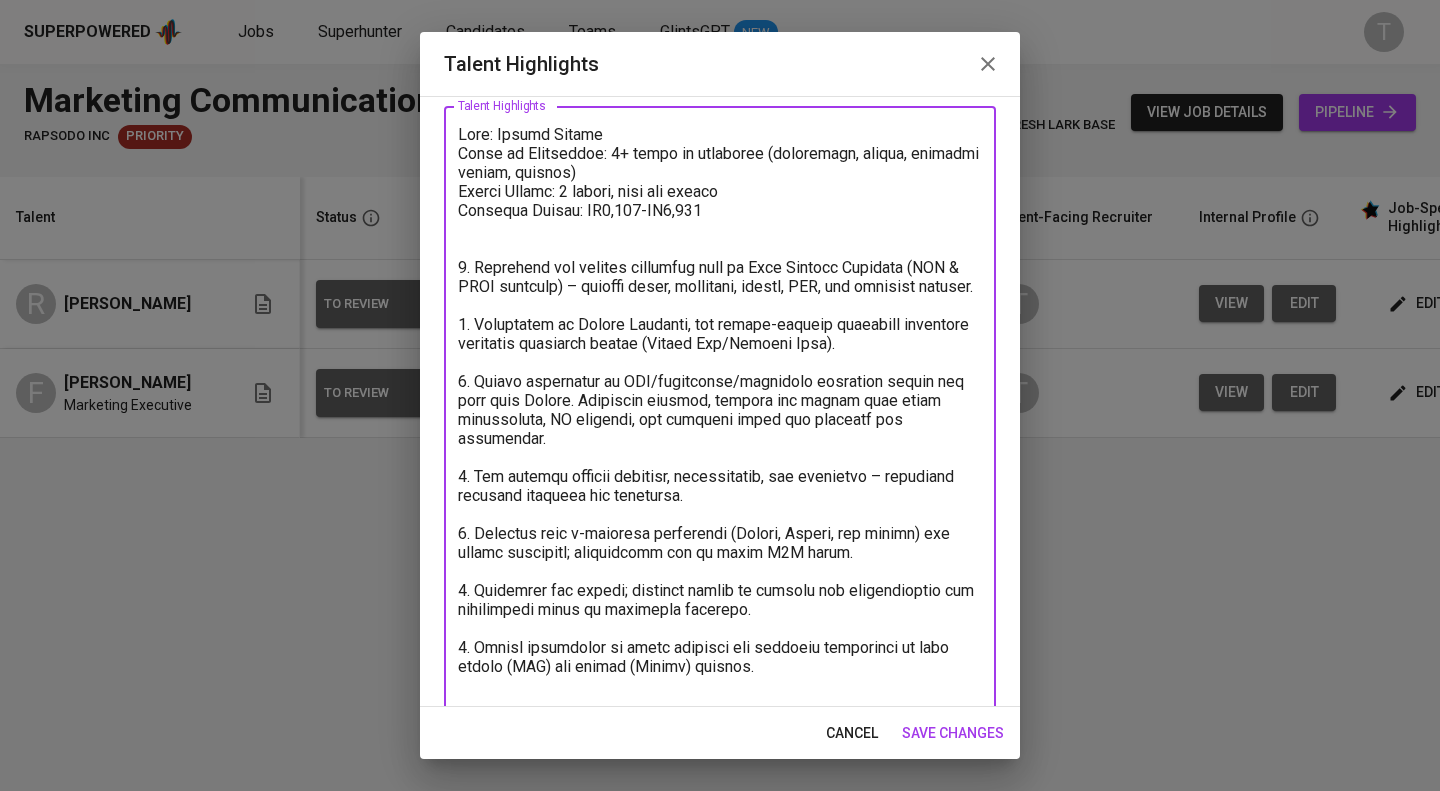 click at bounding box center (720, 419) 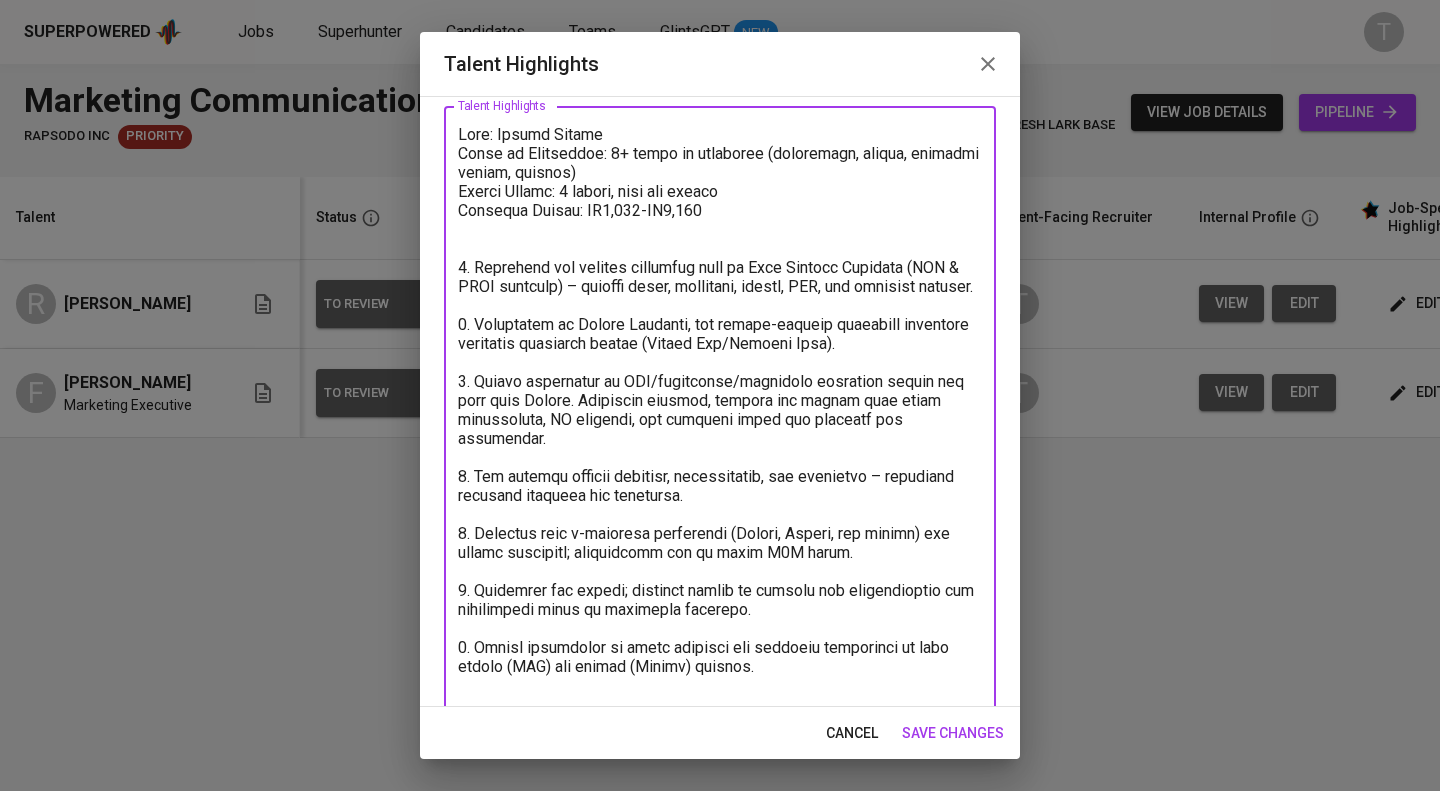 paste on "Led and supported numerous partnership events with golf clubs, including KLGCC and Bukit Jalil" 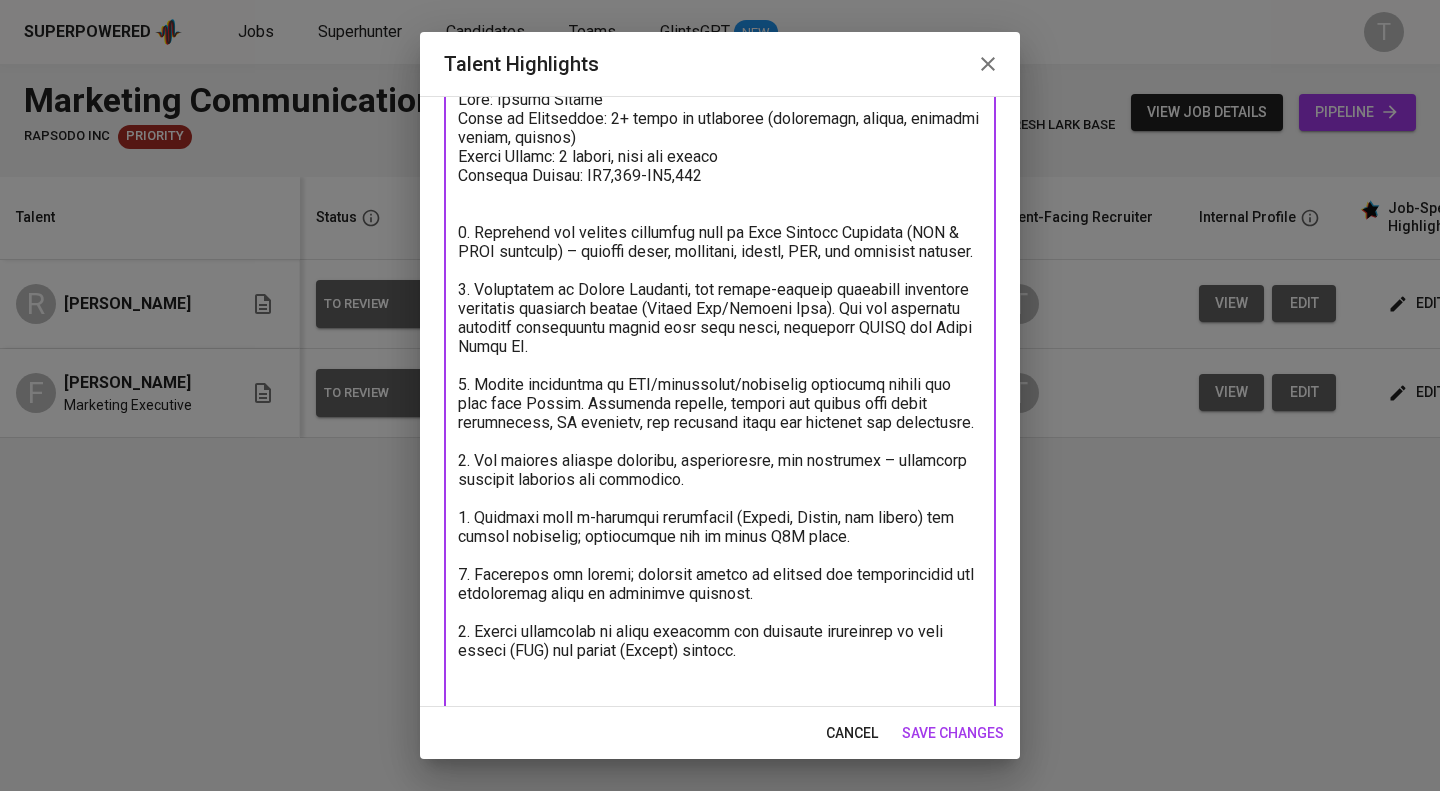 scroll, scrollTop: 183, scrollLeft: 0, axis: vertical 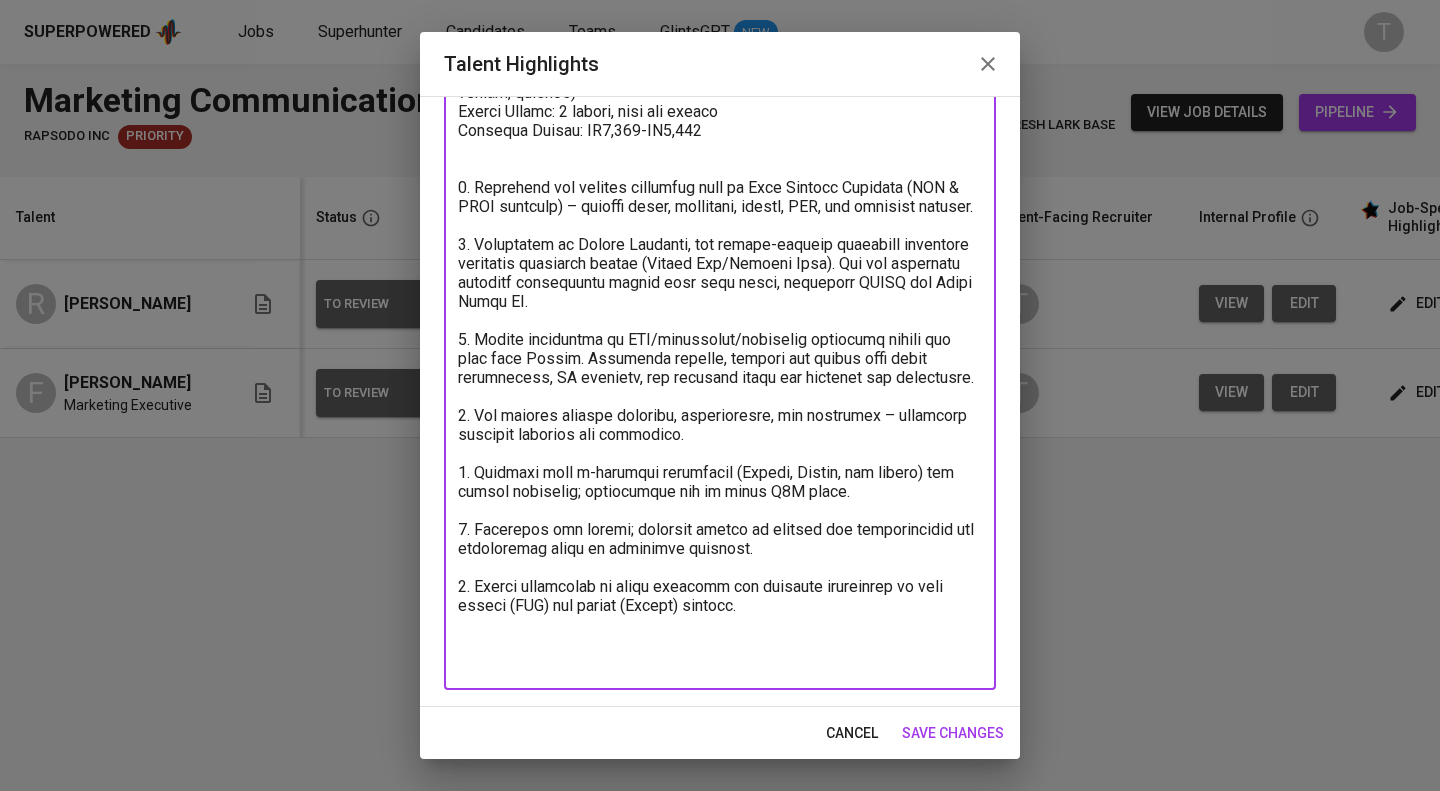 type on "Name: Faisal Lukman
Years of Experience: 5+ years in marketing (automotive, sports, creative agency, tourism)
Notice Period: 3 months, open for buyout
Expected Salary: RM8,000-RM9,000
1. Currently the overall marketing lead at Auto Bavaria Balakong (BMW & MINI showroom) – handles brand, campaigns, events, CRM, and showroom traffic.
2. Previously at Garmin Malaysia, led sports-related marketing campaigns including community events (Garmin Run/Cycling Club). Led and supported numerous partnership events with golf clubs, including KLGCC and Bukit Jalil GC.
3. Strong experience in KOL/influencer/celebrity marketing during his time with Garmin. Regularly sourced, managed and worked with brand ambassadors, PR agencies, and external media for launches and promotions.
4. Has managed product launches, sponsorships, and roadshows – including campaign planning and execution.
5. Familiar with e-commerce promotions (Shopee, Lazada, web stores) and retail marketing; understands how to drive B2C sales.
6. Proactiv..." 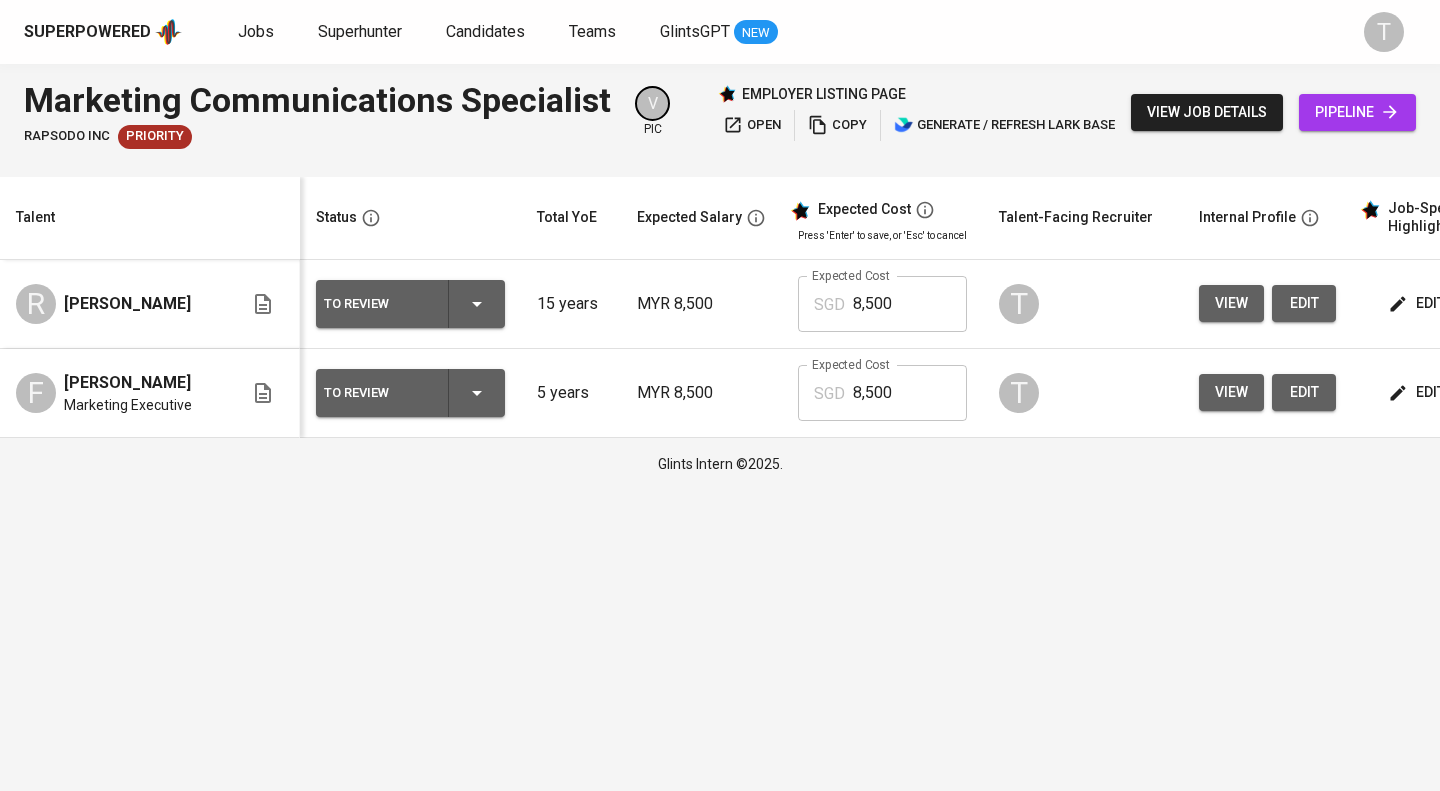 click on "edit" at bounding box center (1418, 303) 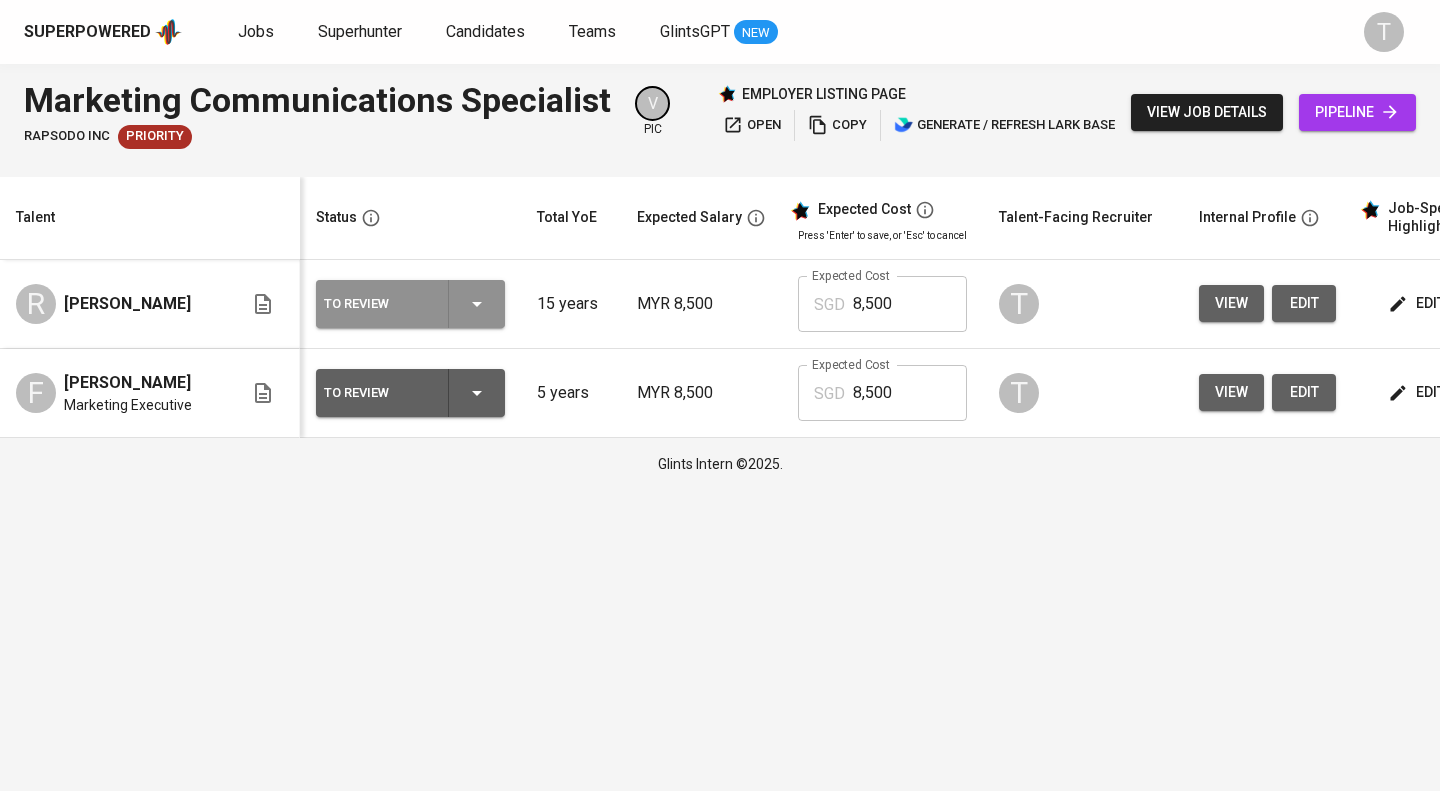 click 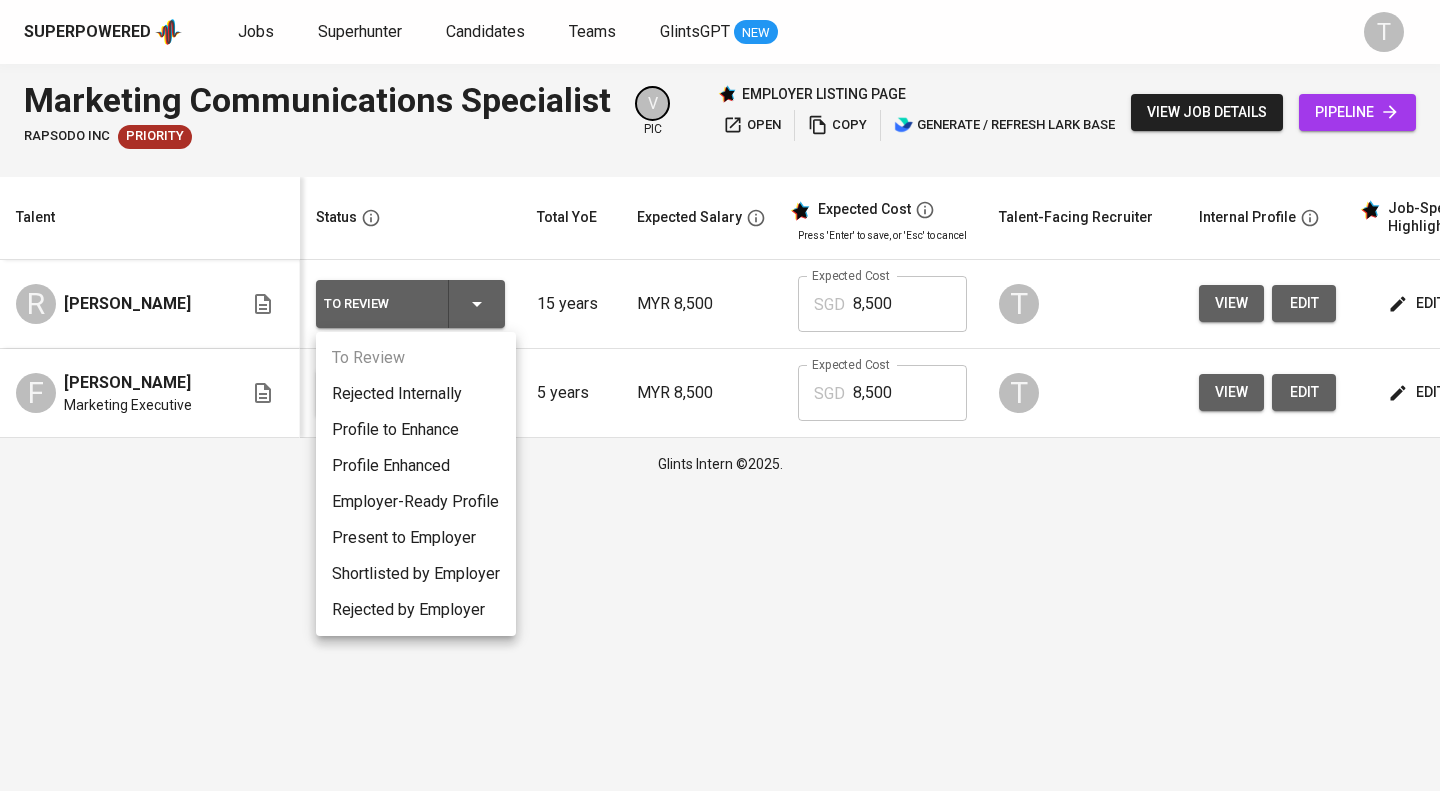 click on "Present to Employer" at bounding box center (416, 538) 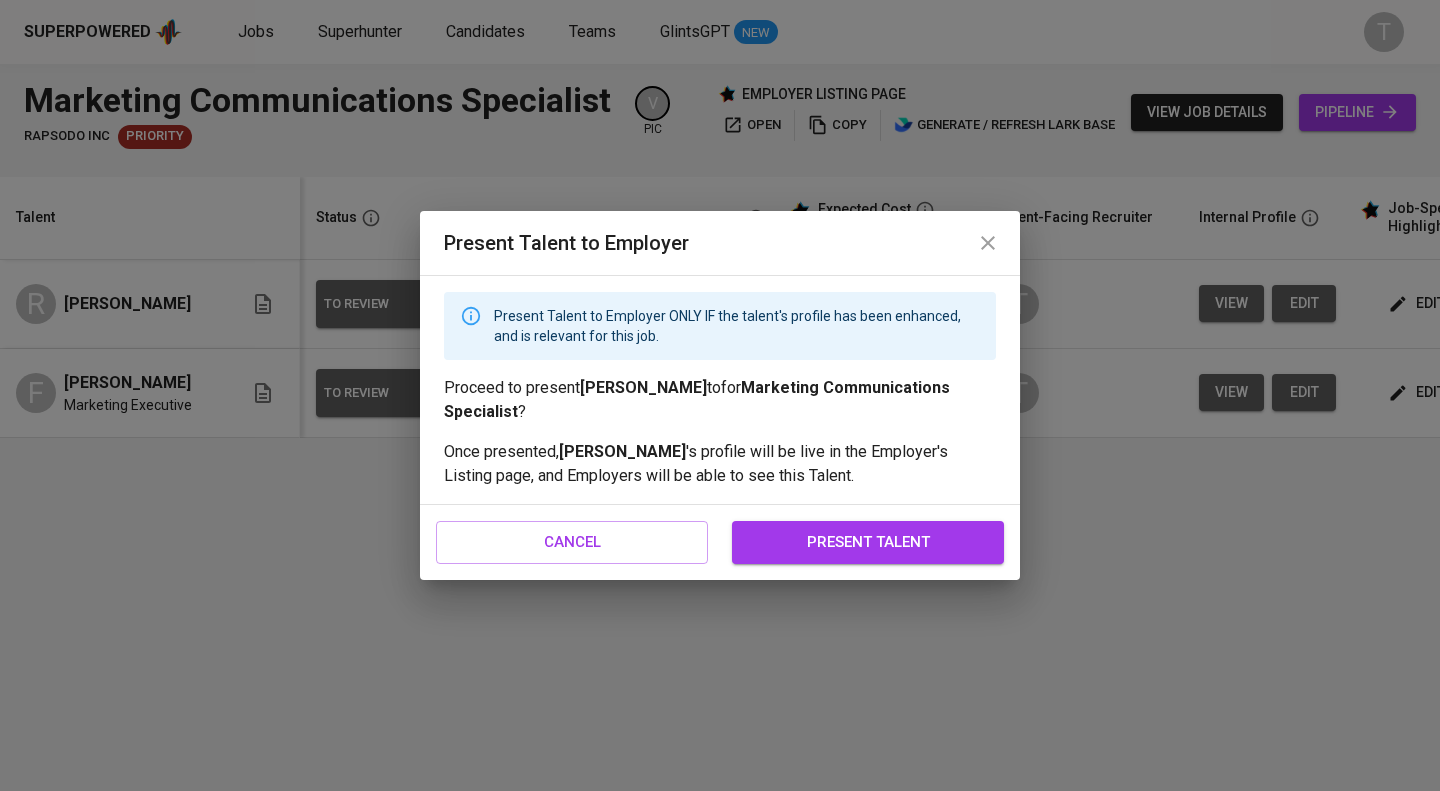 click on "present talent" at bounding box center [868, 542] 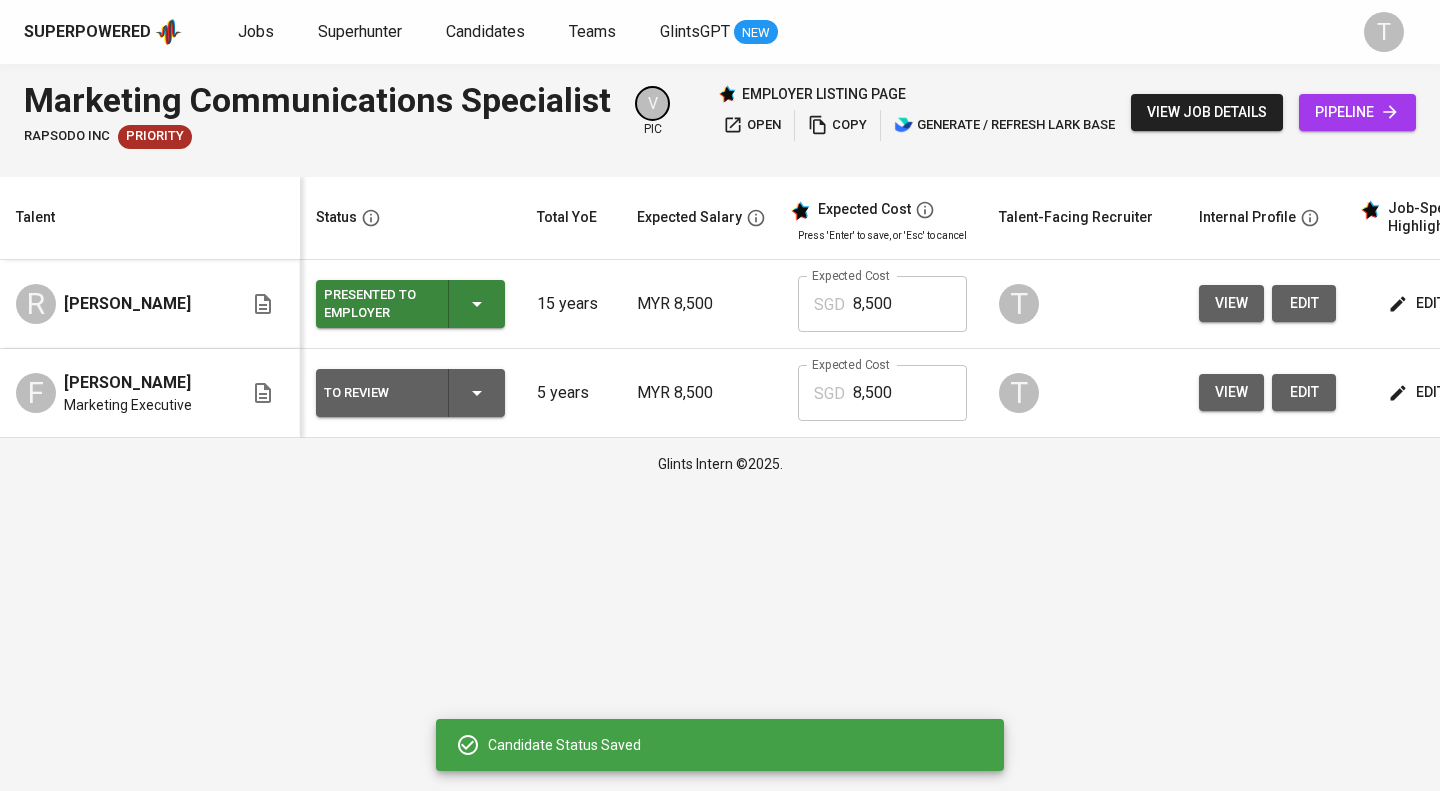 click on "To Review" at bounding box center (410, 393) 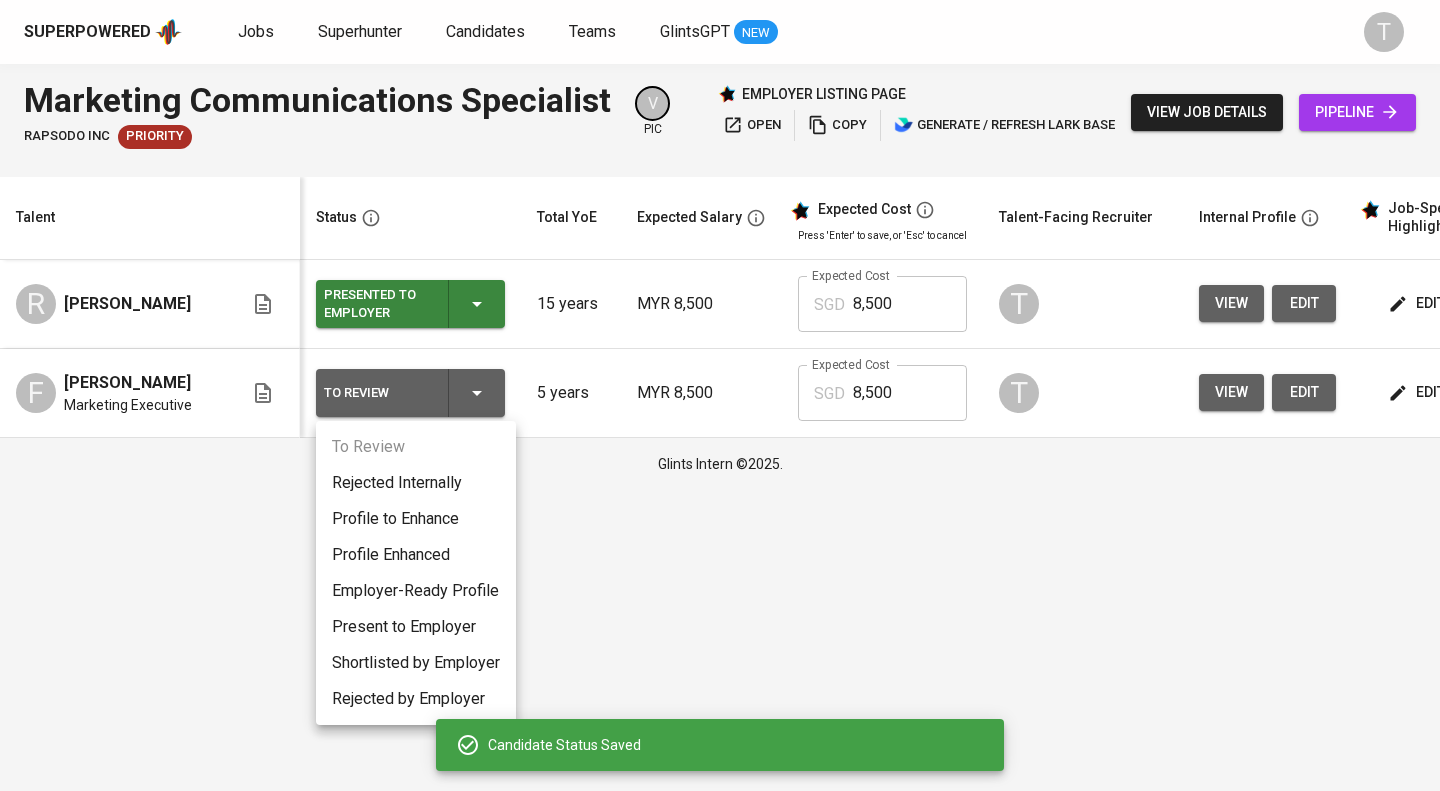 click on "Present to Employer" at bounding box center (416, 627) 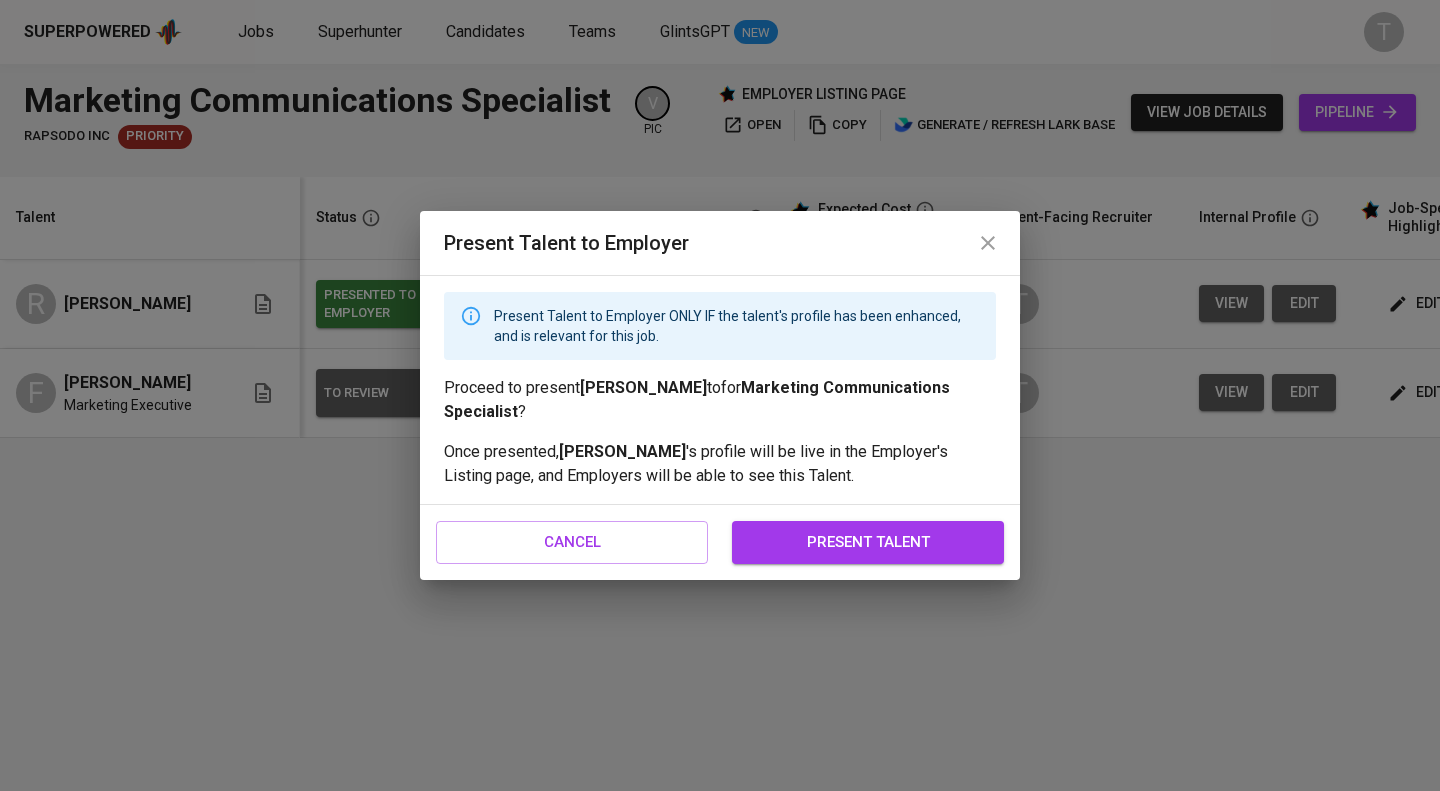 click on "present talent" at bounding box center (868, 542) 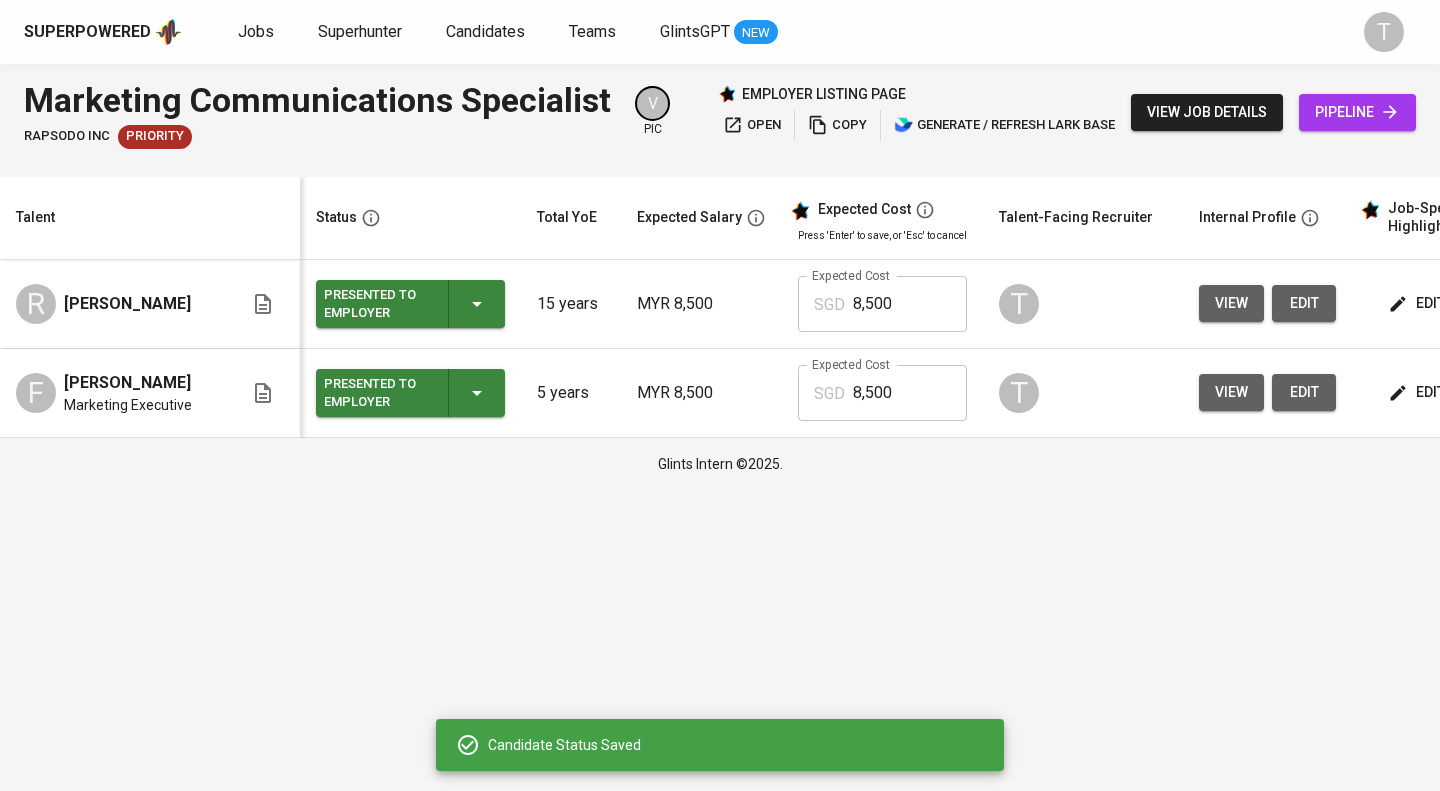 click on "copy" at bounding box center [837, 125] 